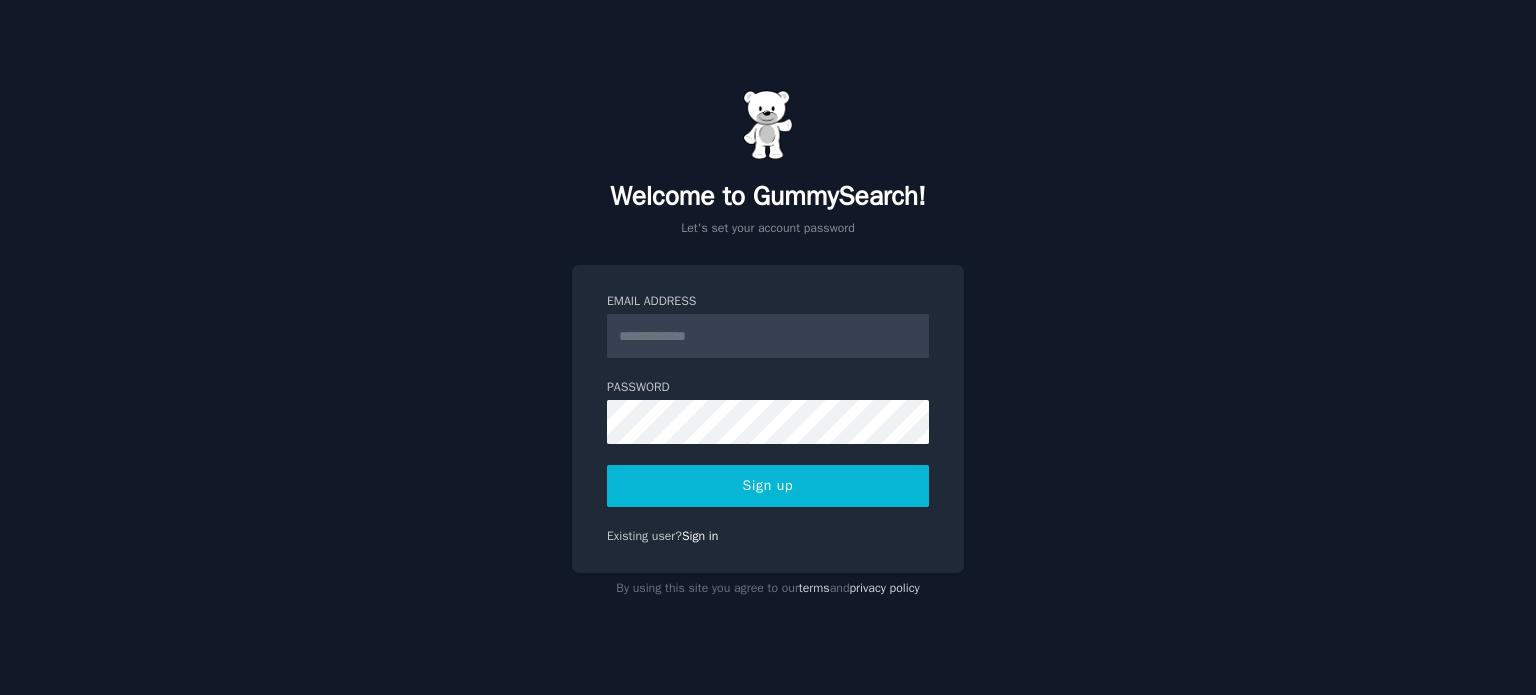 scroll, scrollTop: 0, scrollLeft: 0, axis: both 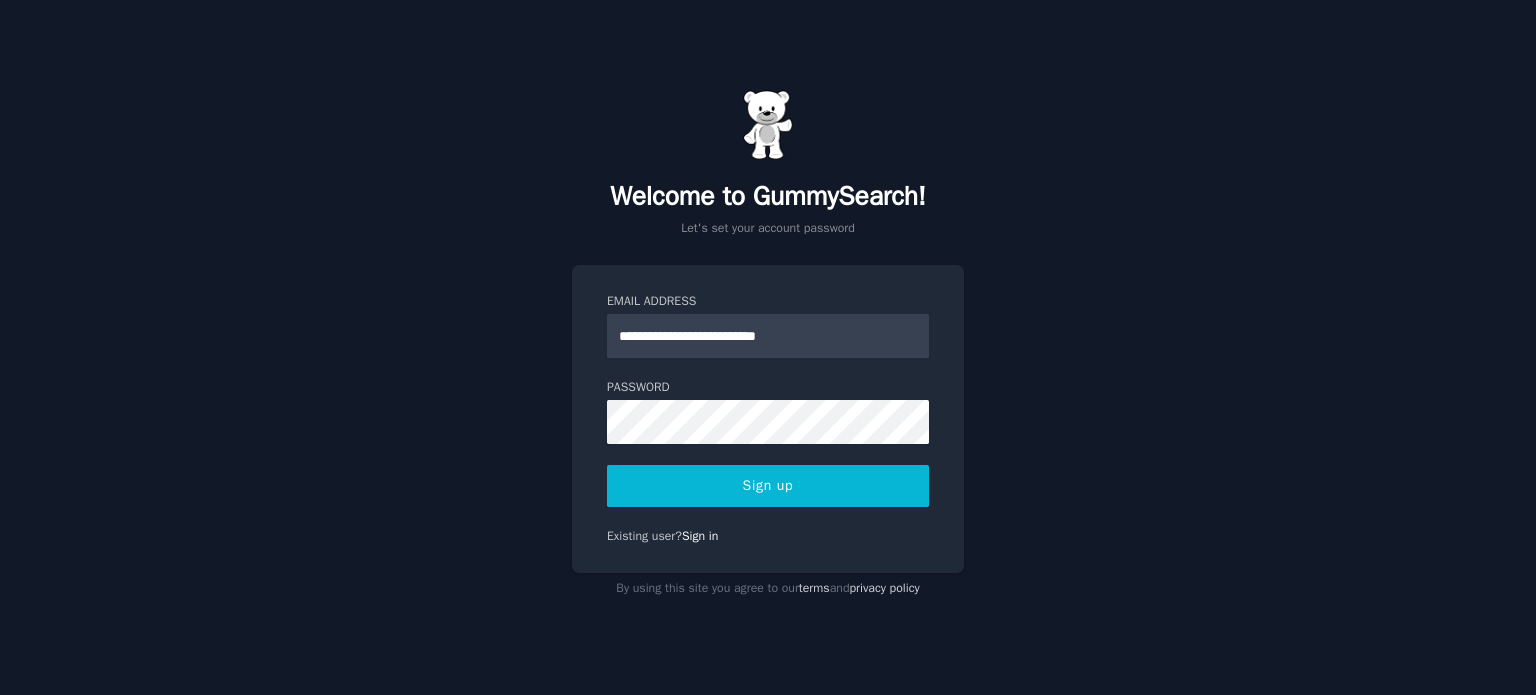 click on "Sign up" at bounding box center (768, 486) 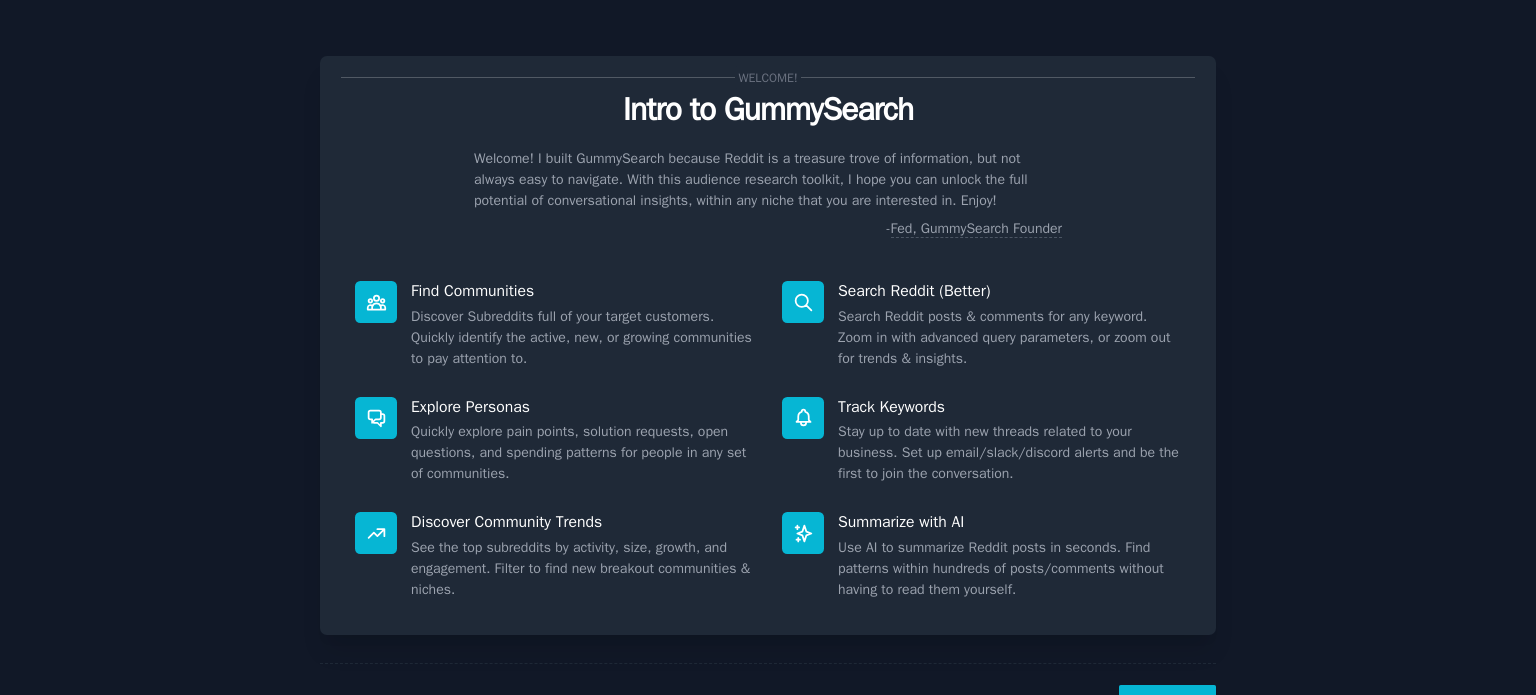 scroll, scrollTop: 0, scrollLeft: 0, axis: both 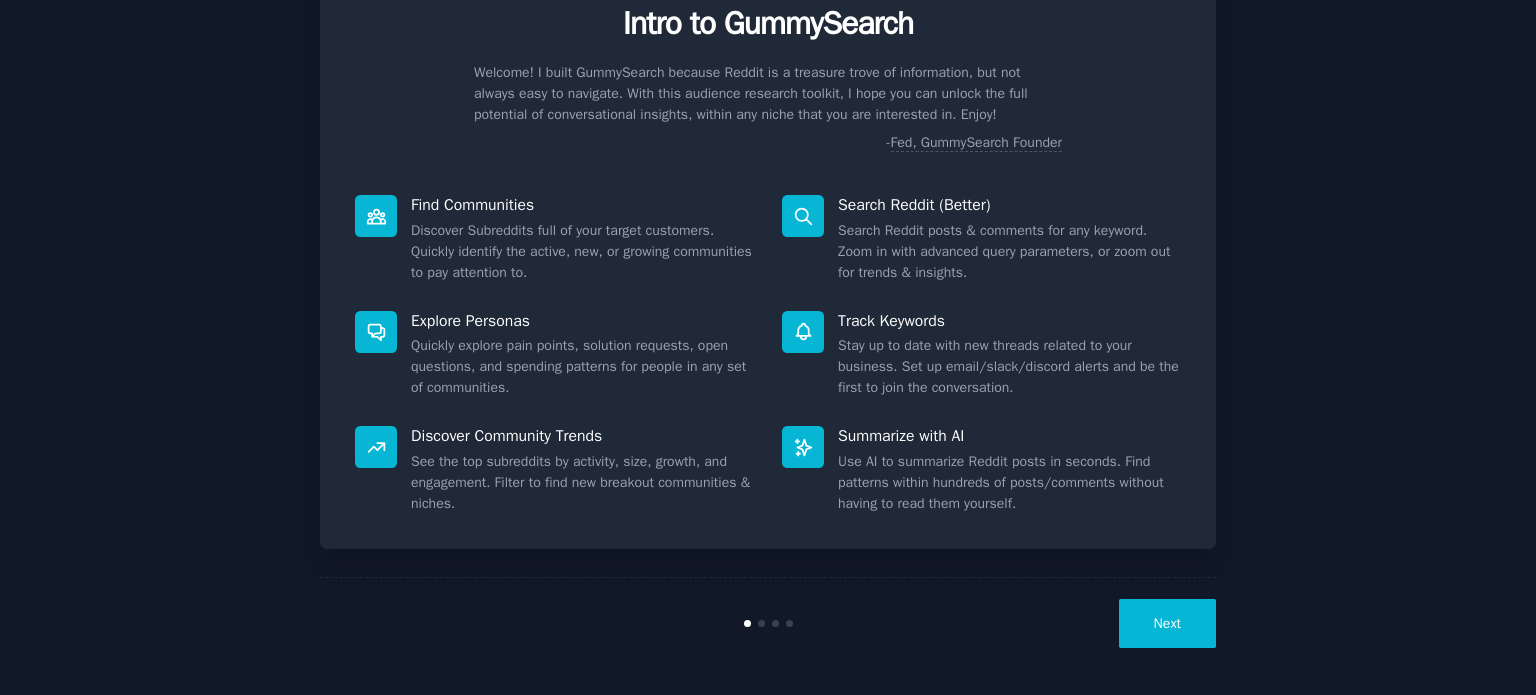 click on "Next" at bounding box center [1167, 623] 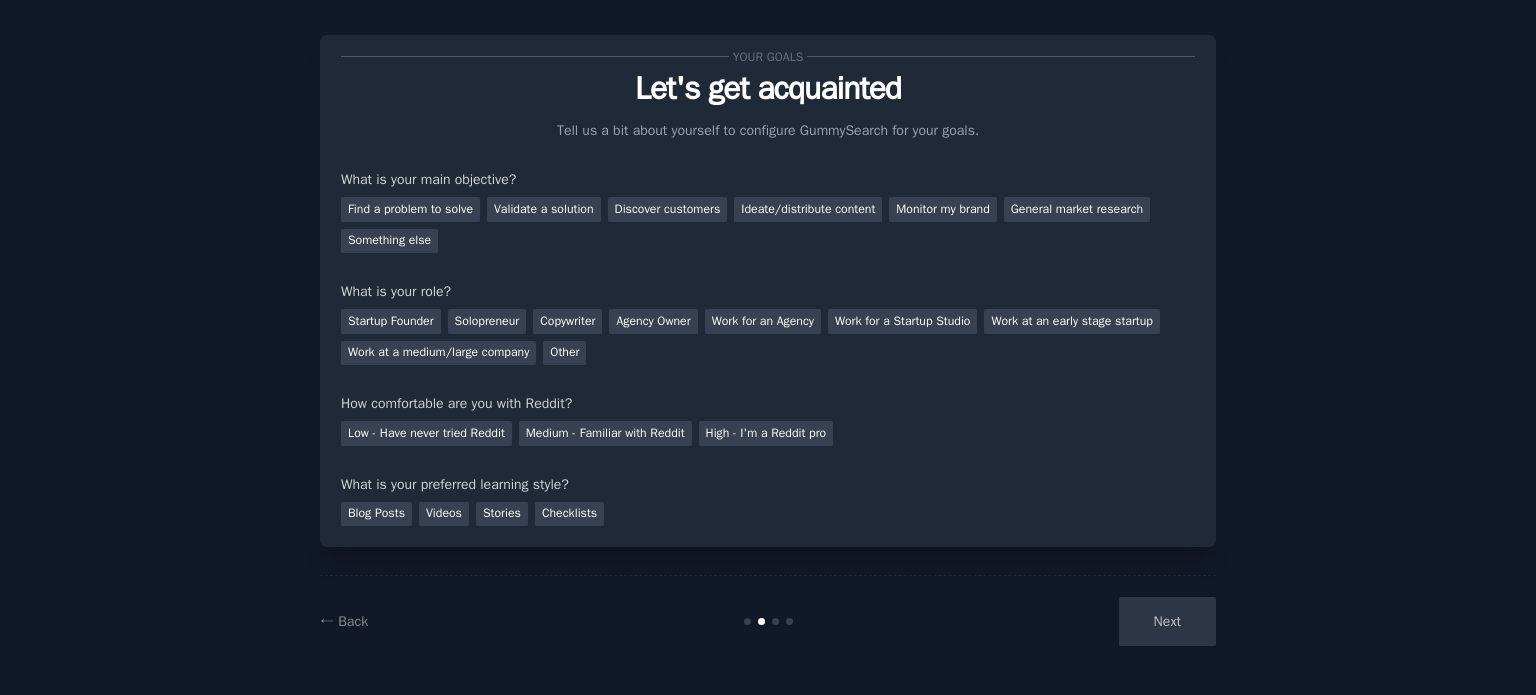 scroll, scrollTop: 20, scrollLeft: 0, axis: vertical 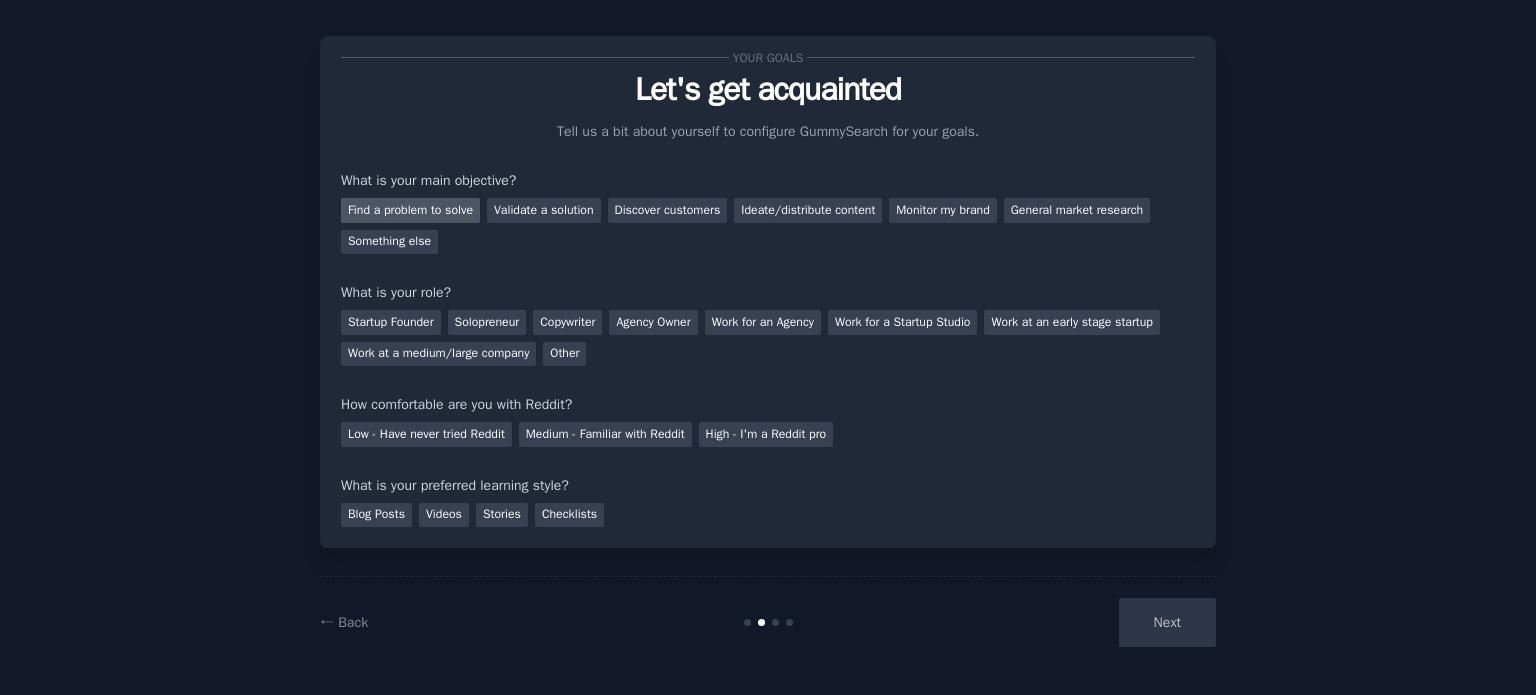 click on "Find a problem to solve" at bounding box center [410, 210] 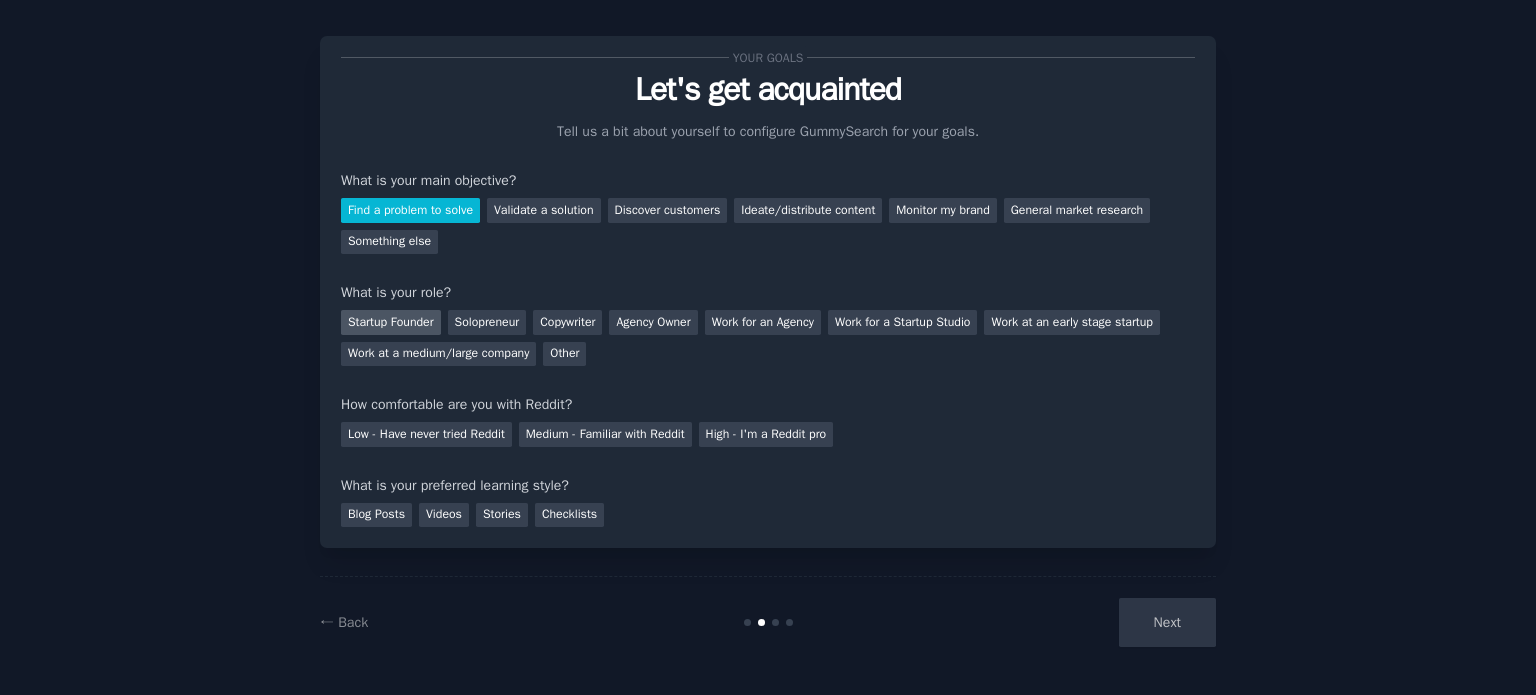 click on "Startup Founder" at bounding box center (391, 322) 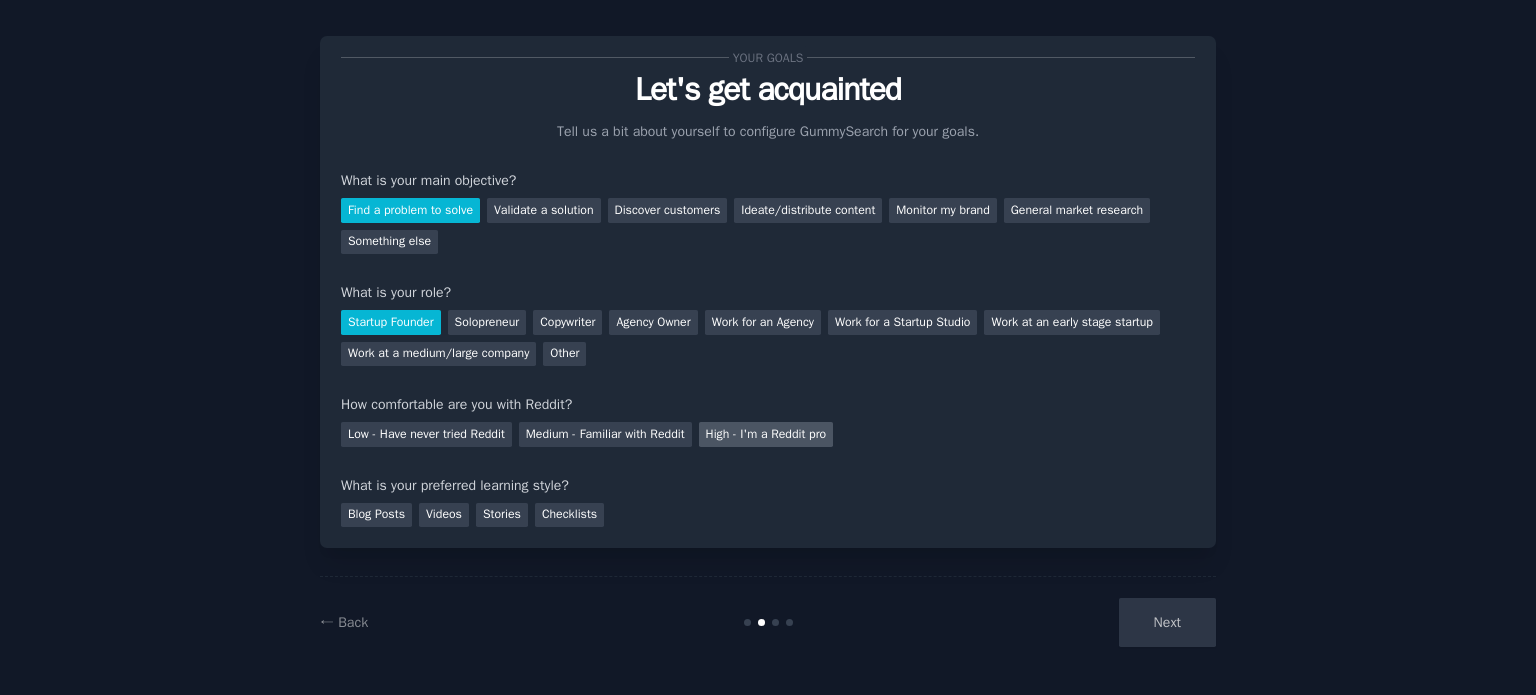 click on "High - I'm a Reddit pro" at bounding box center (766, 434) 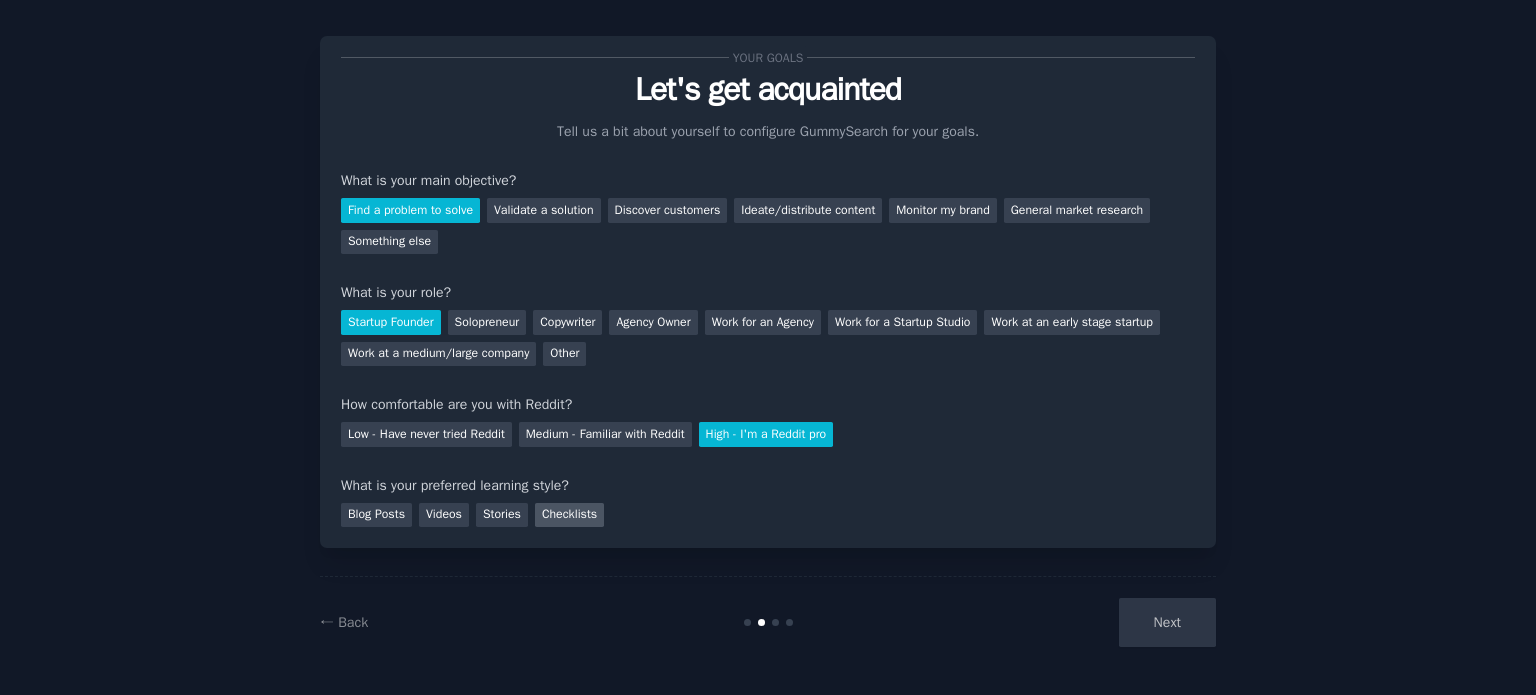 click on "Checklists" at bounding box center (569, 515) 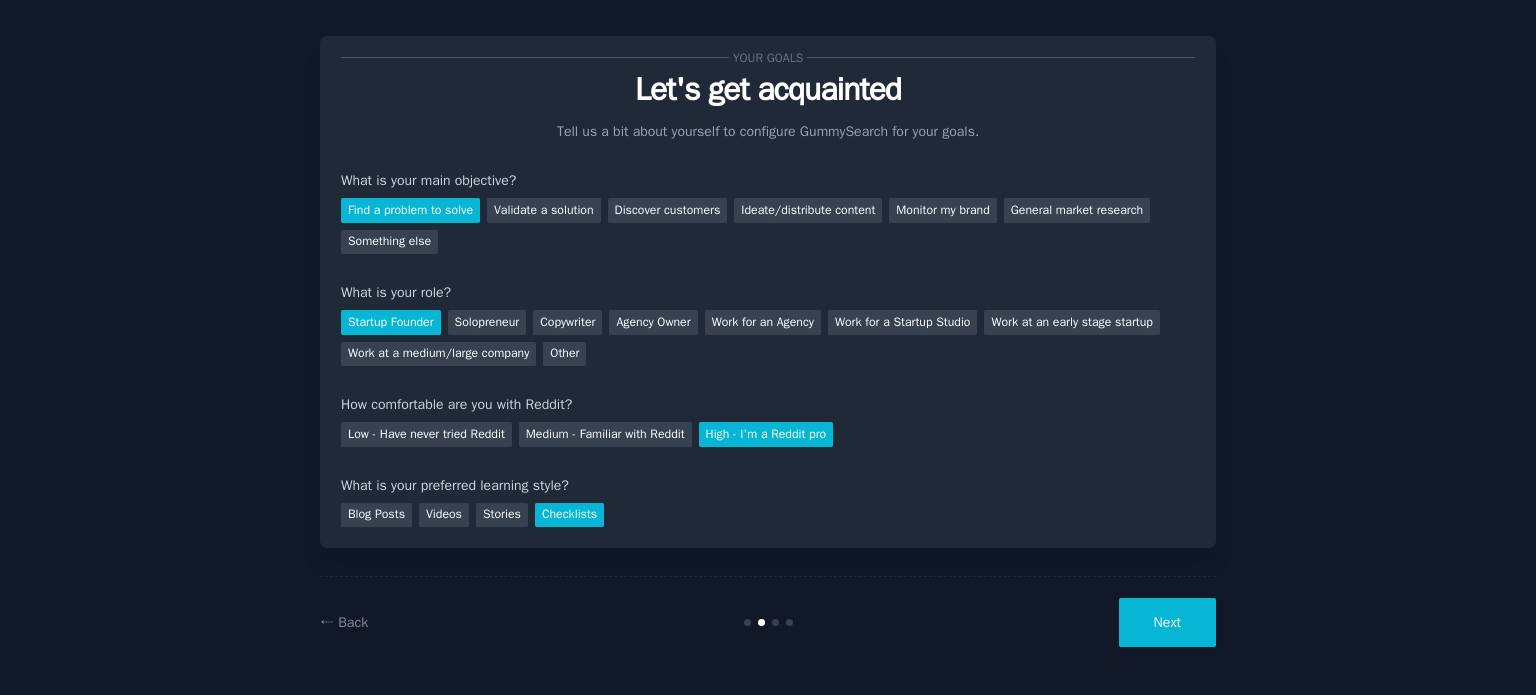 click on "Next" at bounding box center (1167, 622) 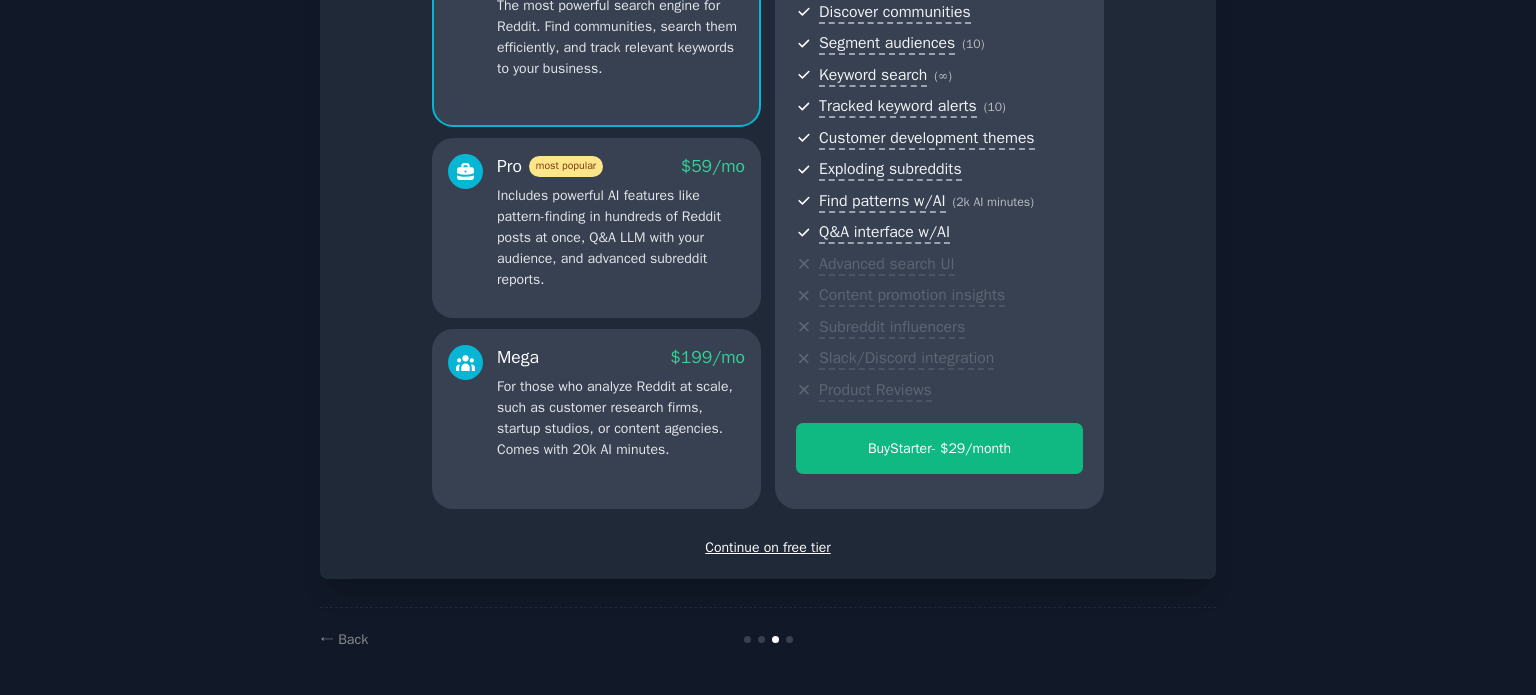 scroll, scrollTop: 235, scrollLeft: 0, axis: vertical 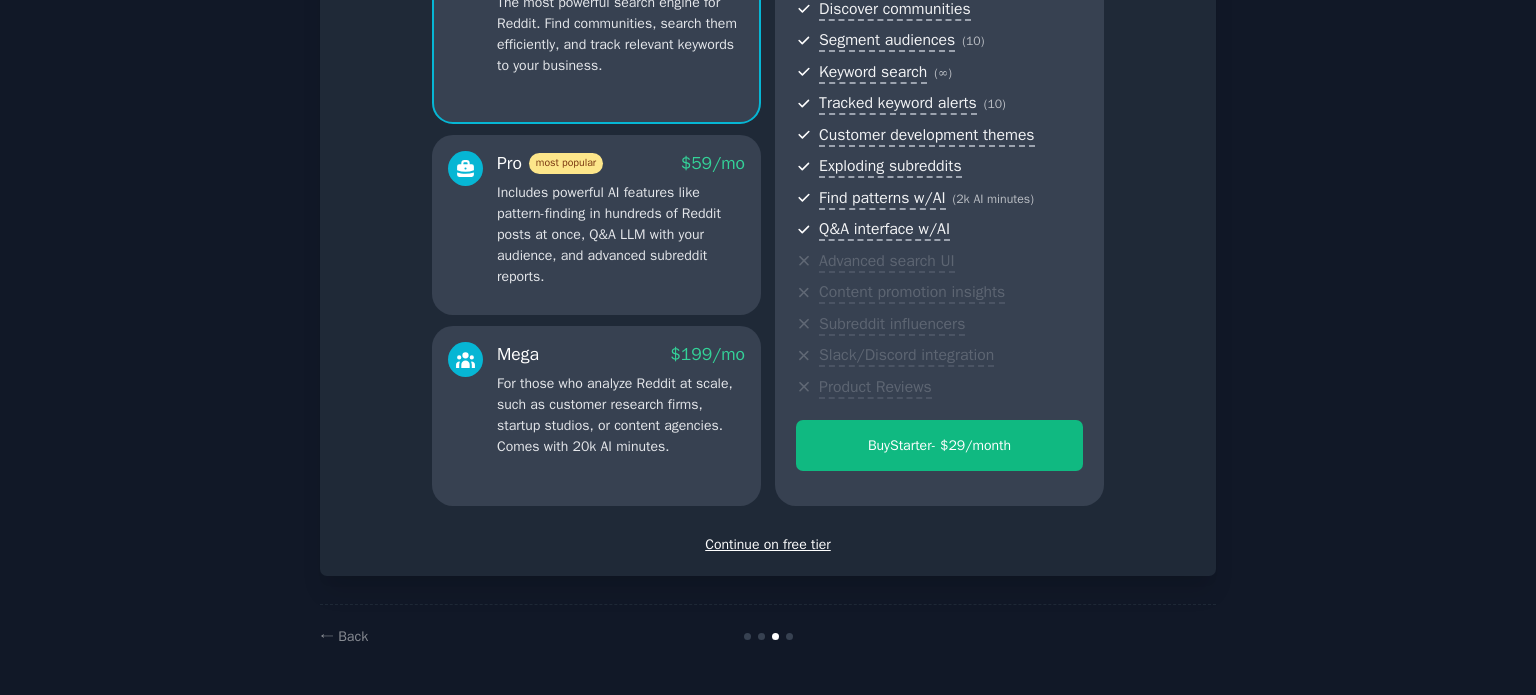 click on "Continue on free tier" at bounding box center [768, 544] 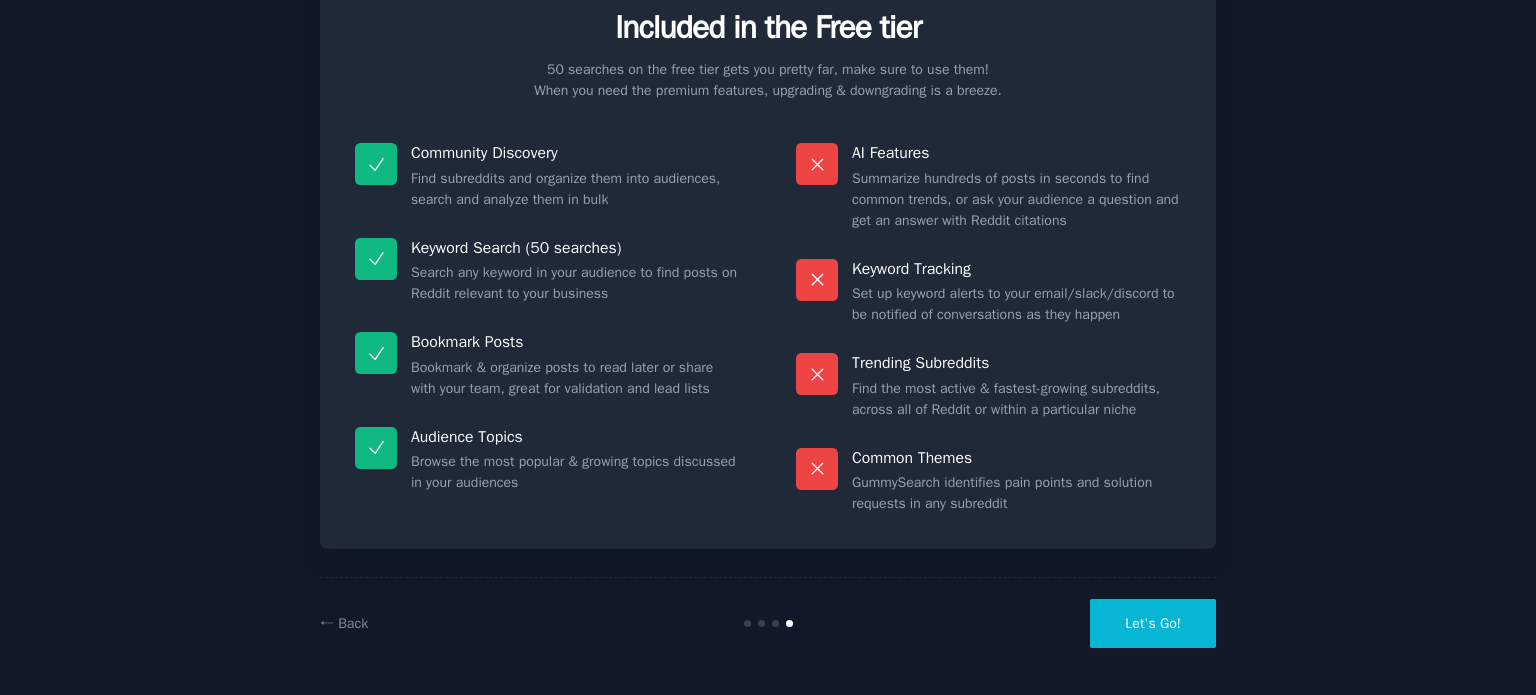 scroll, scrollTop: 83, scrollLeft: 0, axis: vertical 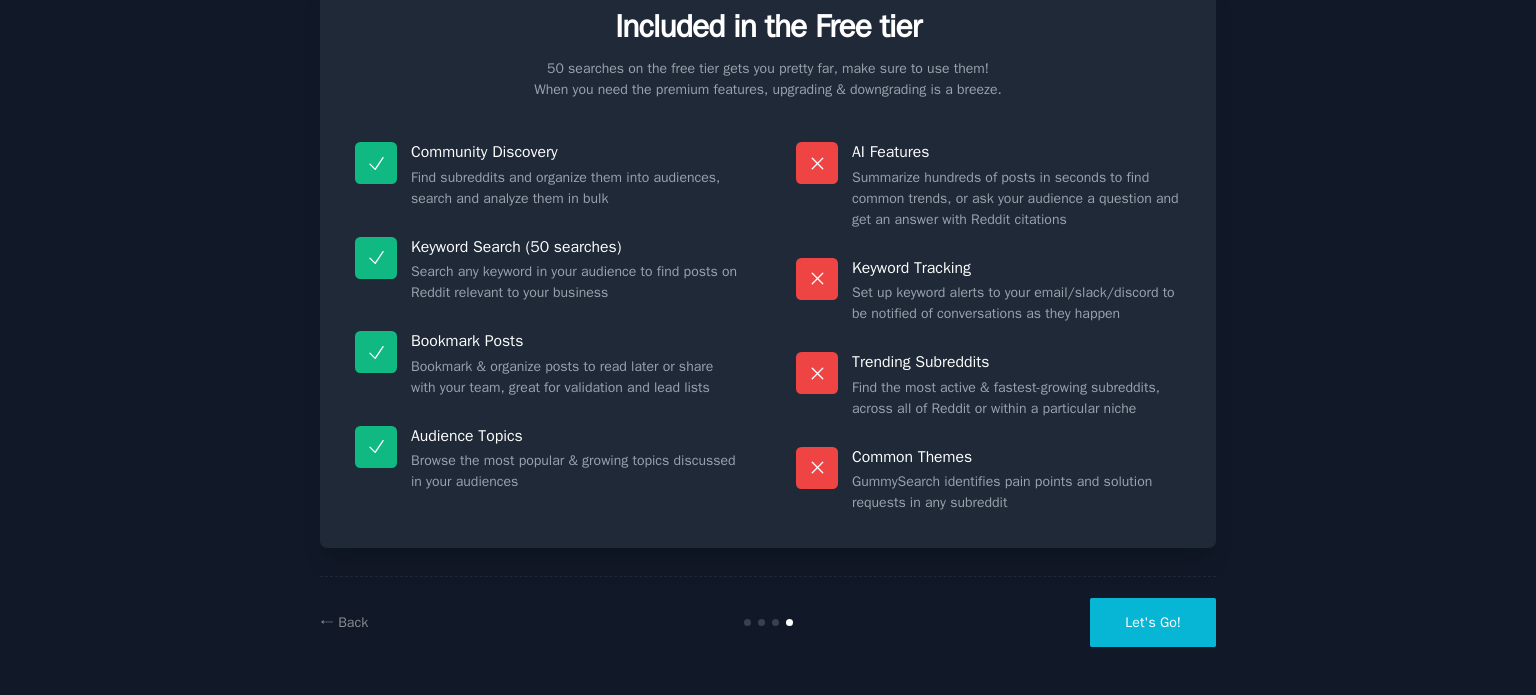 click on "Let's Go!" at bounding box center (1153, 622) 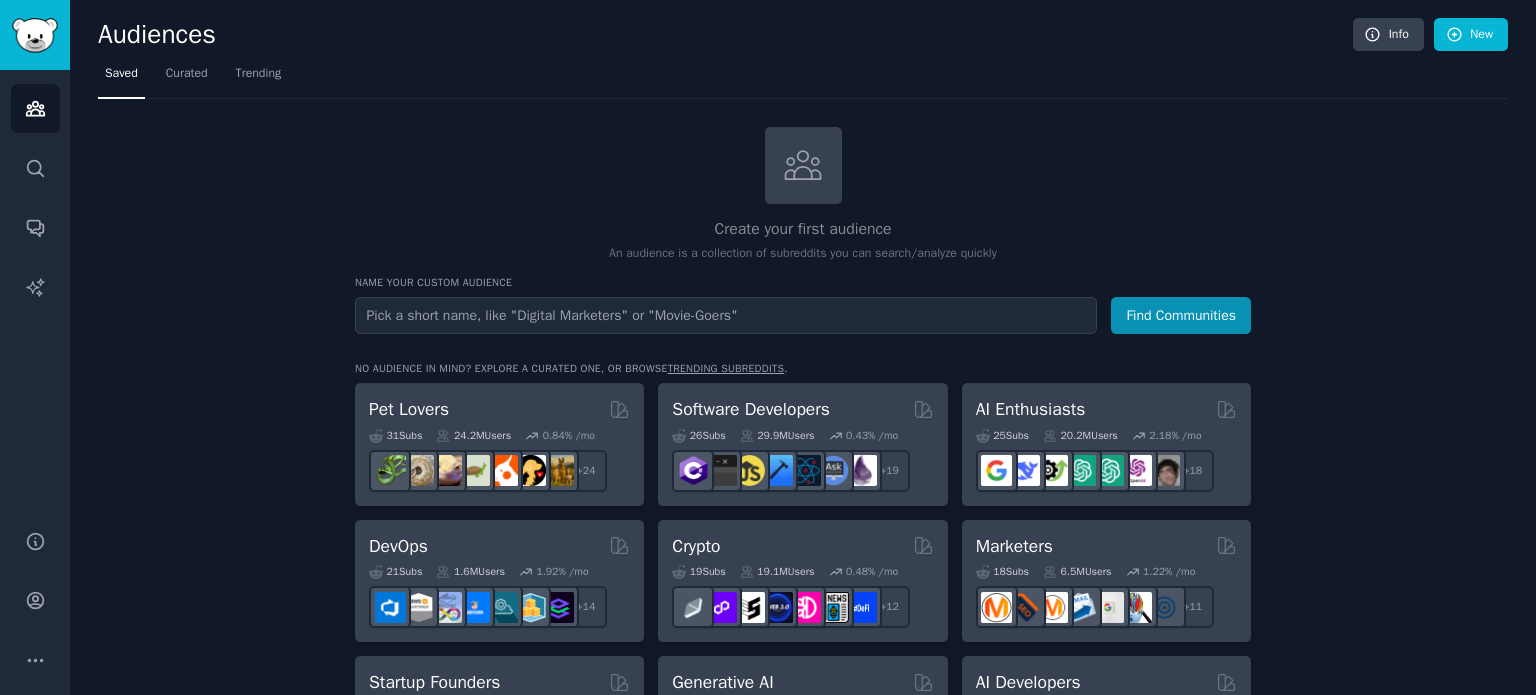 click at bounding box center [726, 315] 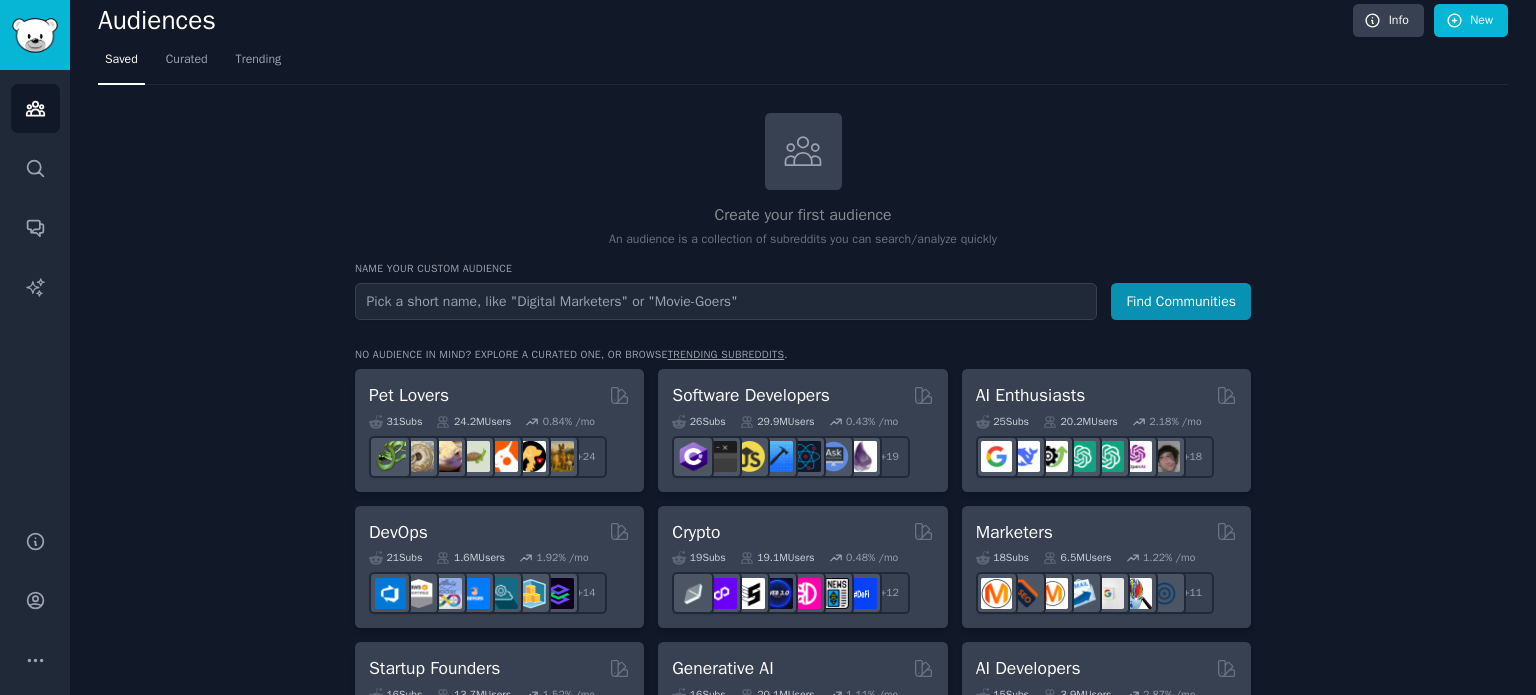 scroll, scrollTop: 0, scrollLeft: 0, axis: both 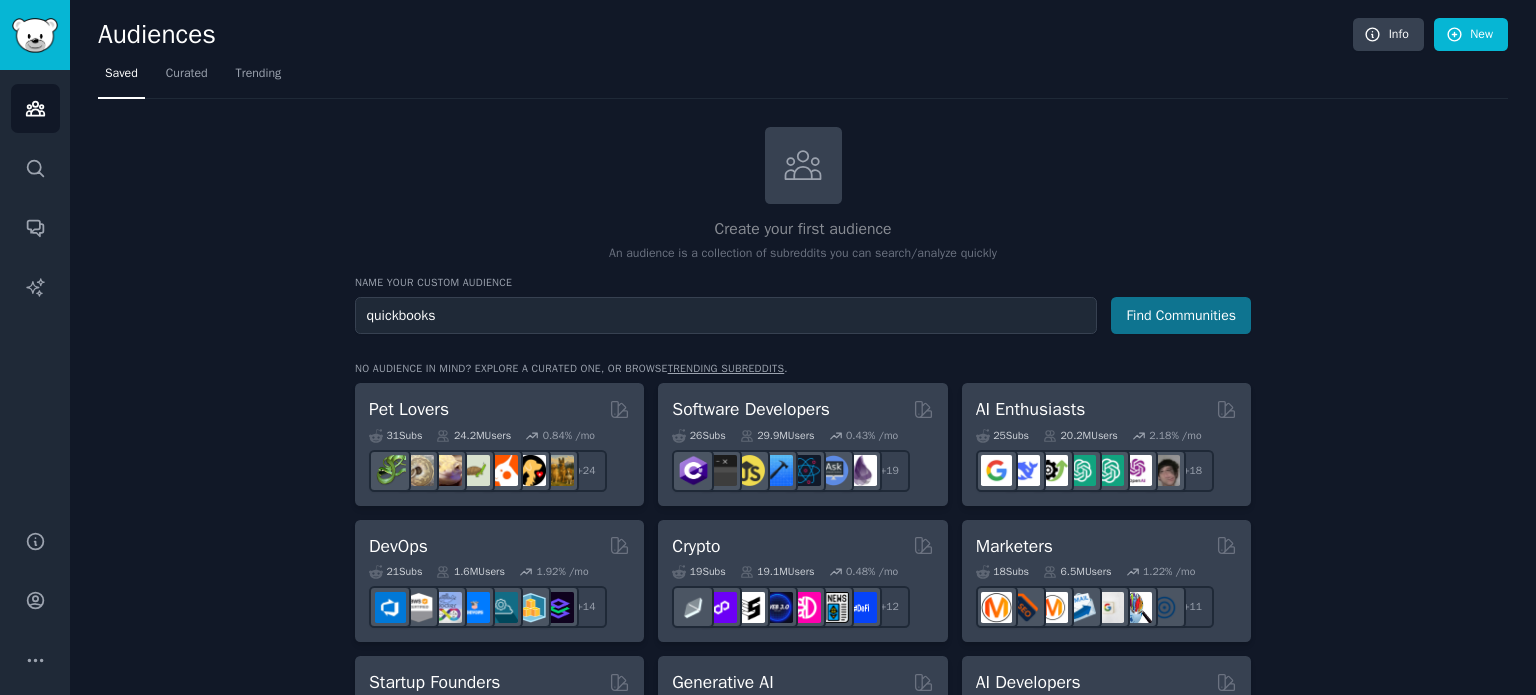 type on "quickbooks" 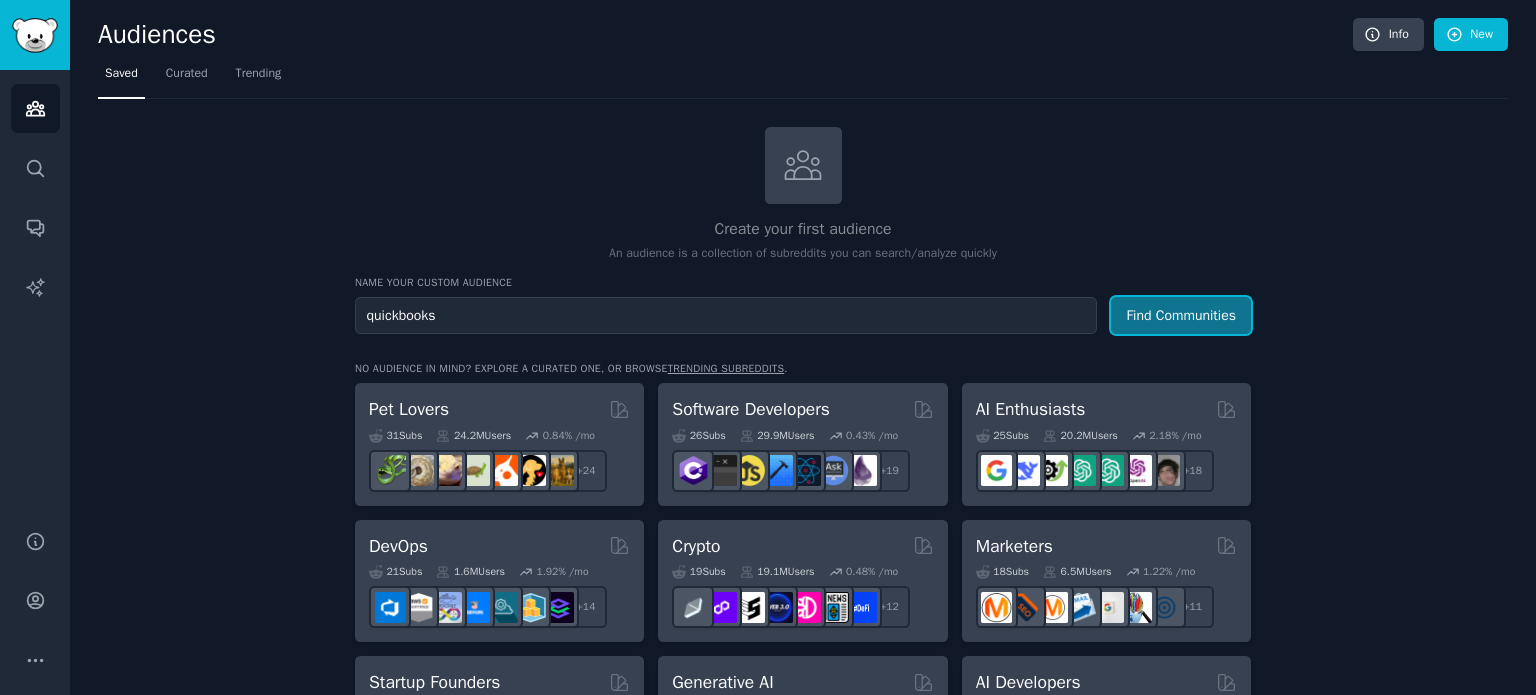 click on "Find Communities" at bounding box center [1181, 315] 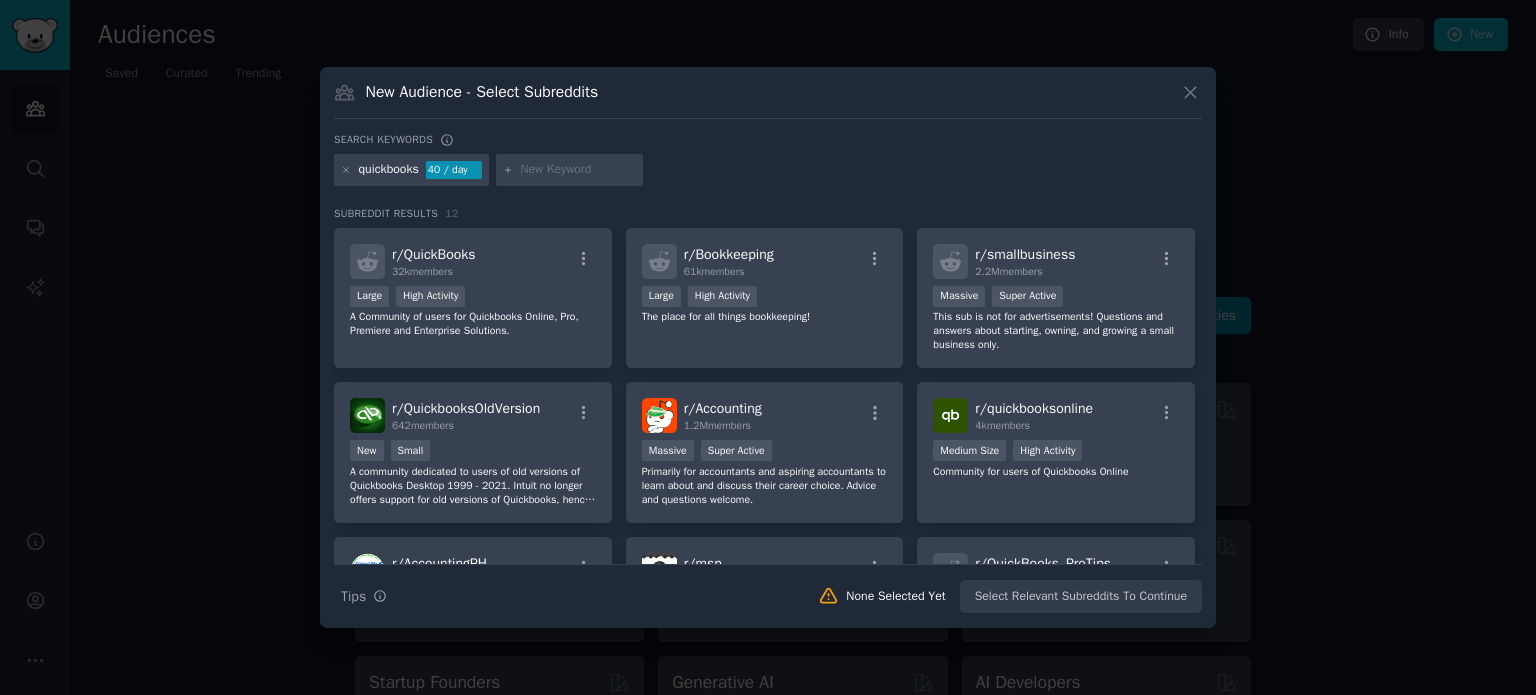 click at bounding box center [578, 170] 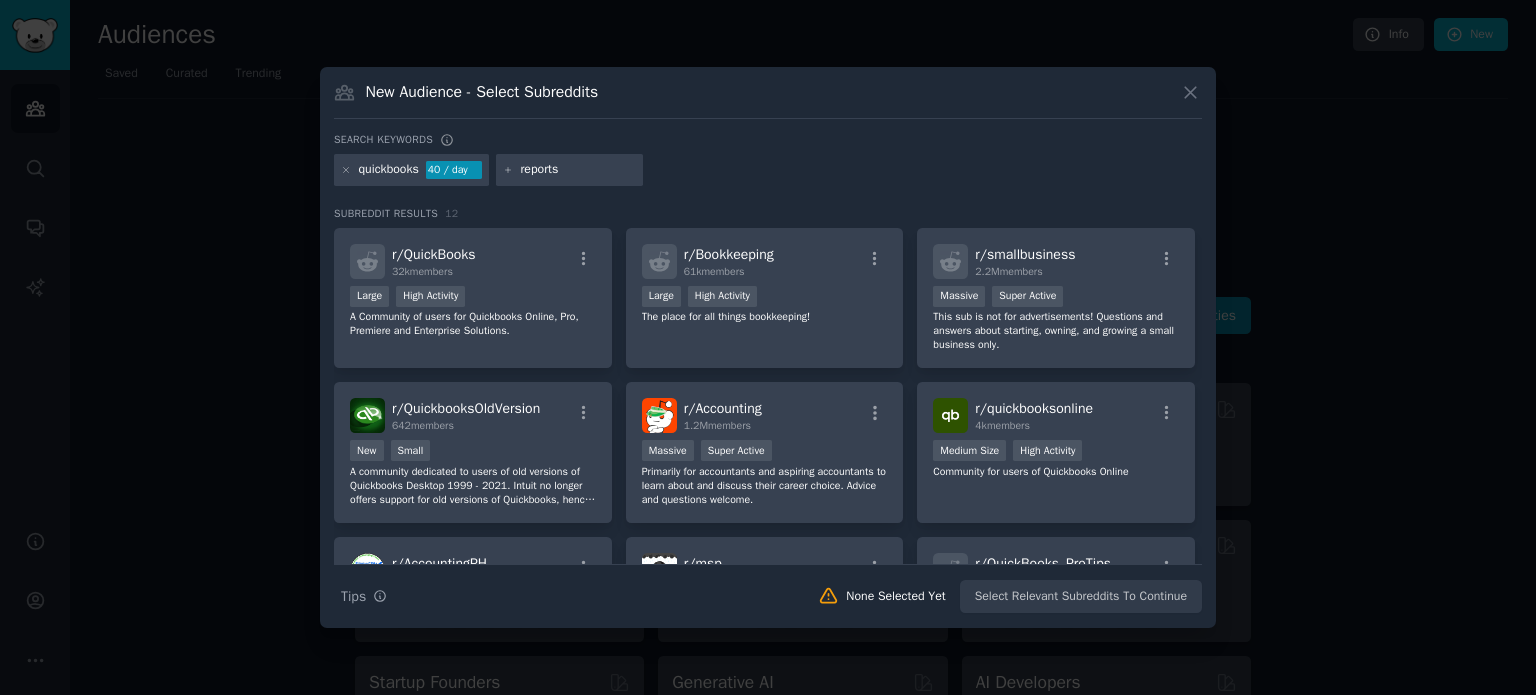 type on "reports" 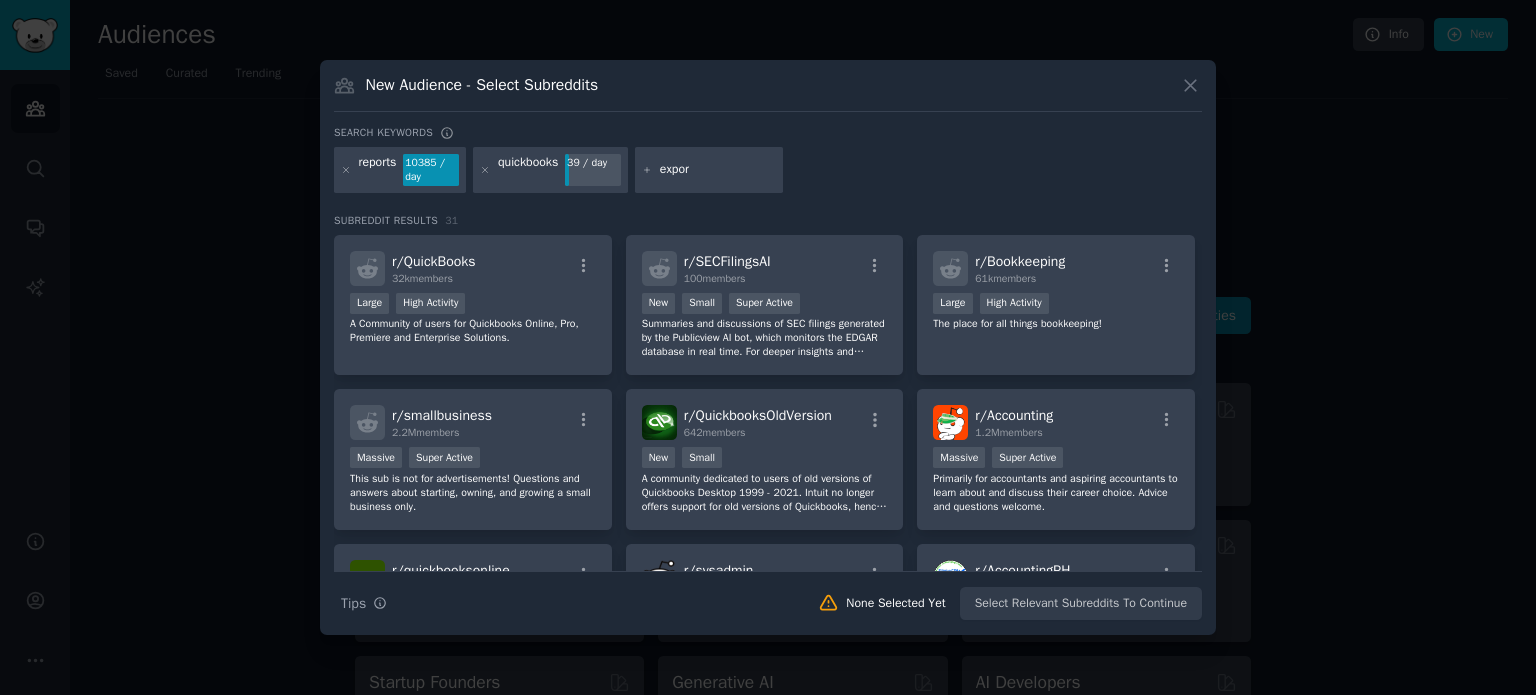 type on "export" 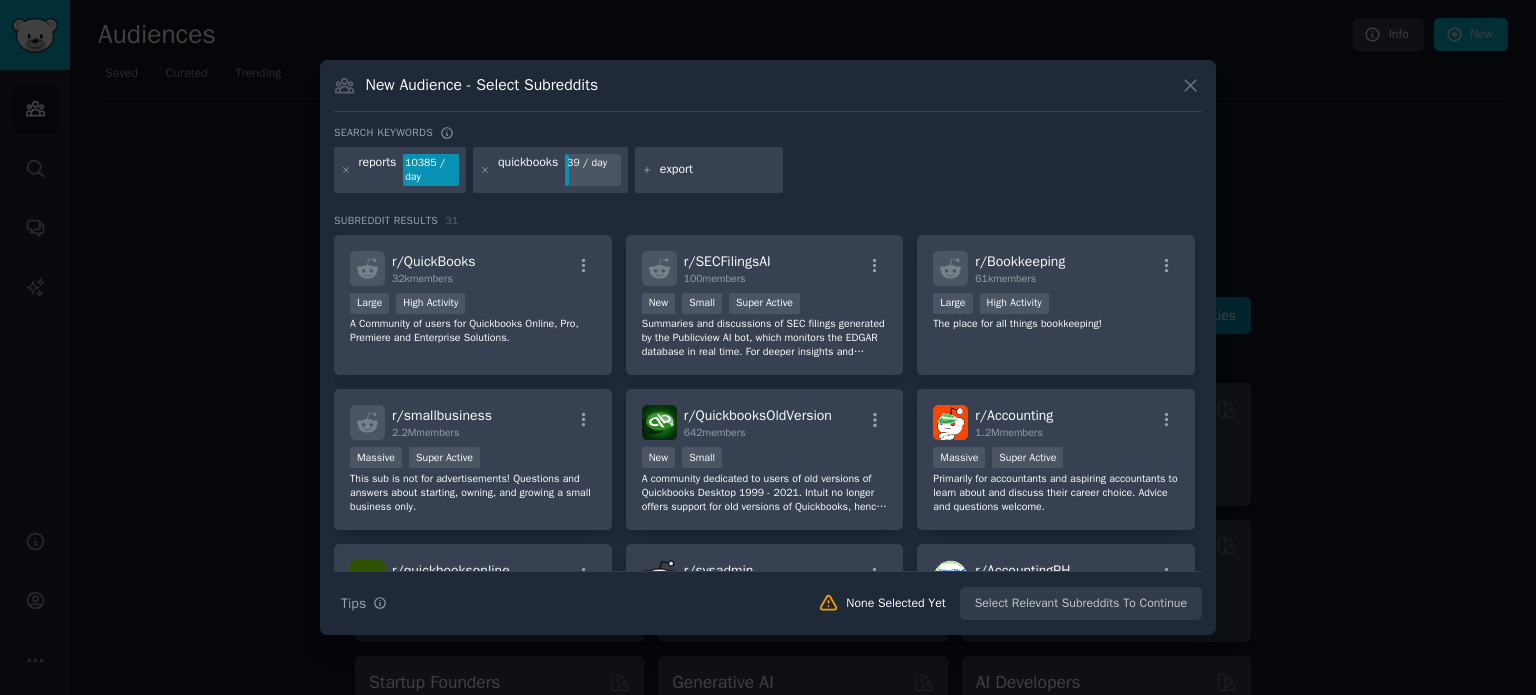 type 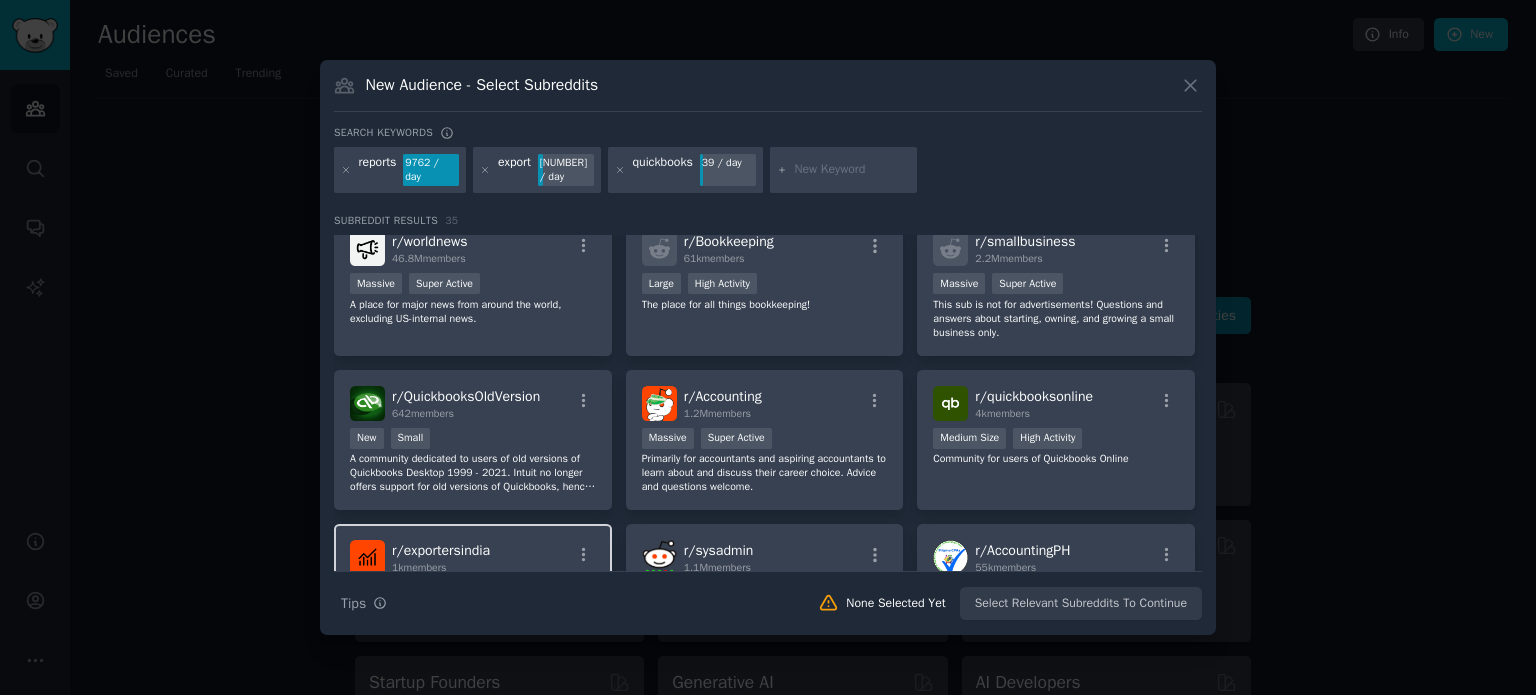 scroll, scrollTop: 0, scrollLeft: 0, axis: both 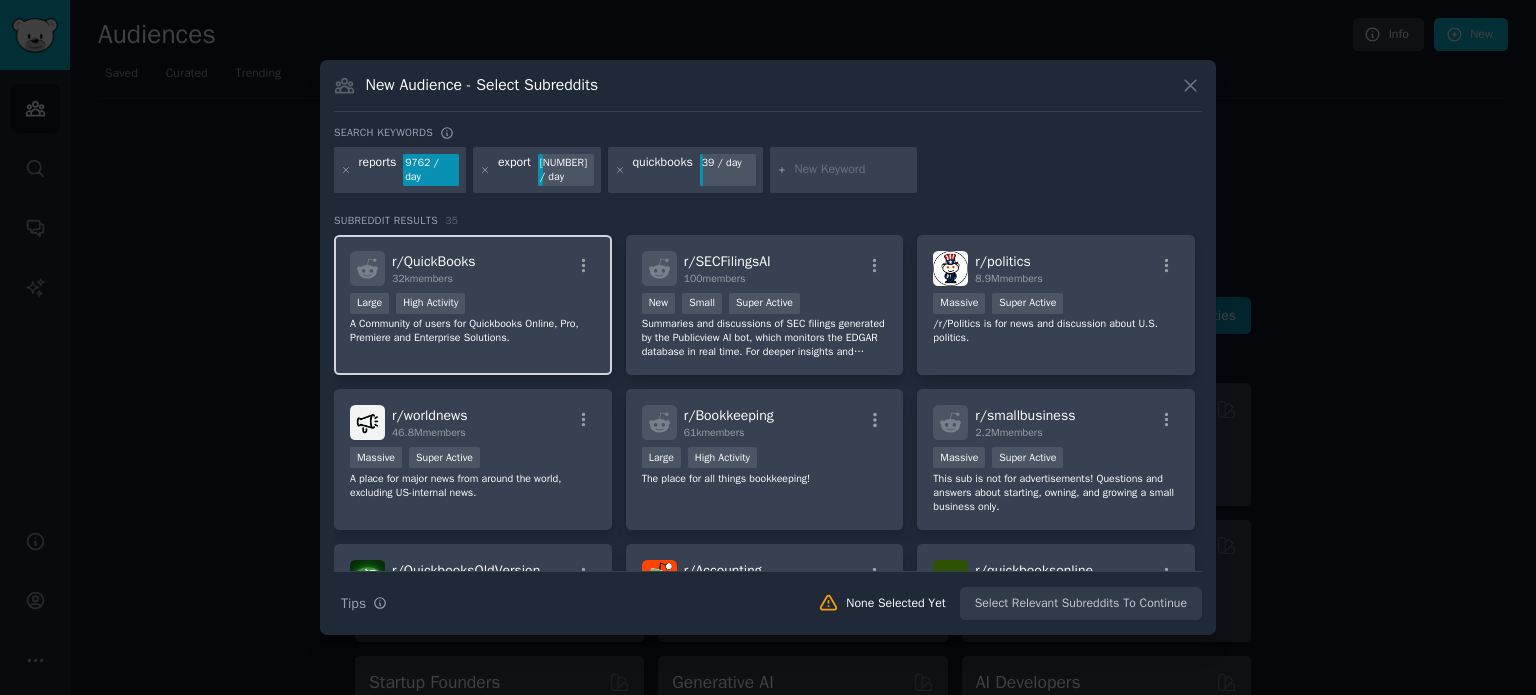 click on "r/ QuickBooks 32k  members" at bounding box center (473, 268) 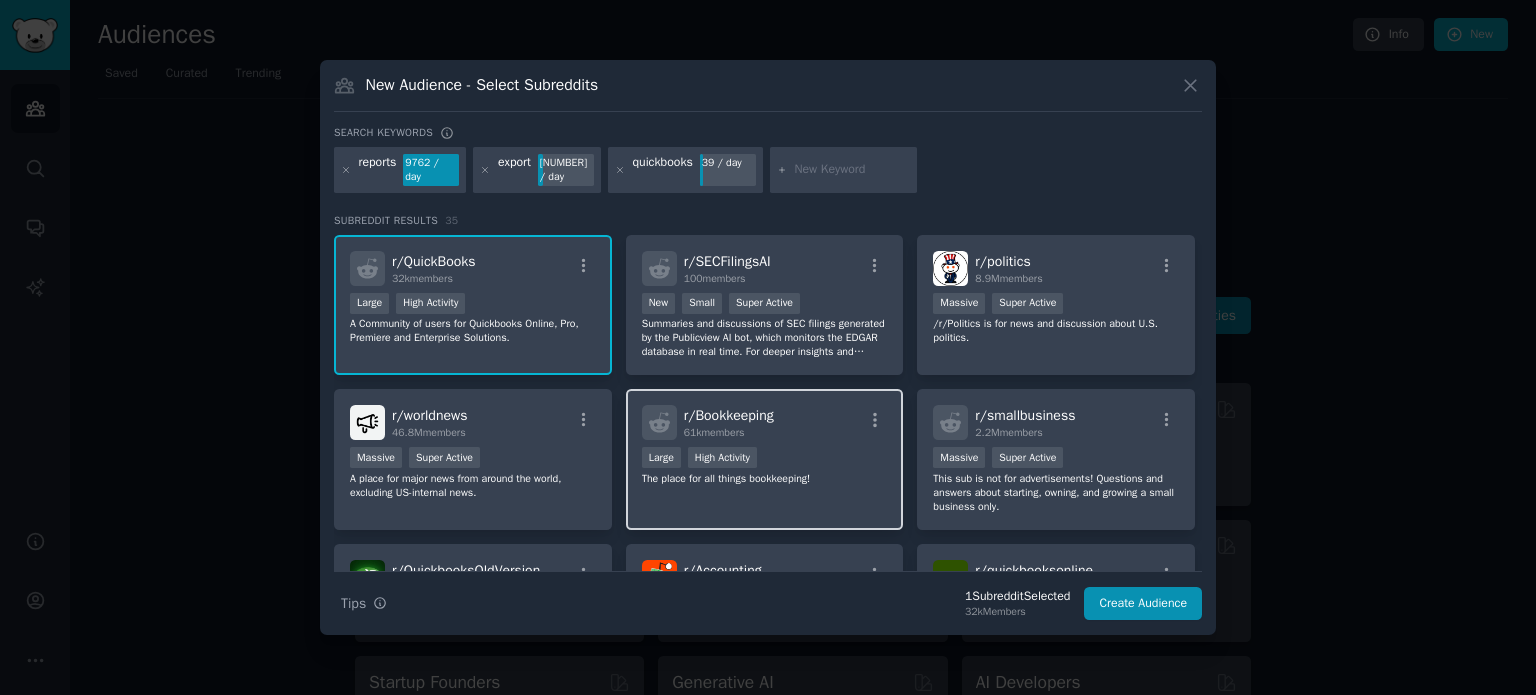 click on "r/ Bookkeeping 61k members" at bounding box center [765, 422] 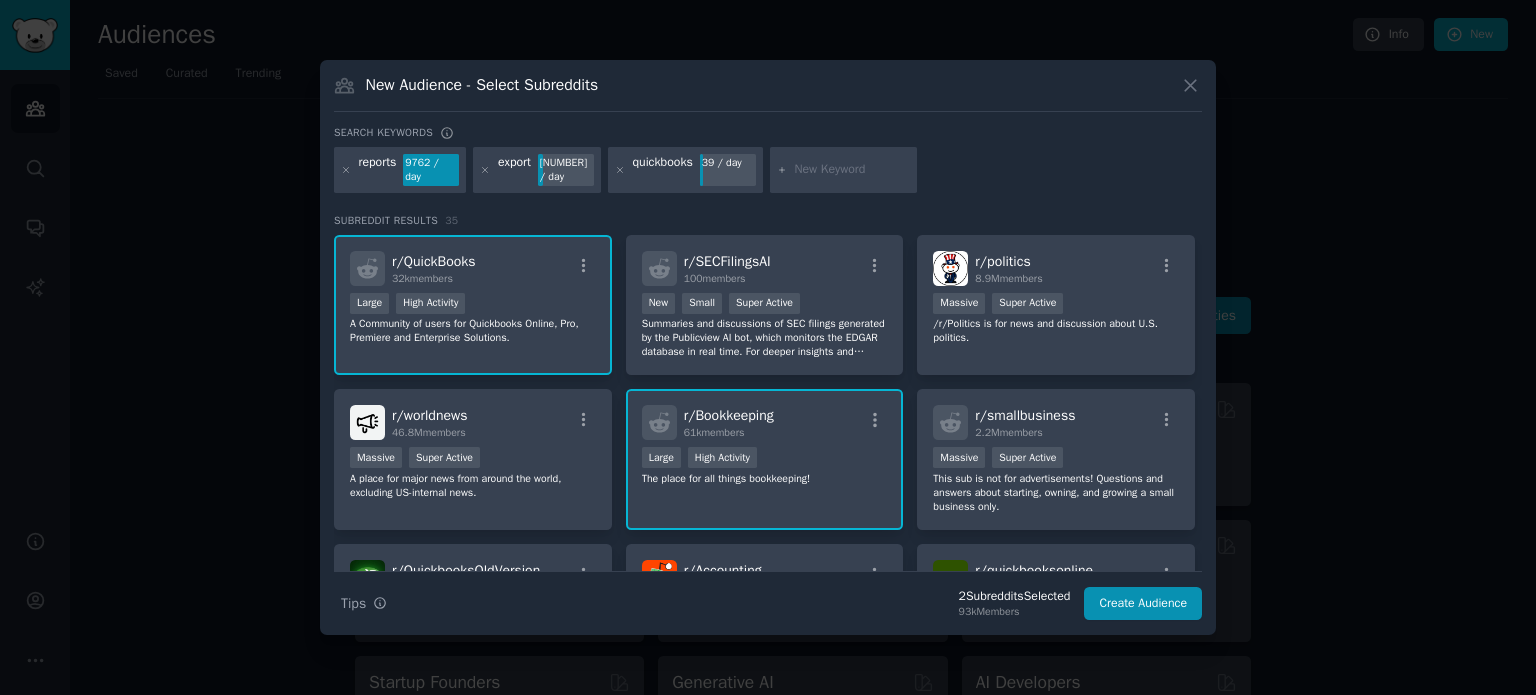 scroll, scrollTop: 100, scrollLeft: 0, axis: vertical 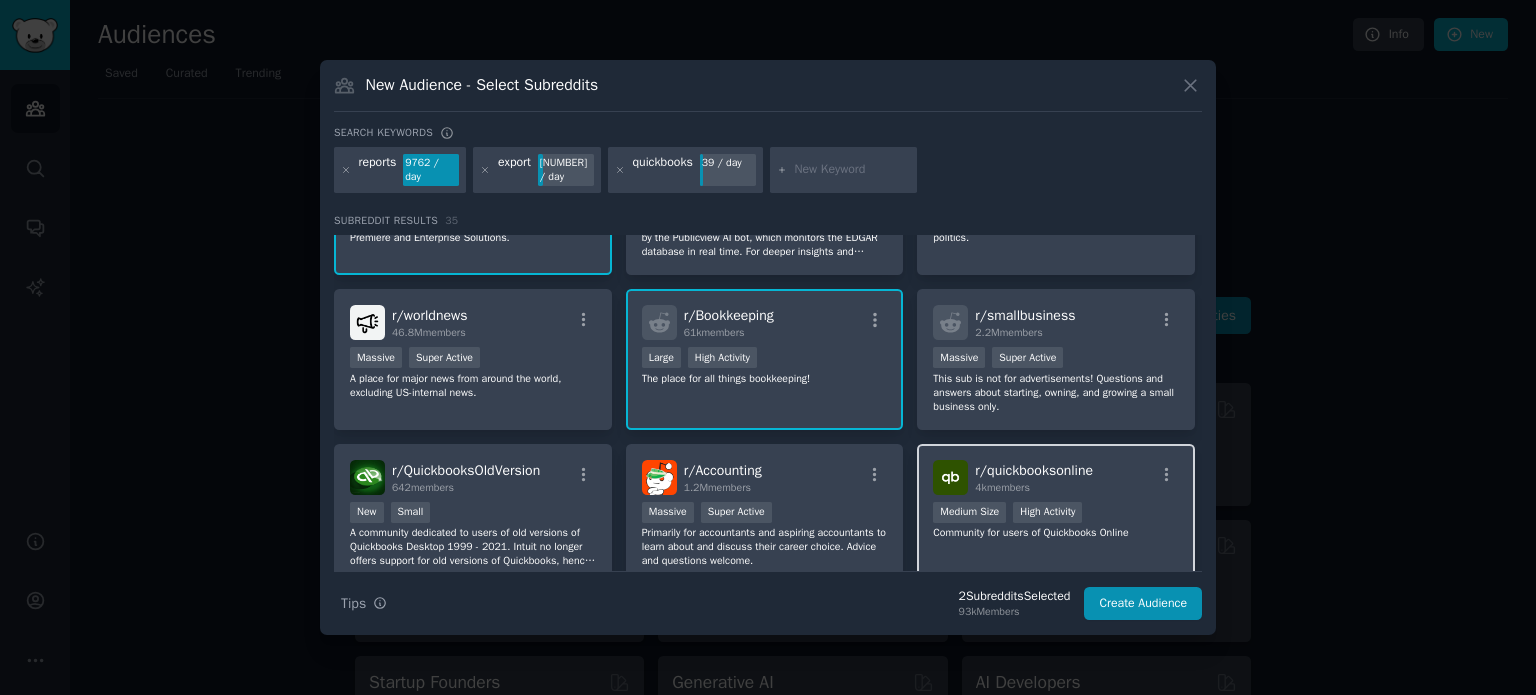 click on "r/ quickbooksonline" at bounding box center (1034, 470) 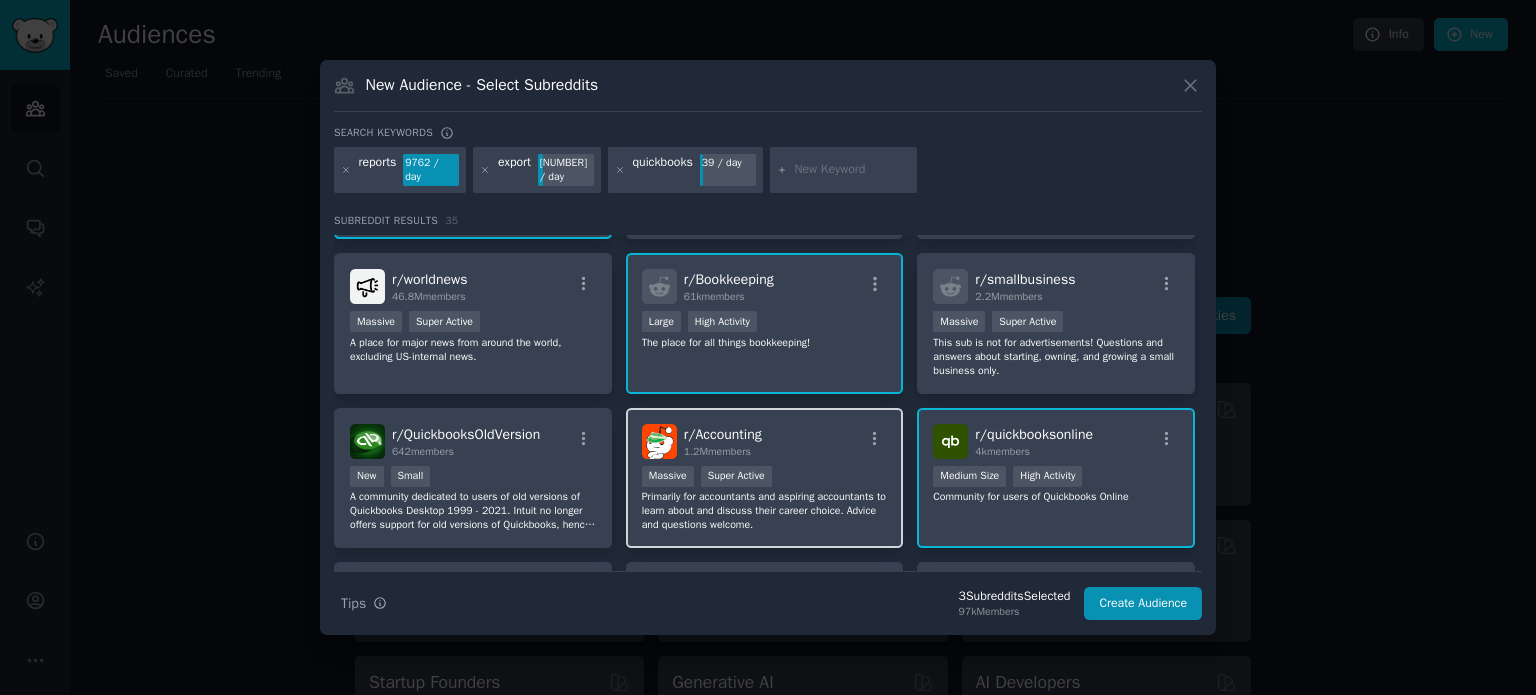 scroll, scrollTop: 300, scrollLeft: 0, axis: vertical 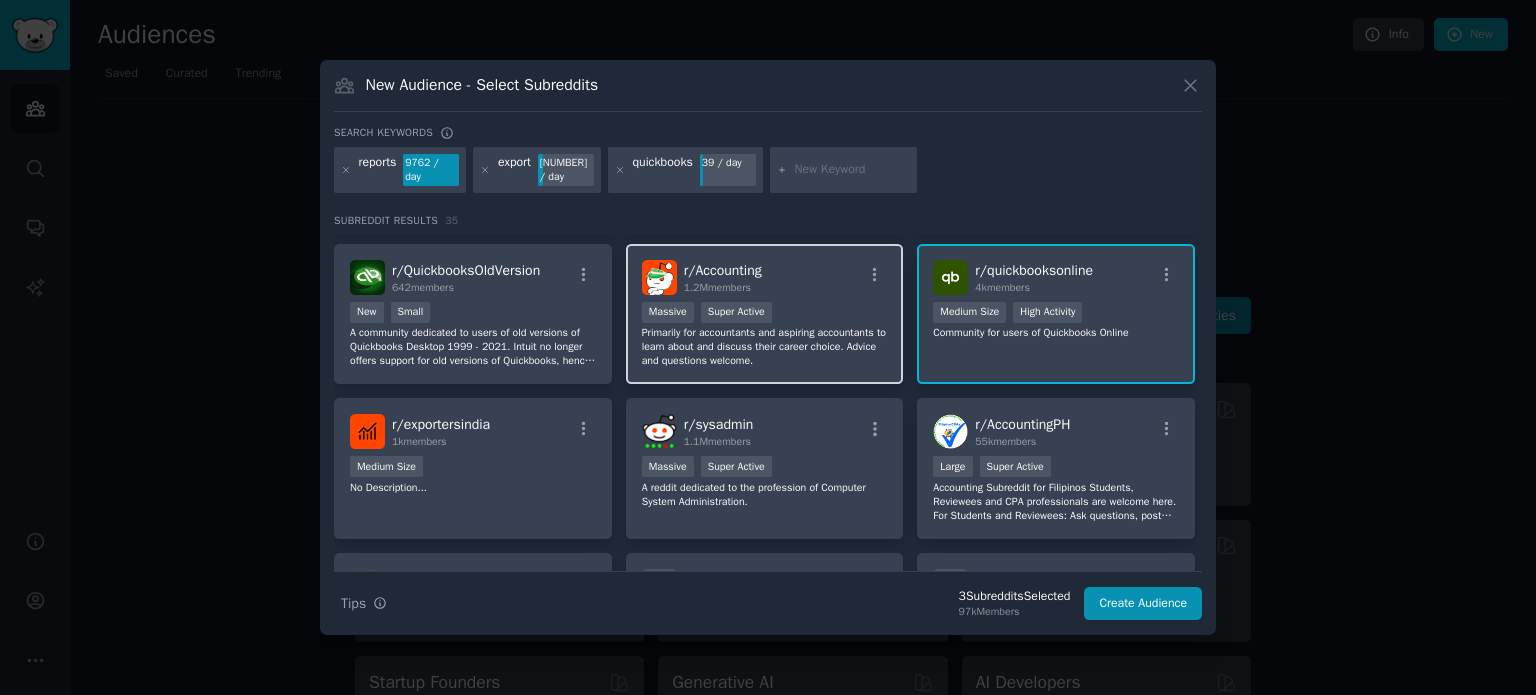 click on "Massive Super Active" at bounding box center (765, 314) 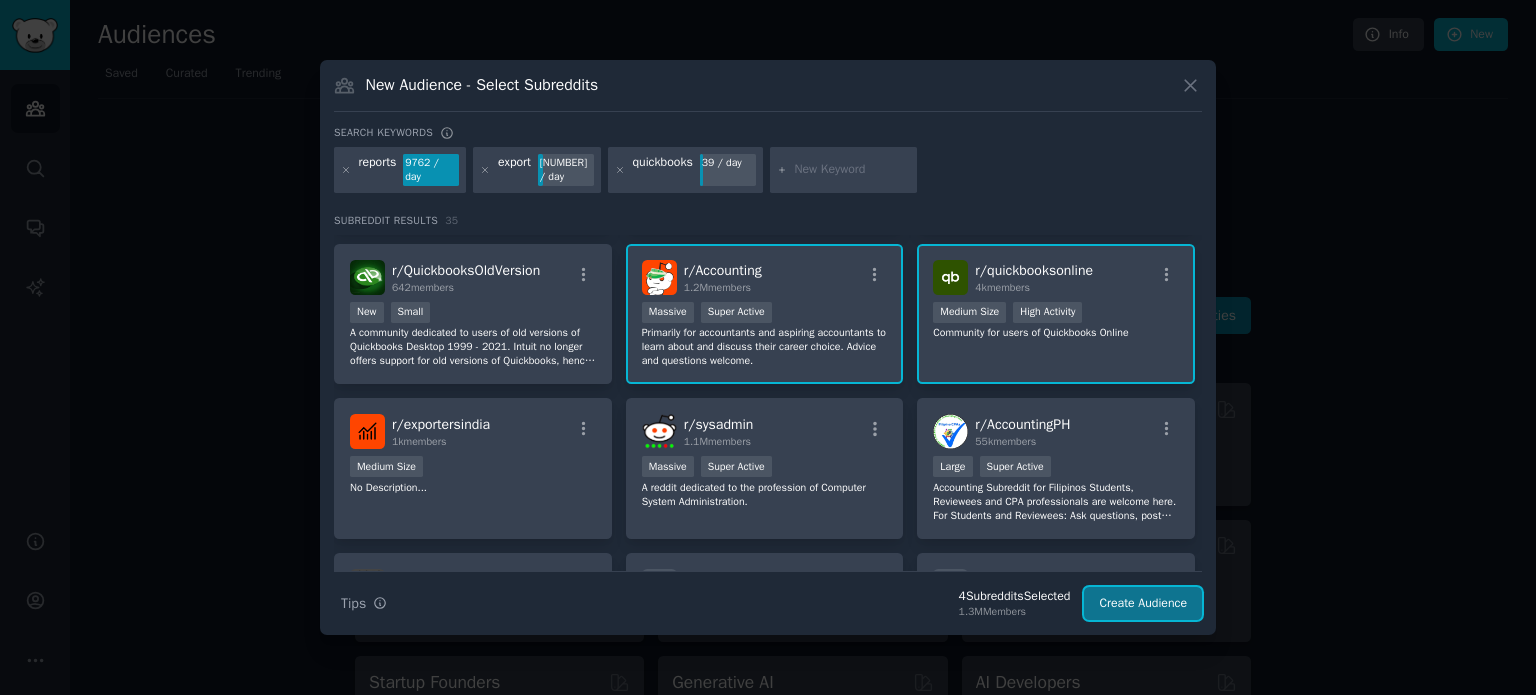 click on "Create Audience" at bounding box center (1143, 604) 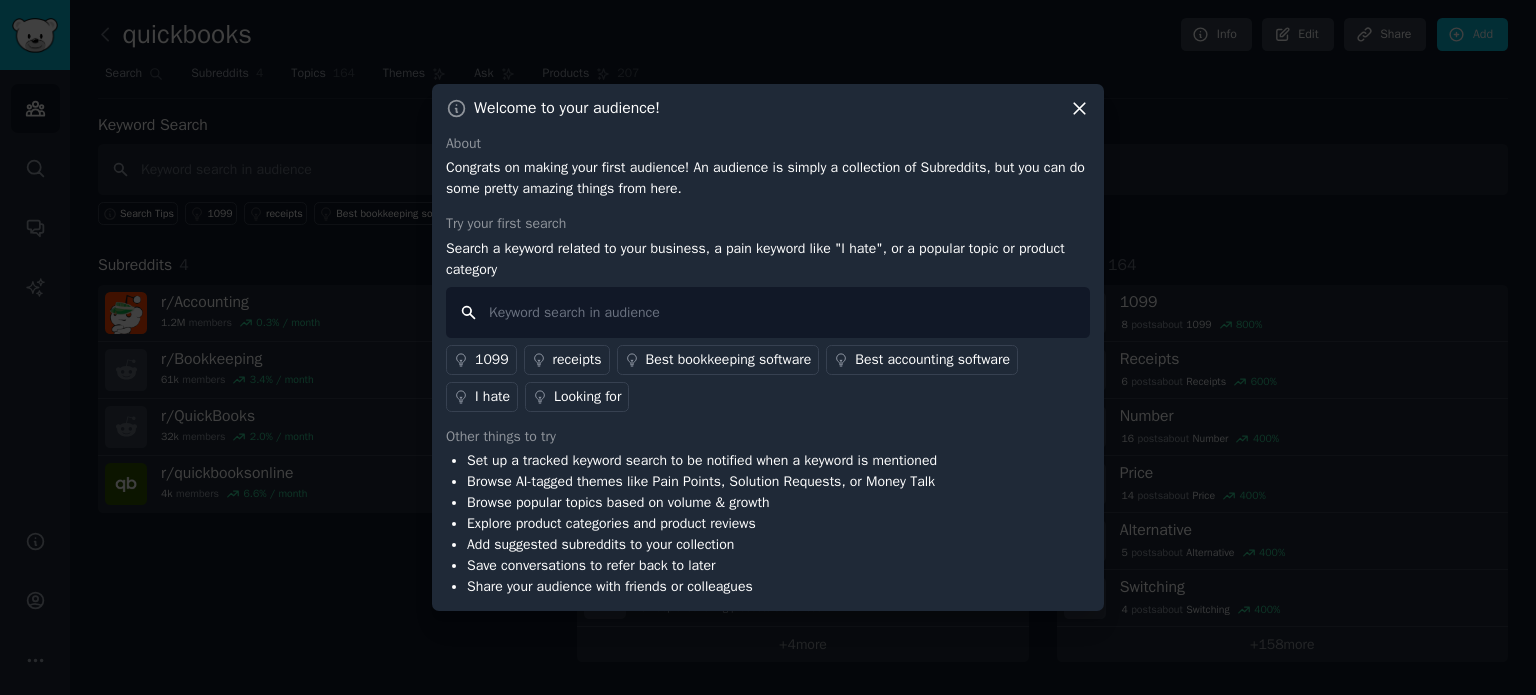 click at bounding box center [768, 312] 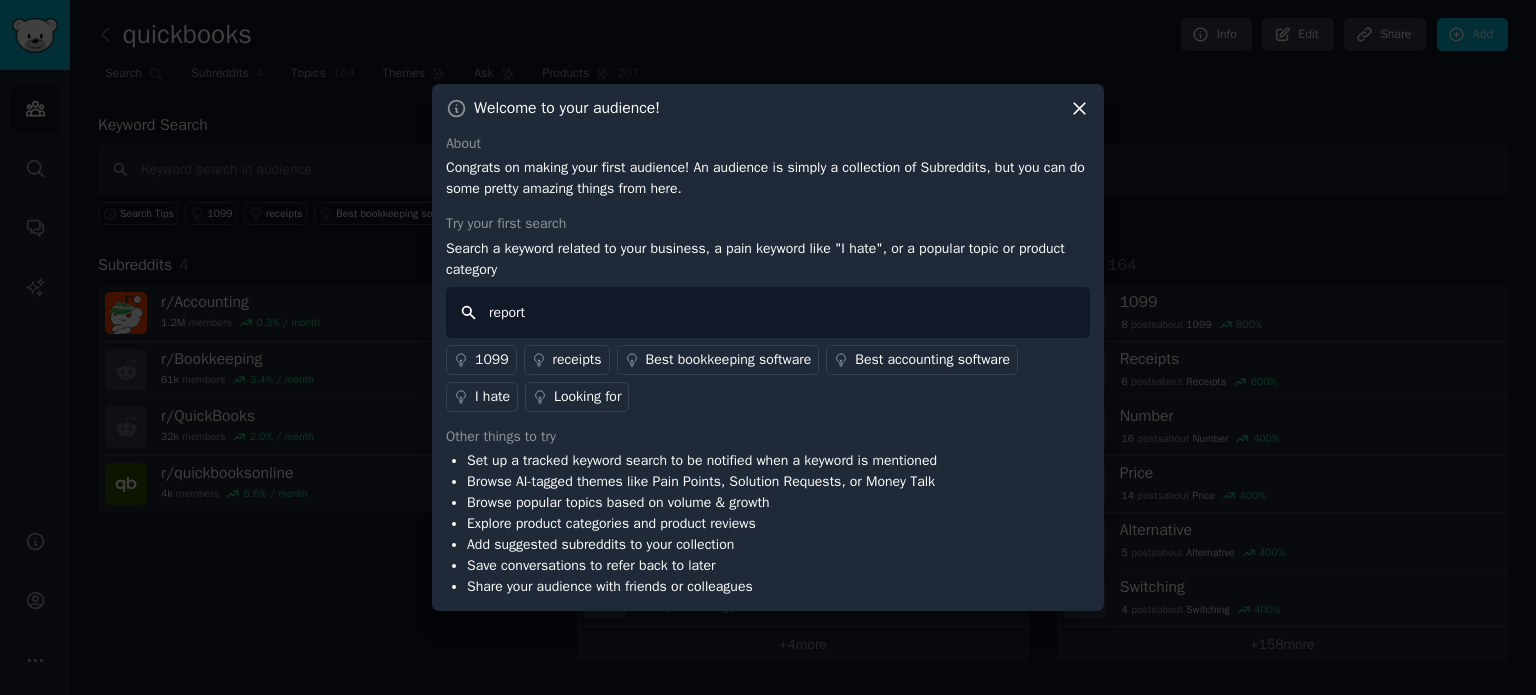 type on "reports" 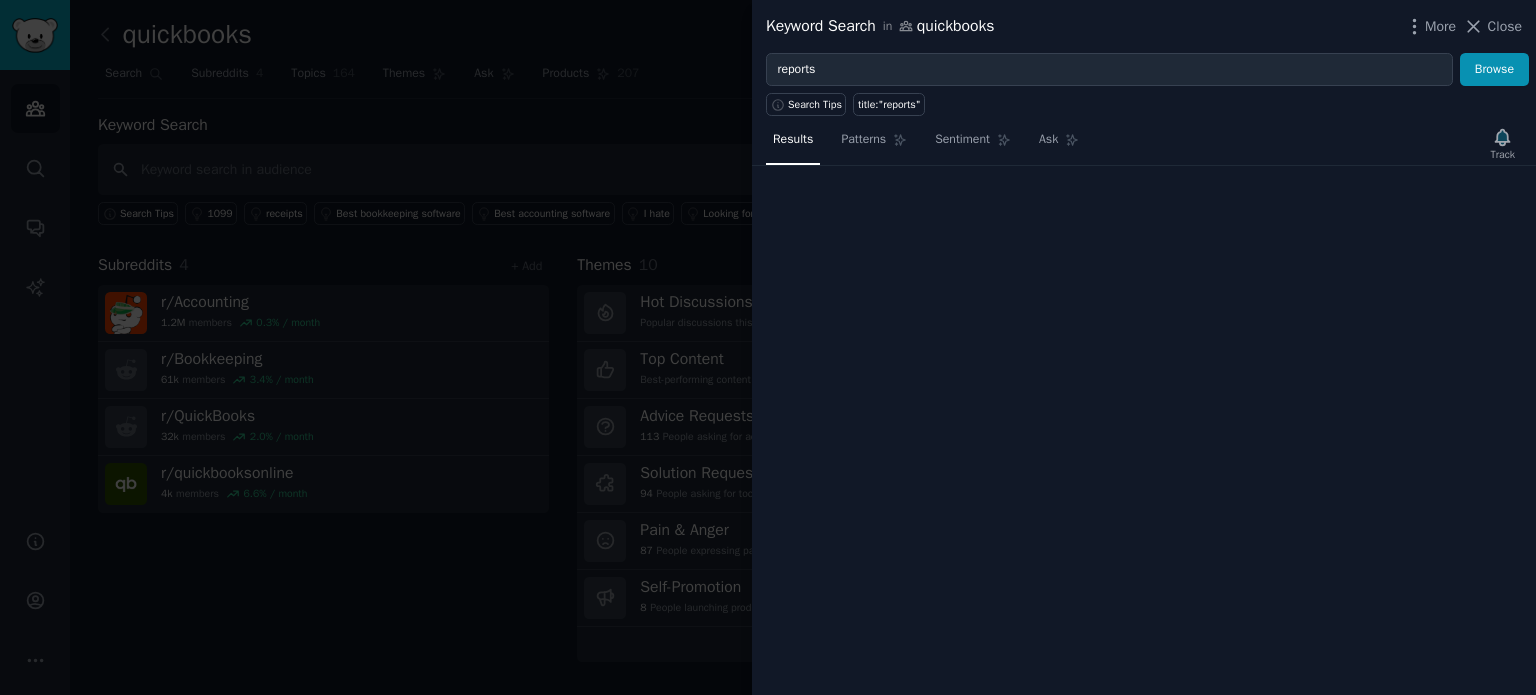 type 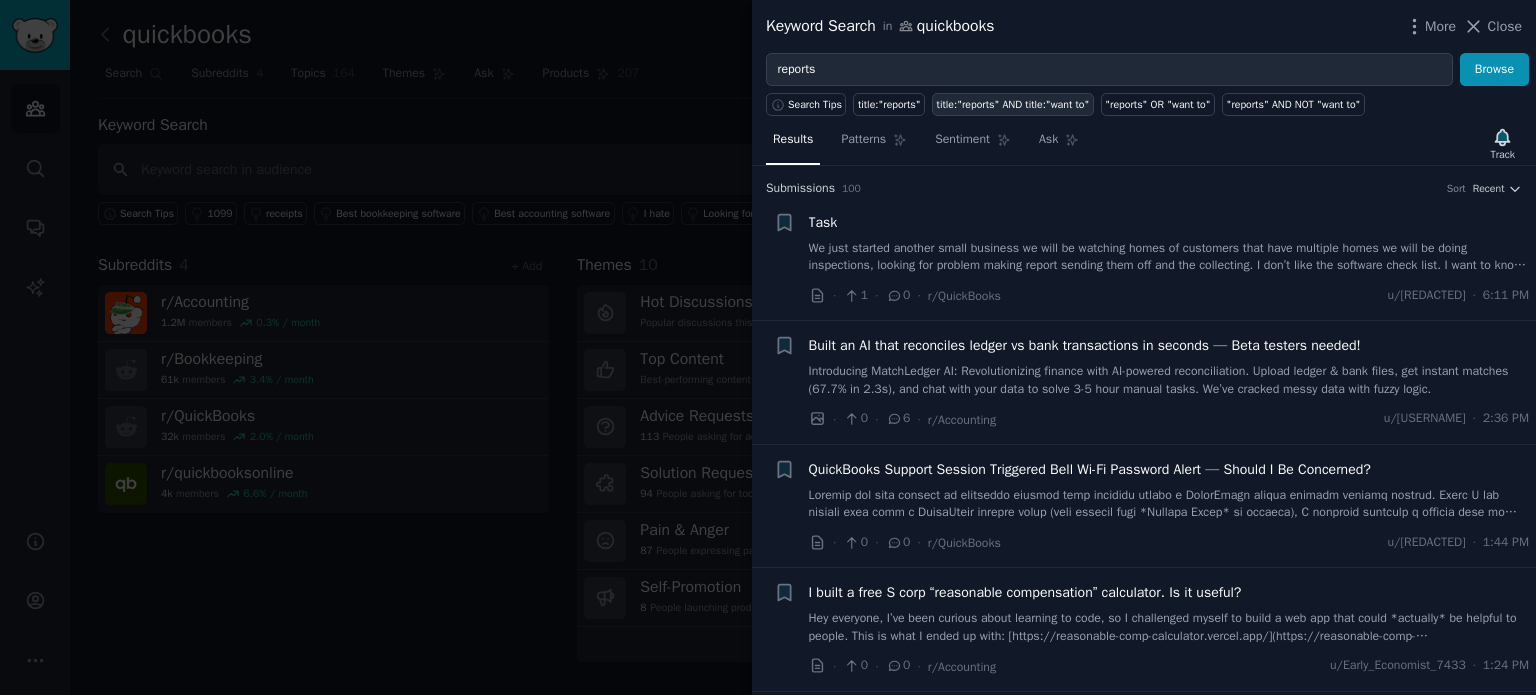 click on "title:"reports" AND title:"want to"" at bounding box center [1013, 105] 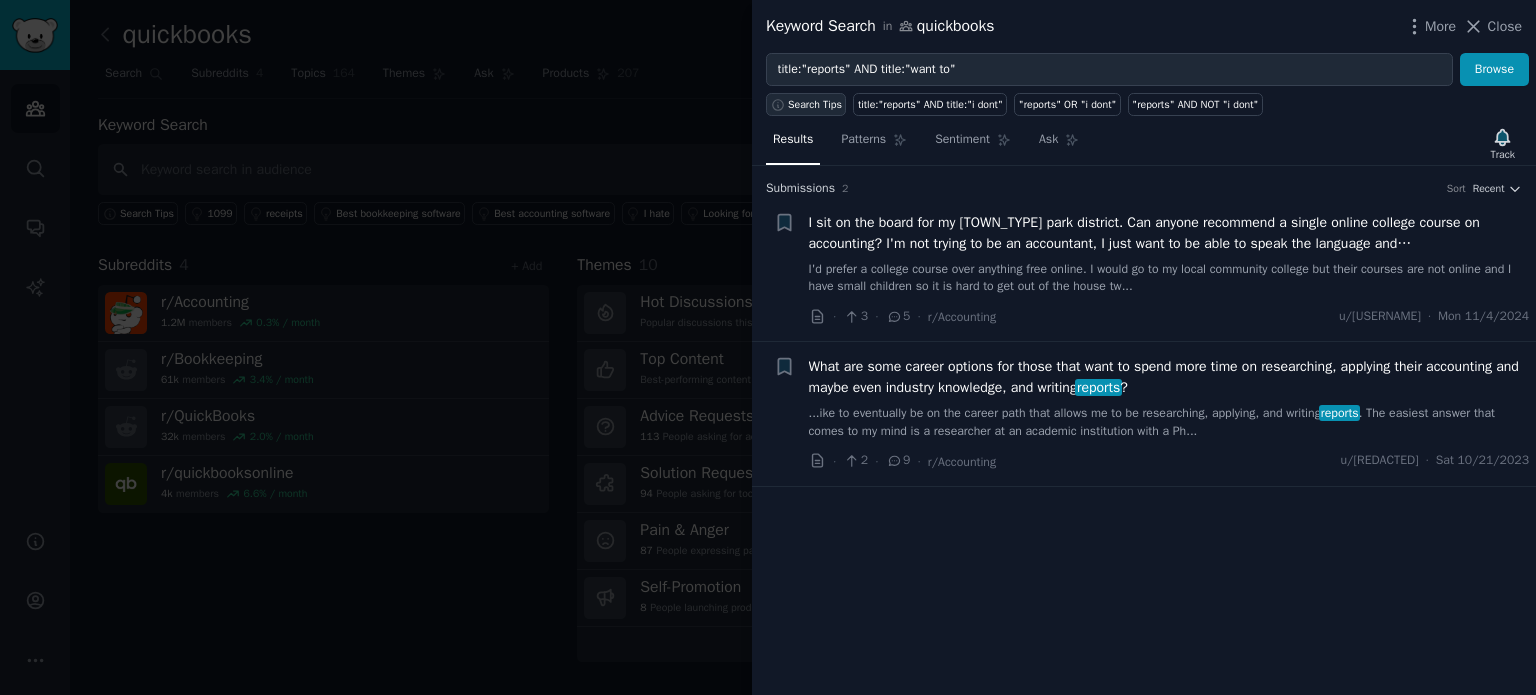 click on "Search Tips" at bounding box center [815, 105] 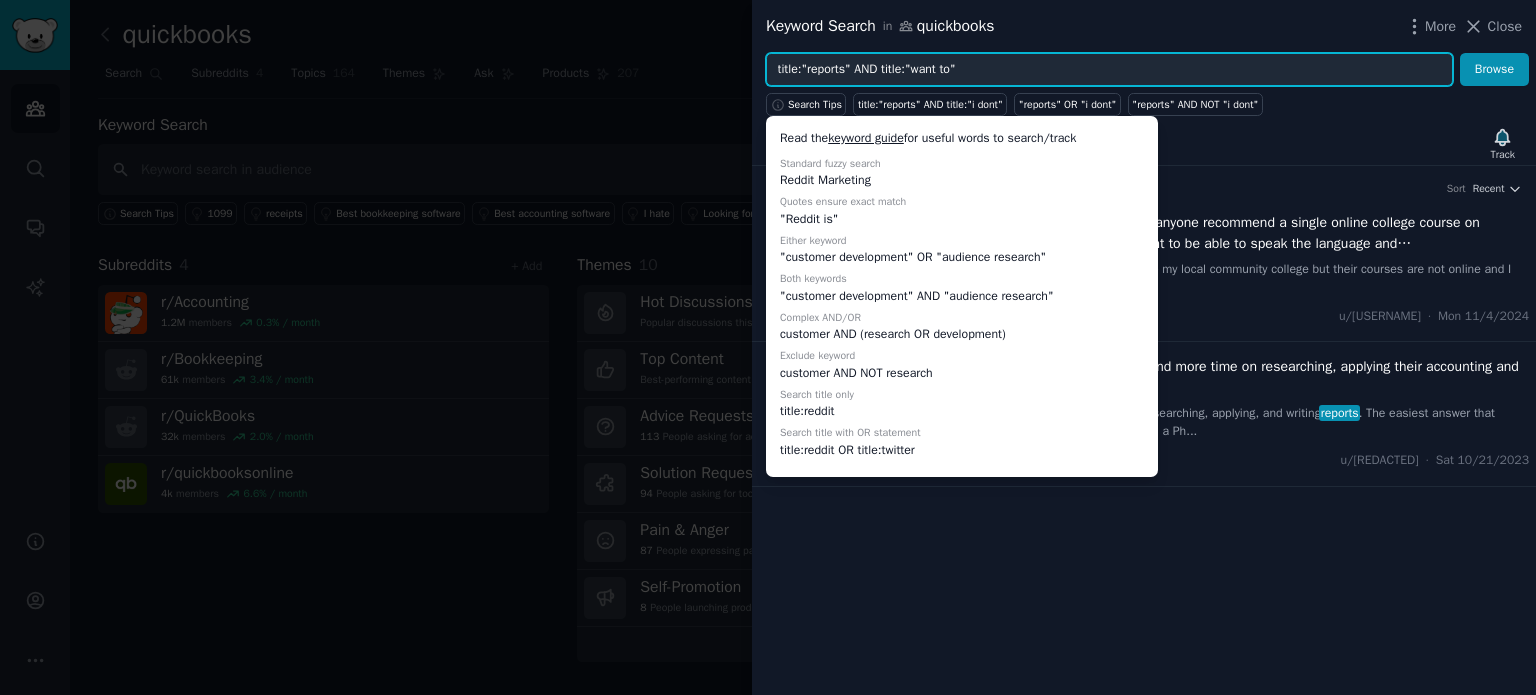 drag, startPoint x: 928, startPoint y: 71, endPoint x: 939, endPoint y: 71, distance: 11 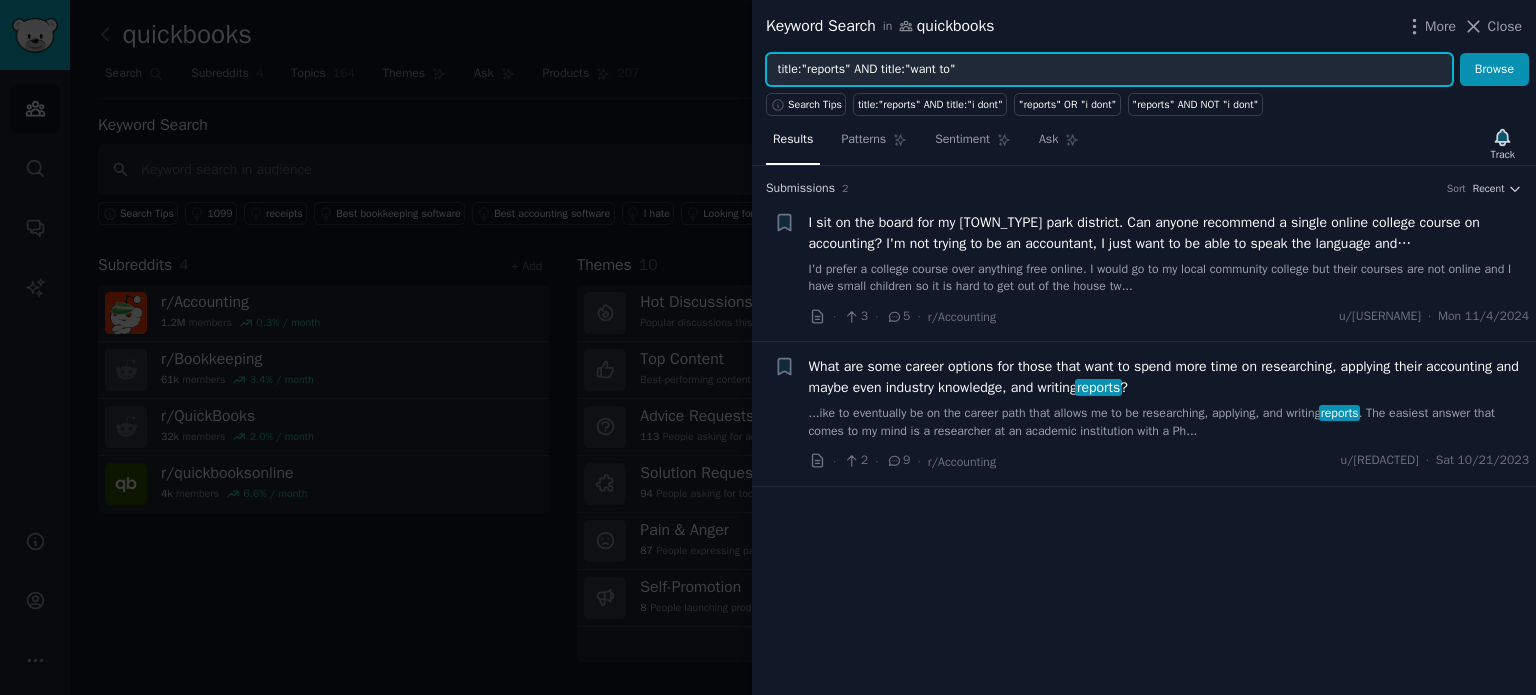 drag, startPoint x: 985, startPoint y: 72, endPoint x: 741, endPoint y: 97, distance: 245.27739 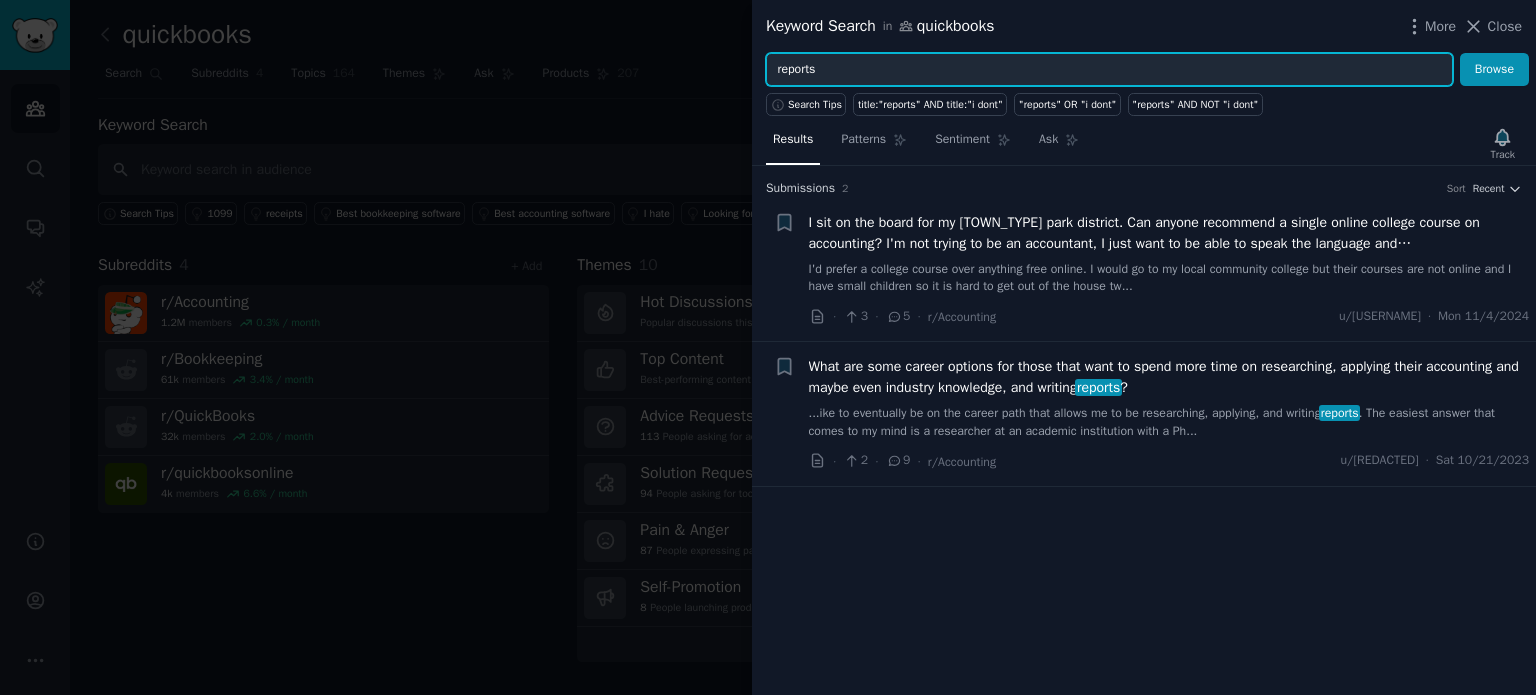 type on "reports" 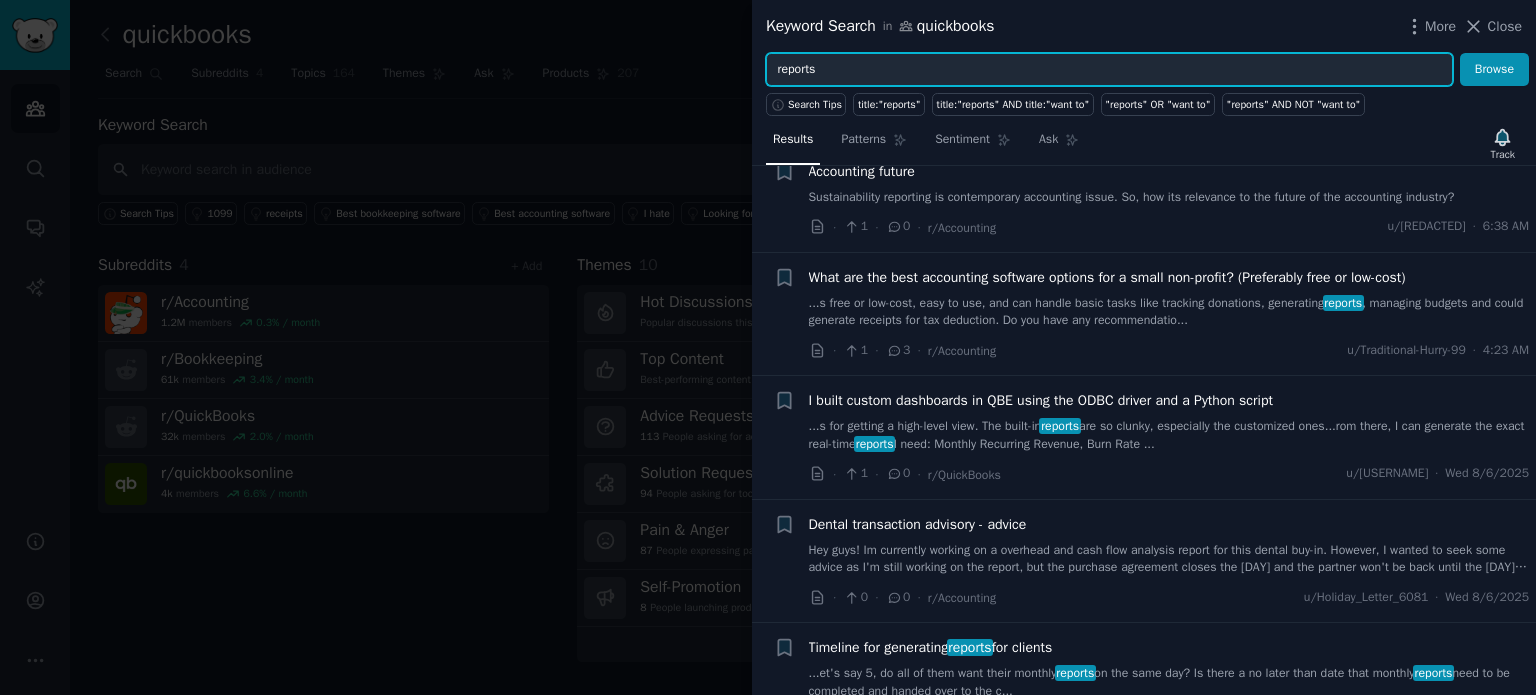 scroll, scrollTop: 900, scrollLeft: 0, axis: vertical 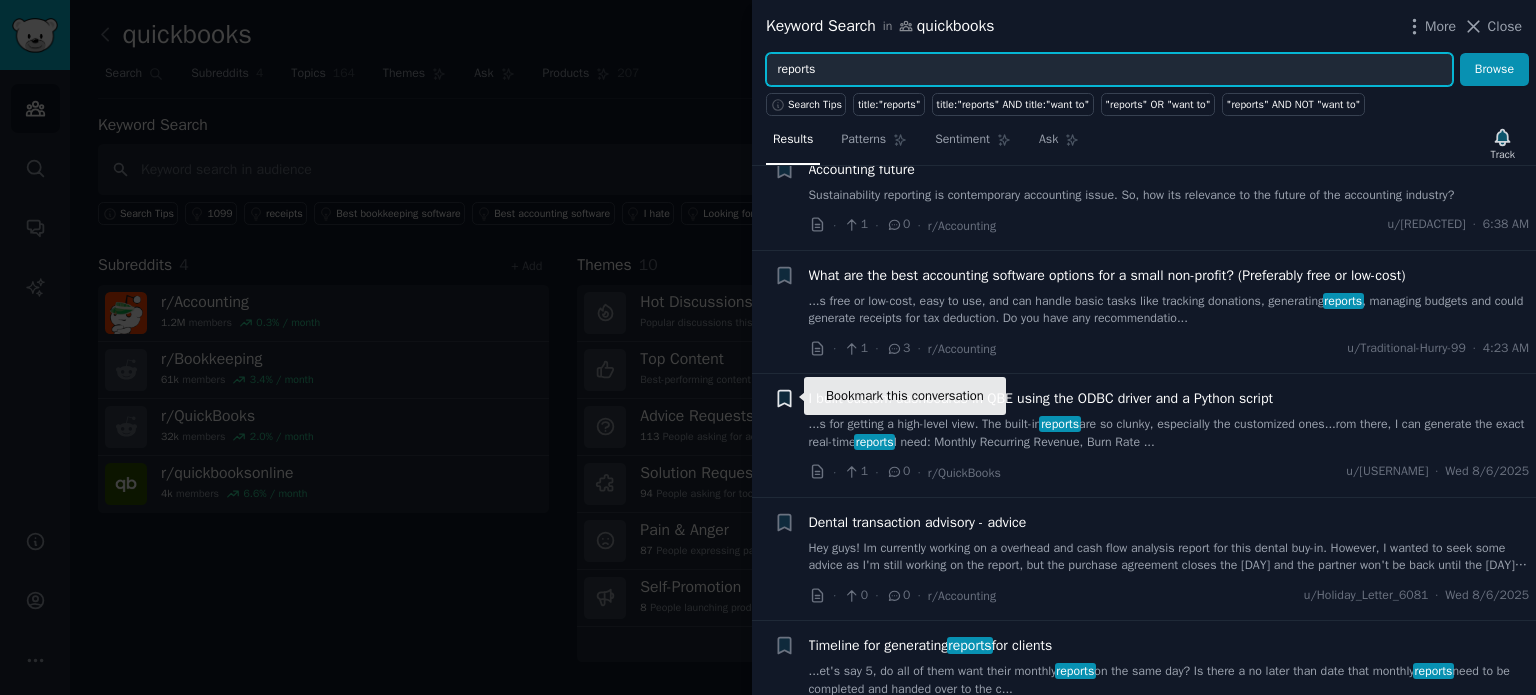 click 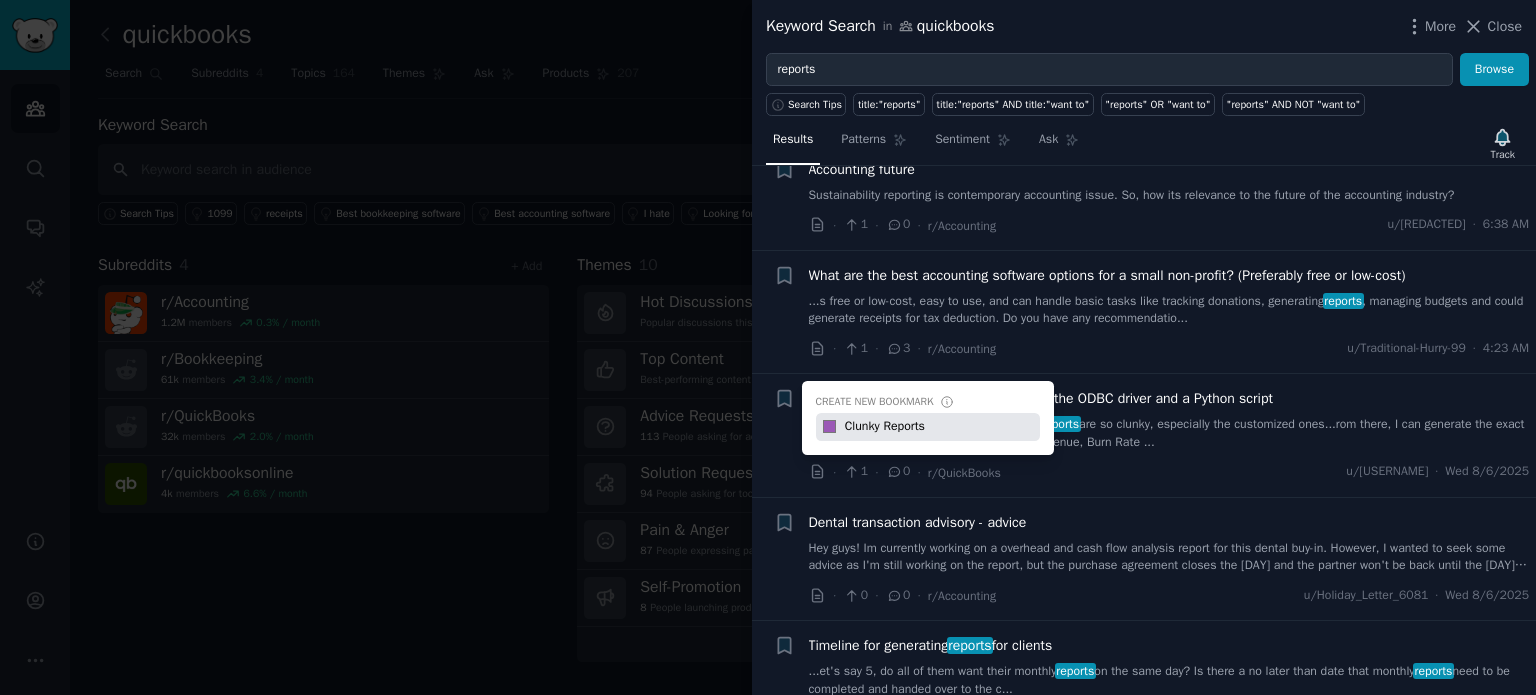 type on "Clunky Reports" 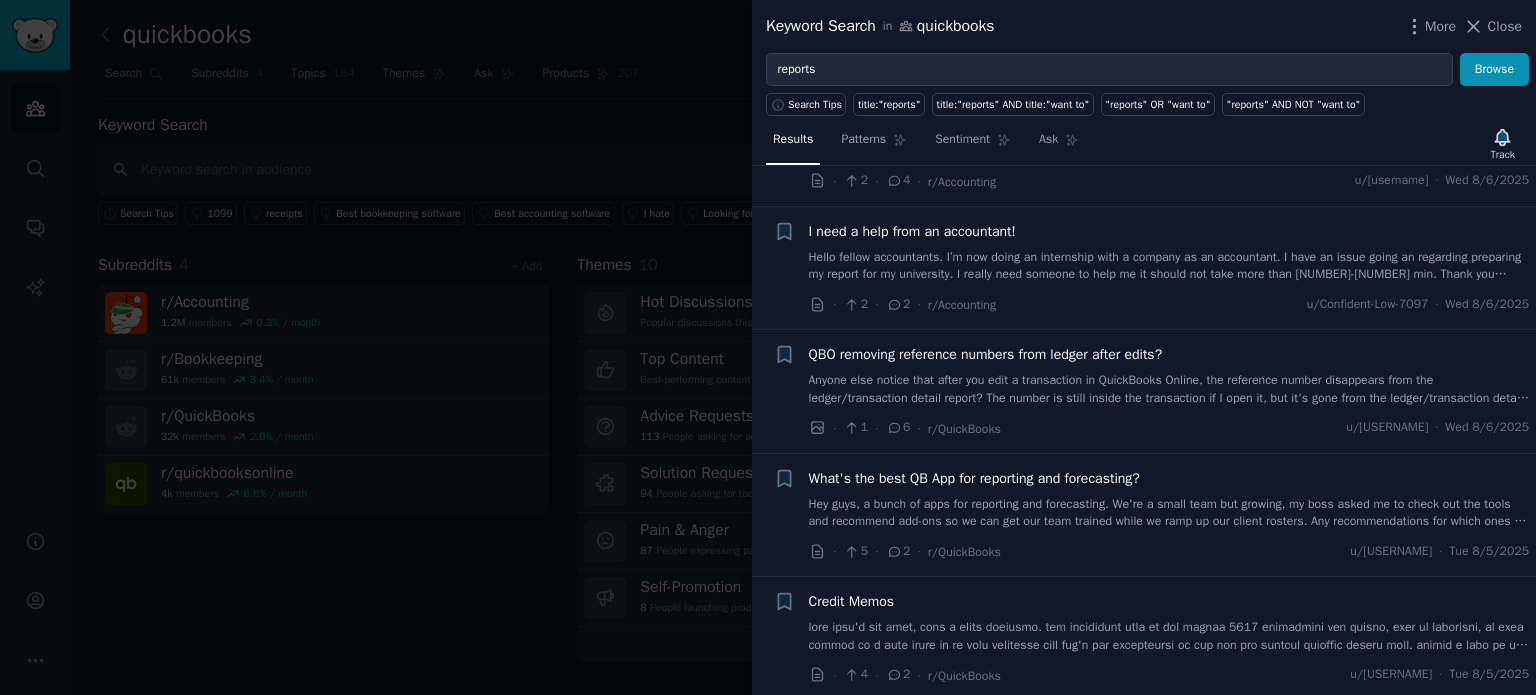 scroll, scrollTop: 2000, scrollLeft: 0, axis: vertical 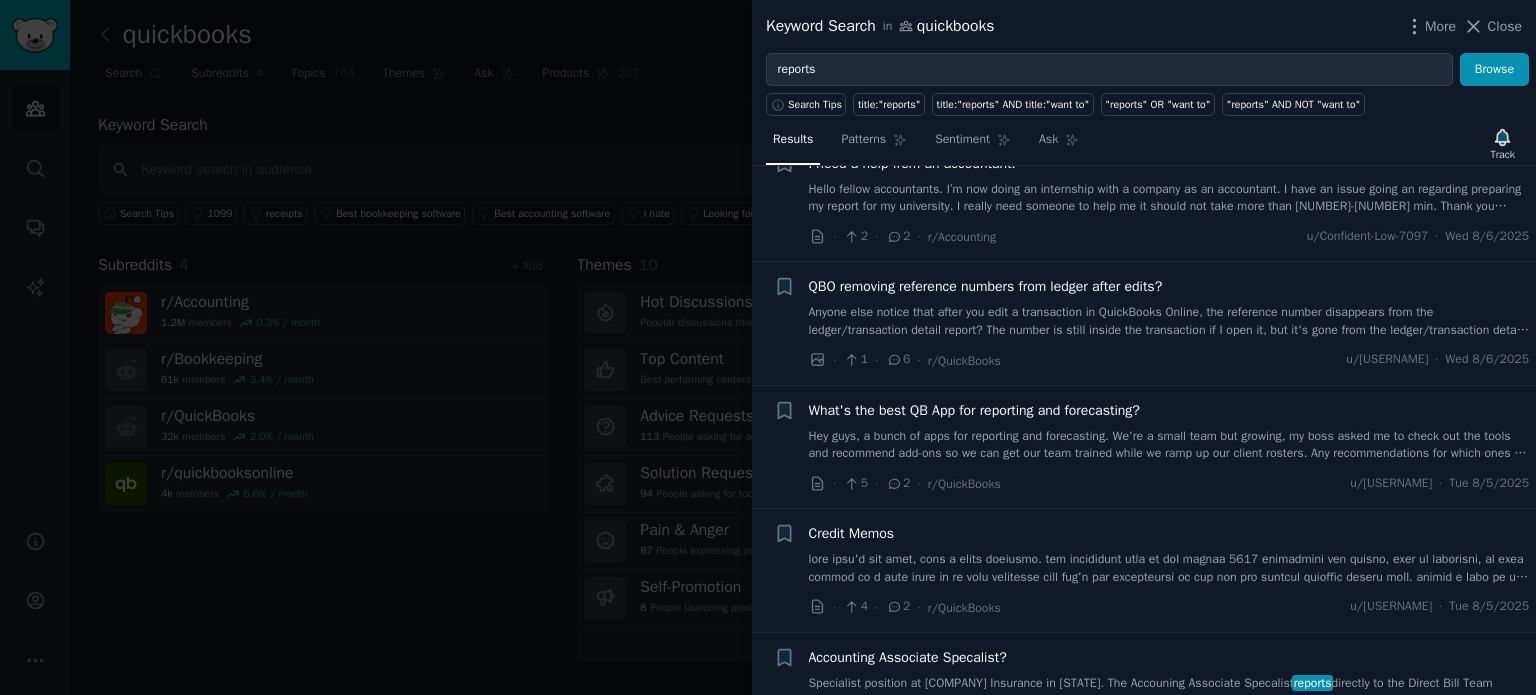 click on "What's the best QB App for reporting and forecasting?" at bounding box center (974, 410) 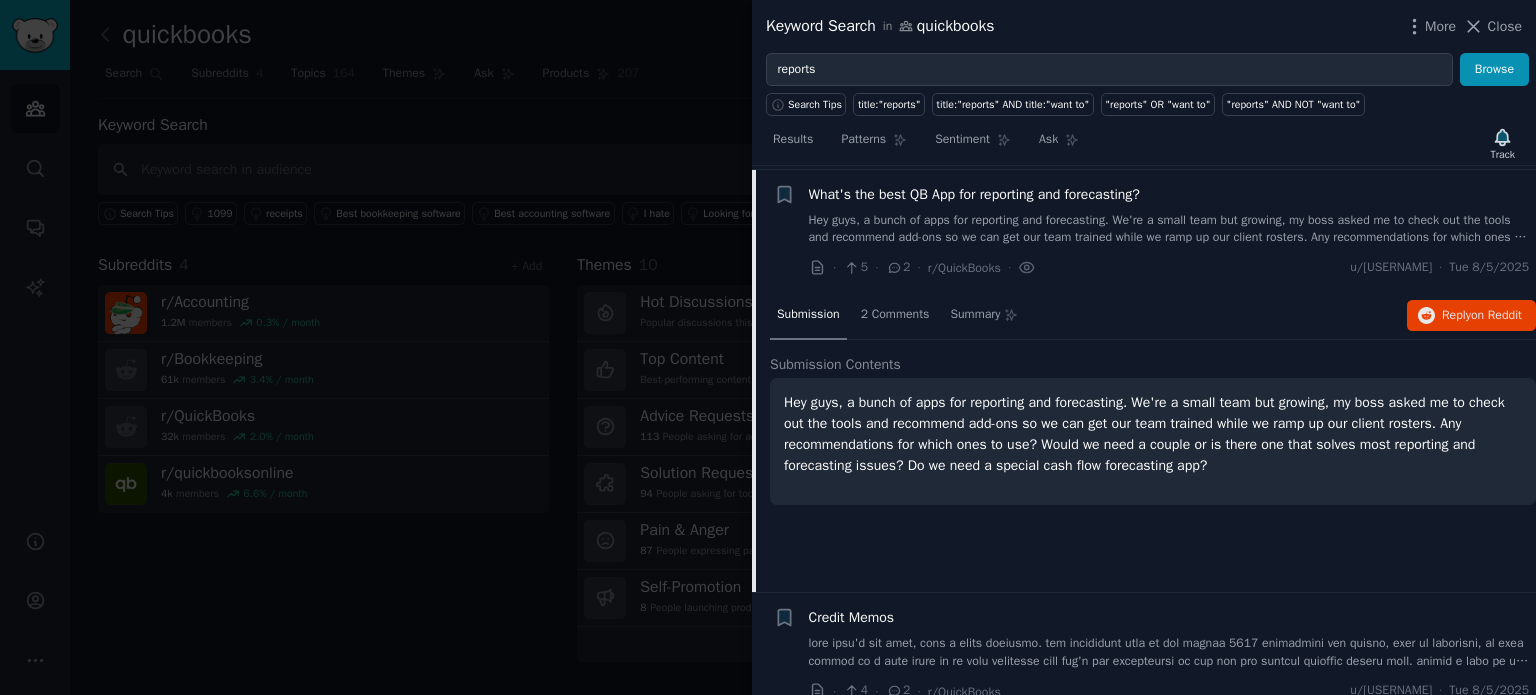 scroll, scrollTop: 2116, scrollLeft: 0, axis: vertical 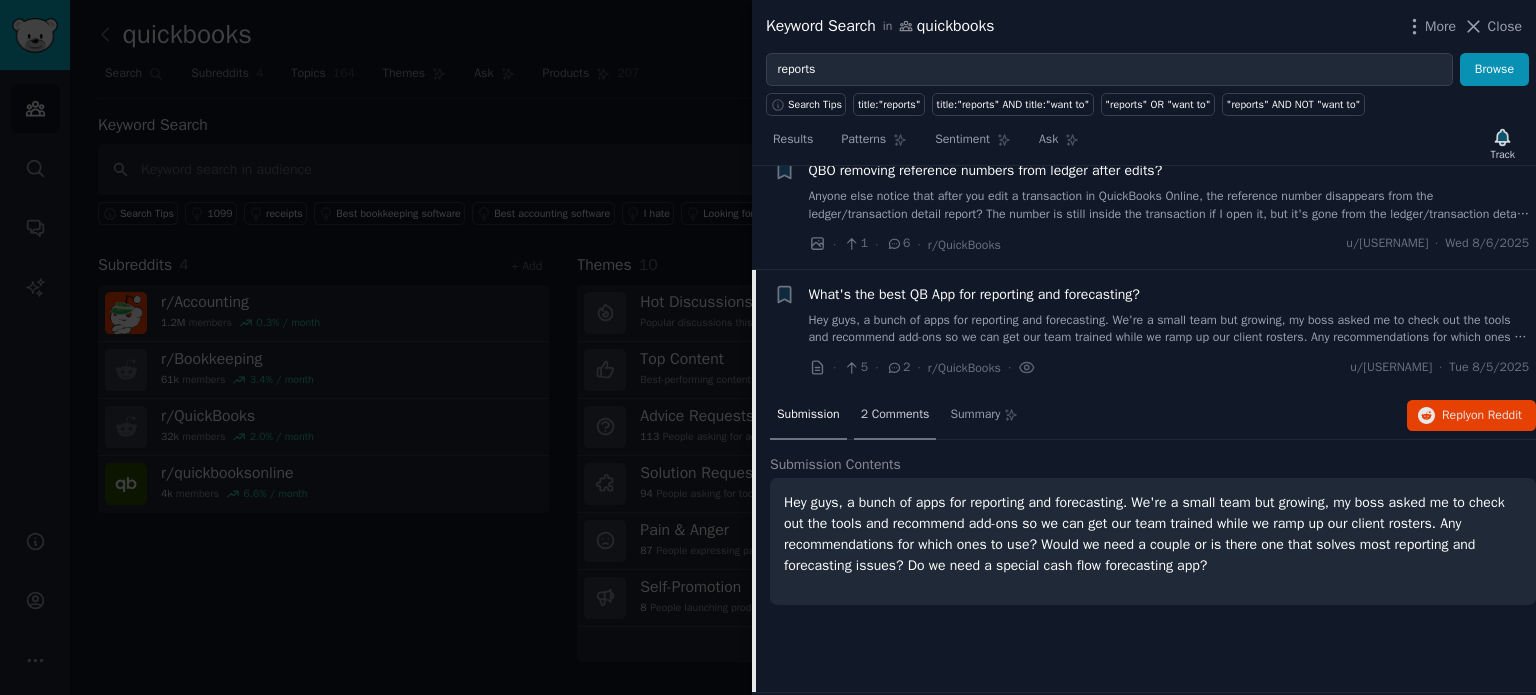 click on "2 Comments" at bounding box center (895, 415) 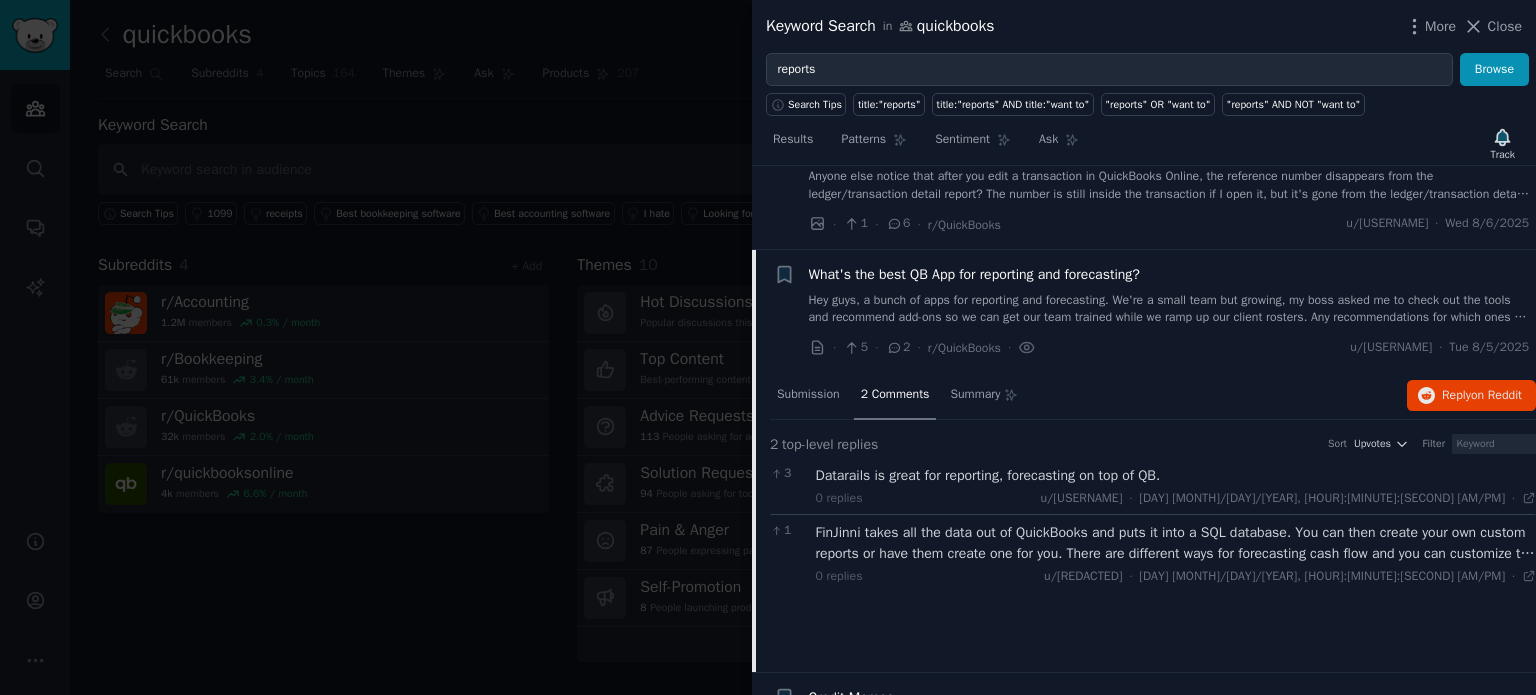 scroll, scrollTop: 2116, scrollLeft: 0, axis: vertical 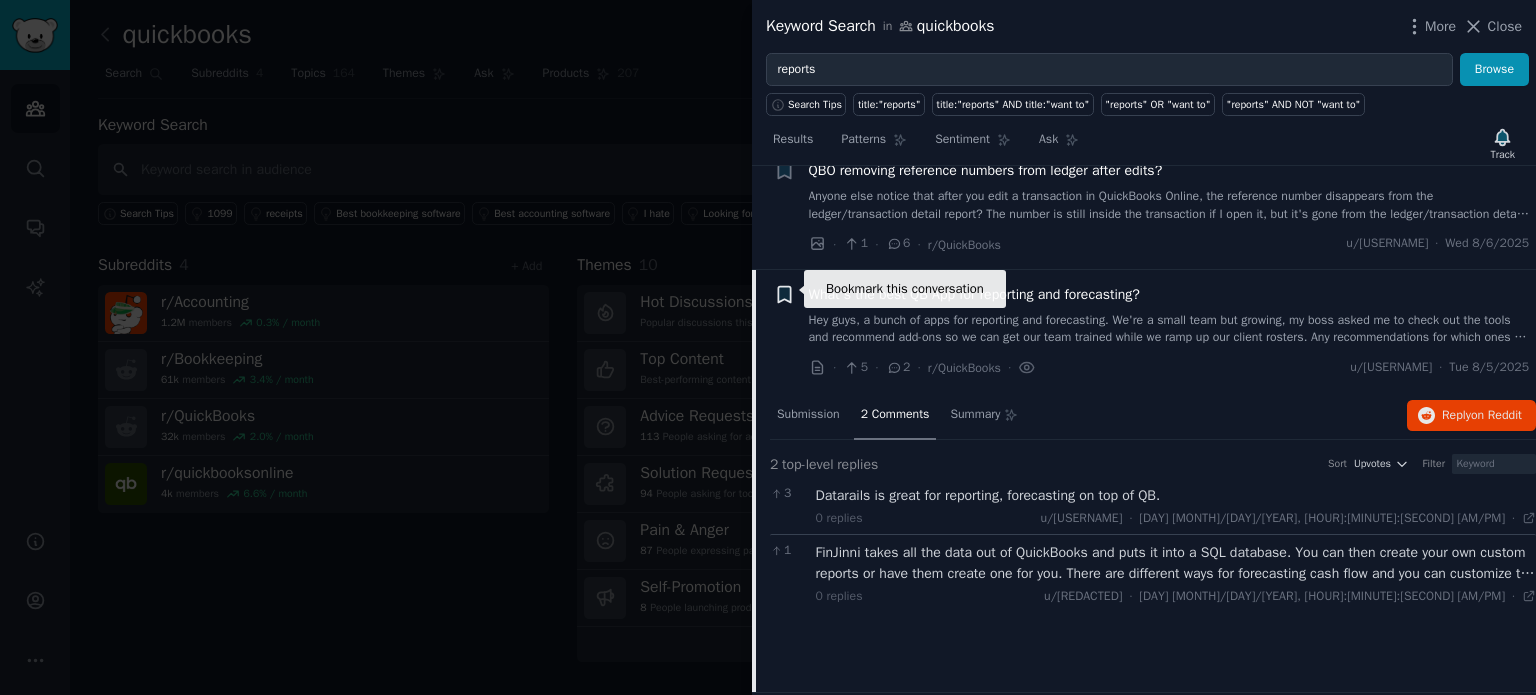 click 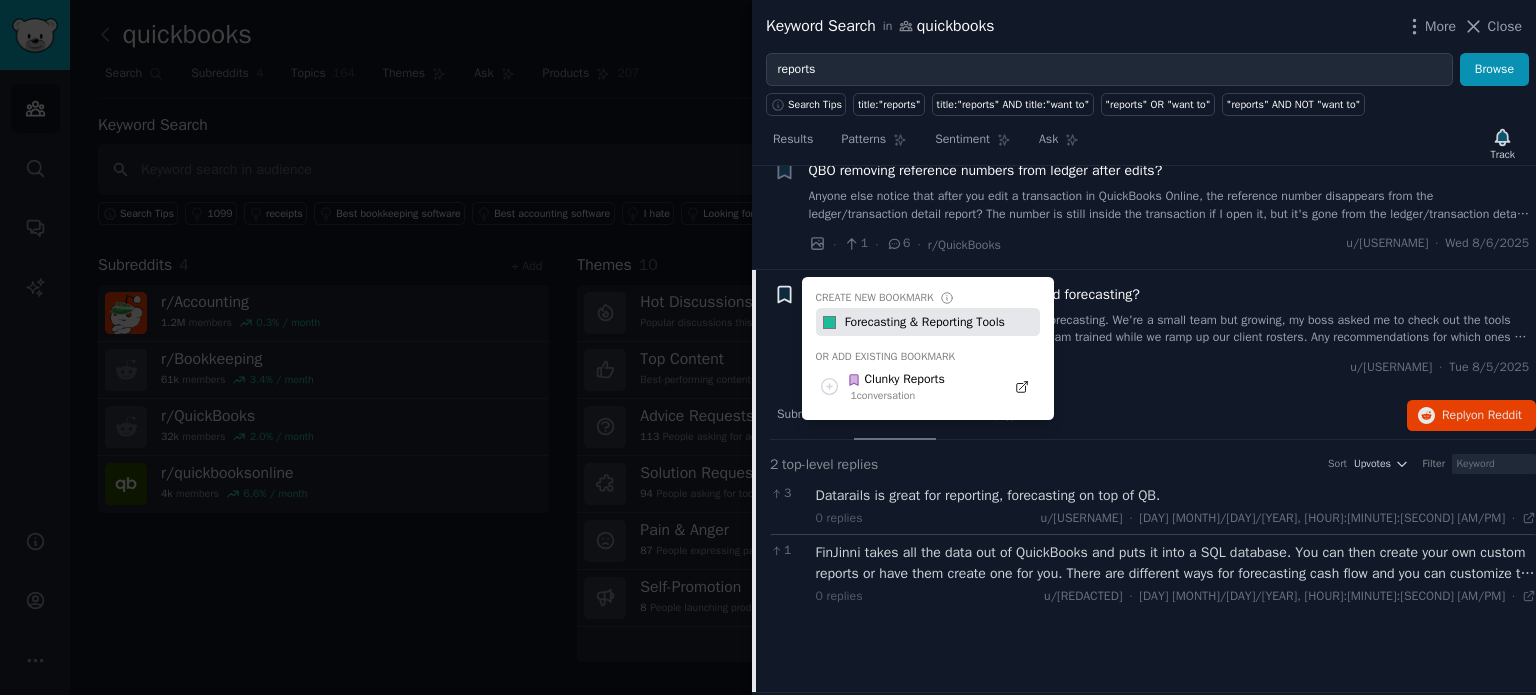 type on "Forecasting & Reporting Tools" 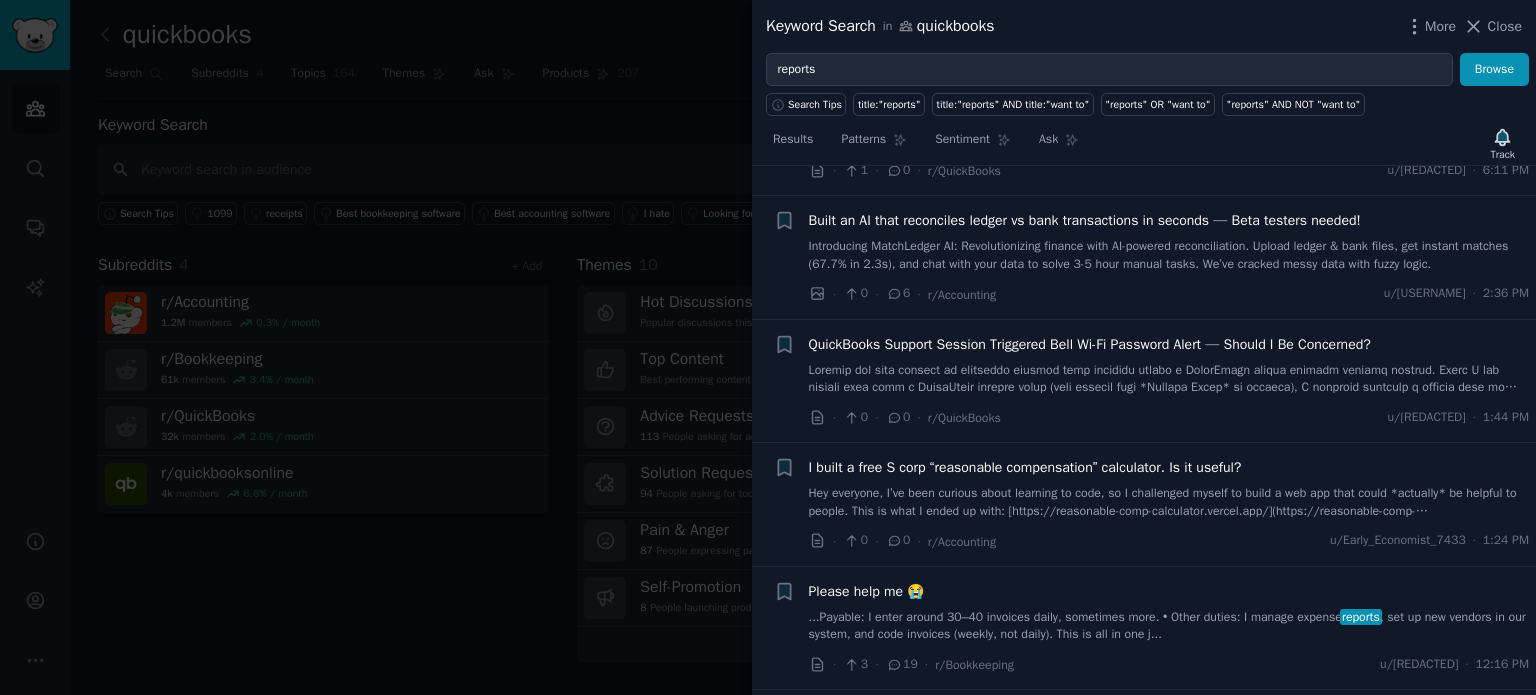 scroll, scrollTop: 0, scrollLeft: 0, axis: both 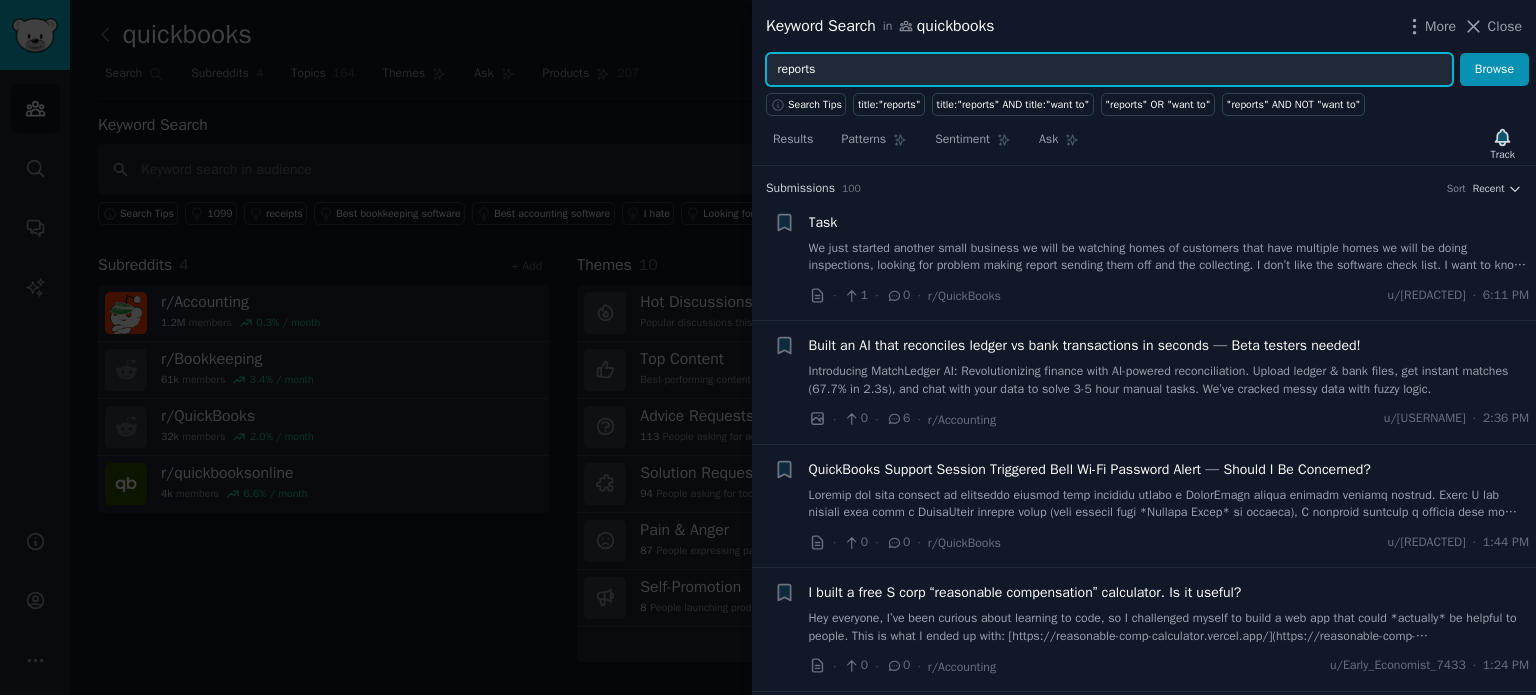 drag, startPoint x: 863, startPoint y: 59, endPoint x: 765, endPoint y: 74, distance: 99.14131 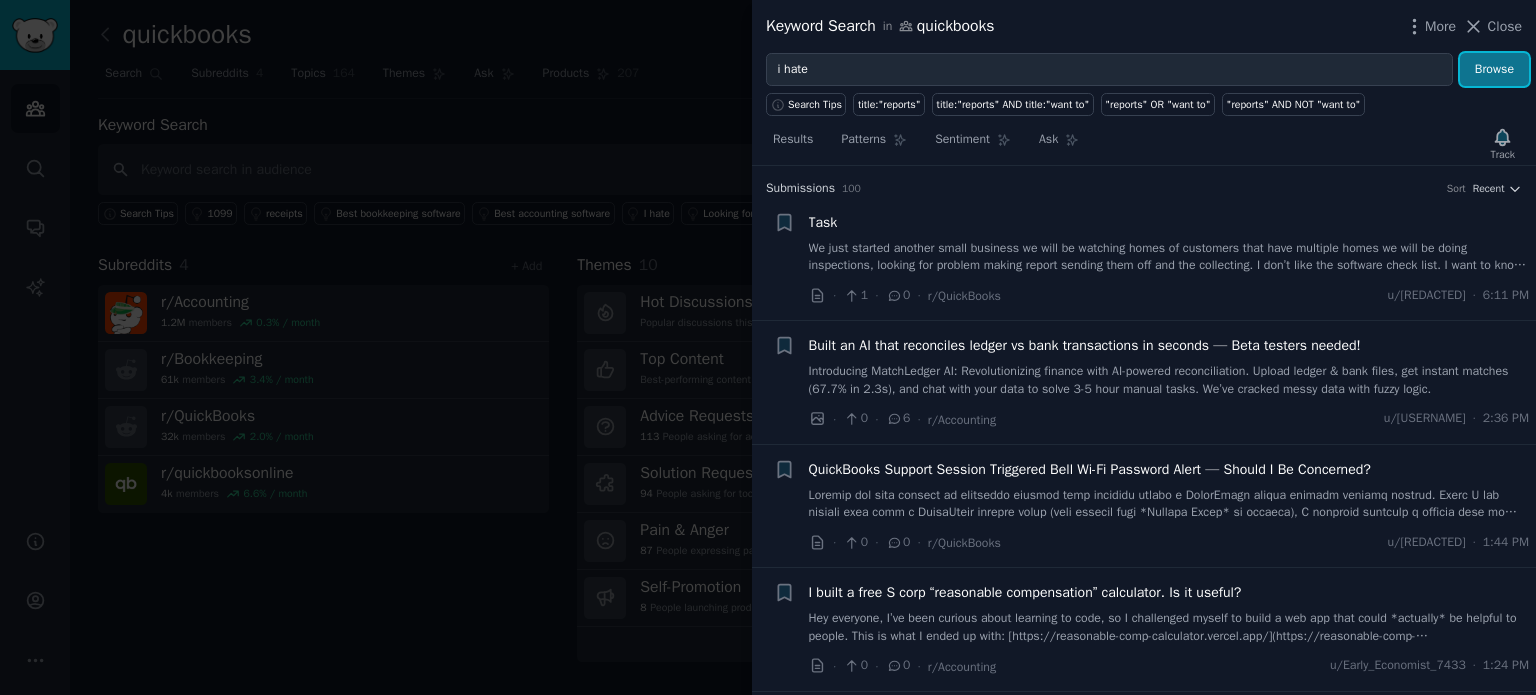 click on "Browse" at bounding box center [1494, 70] 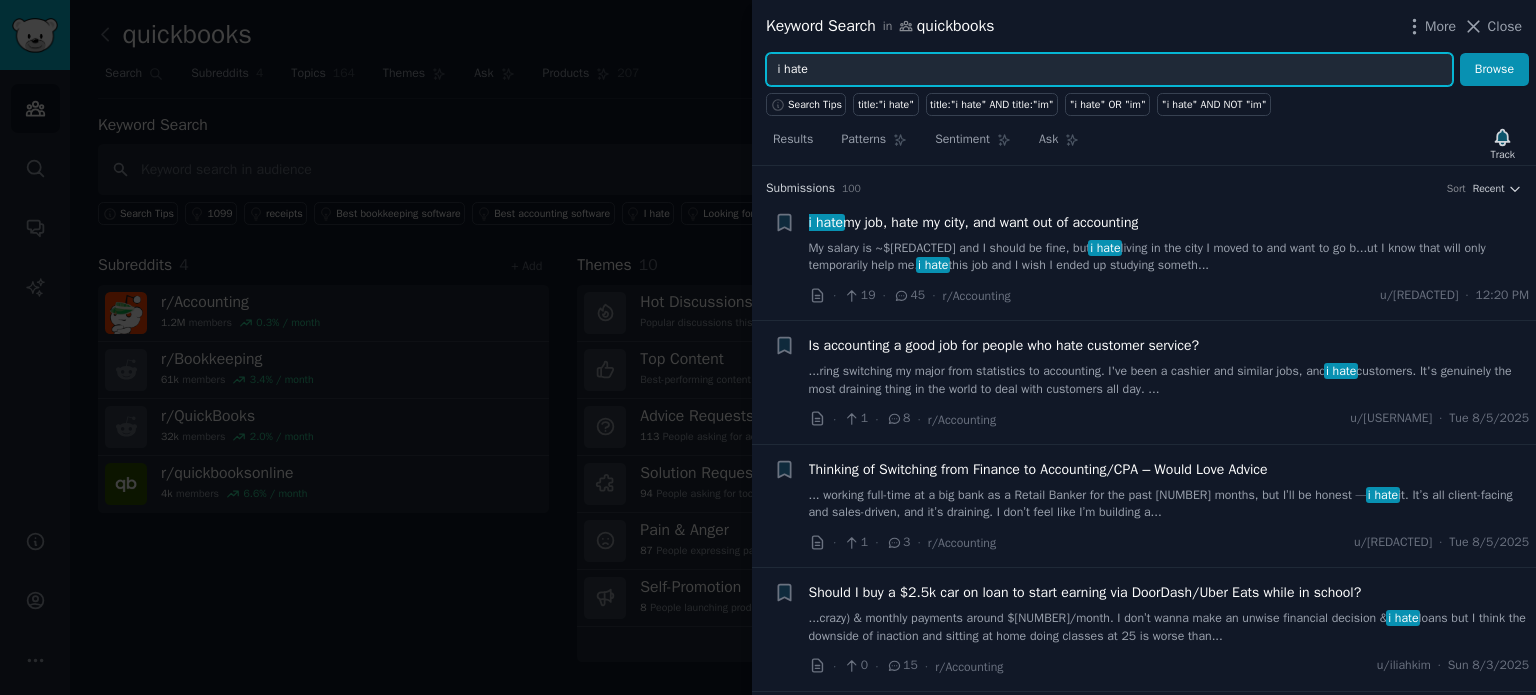 click on "i hate" at bounding box center [1109, 70] 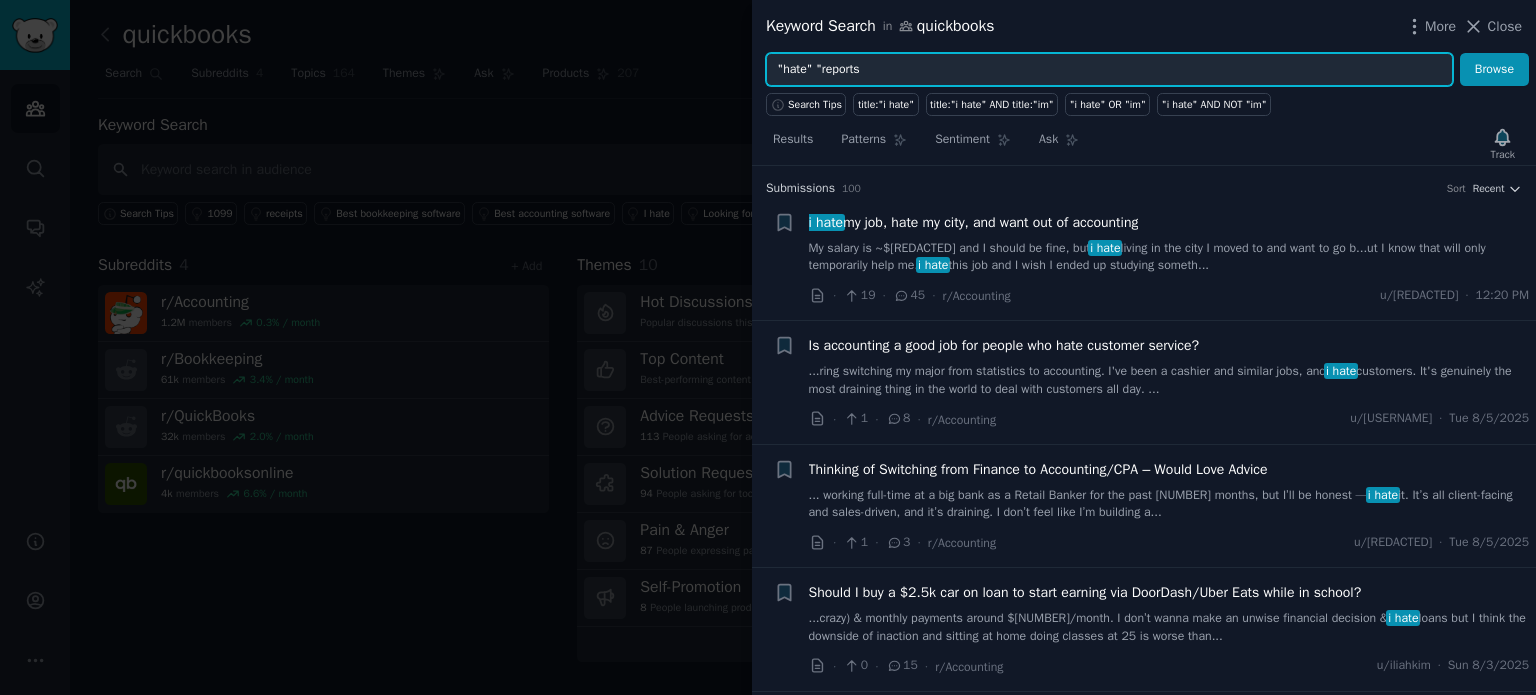 click on ""hate" "reports" at bounding box center (1109, 70) 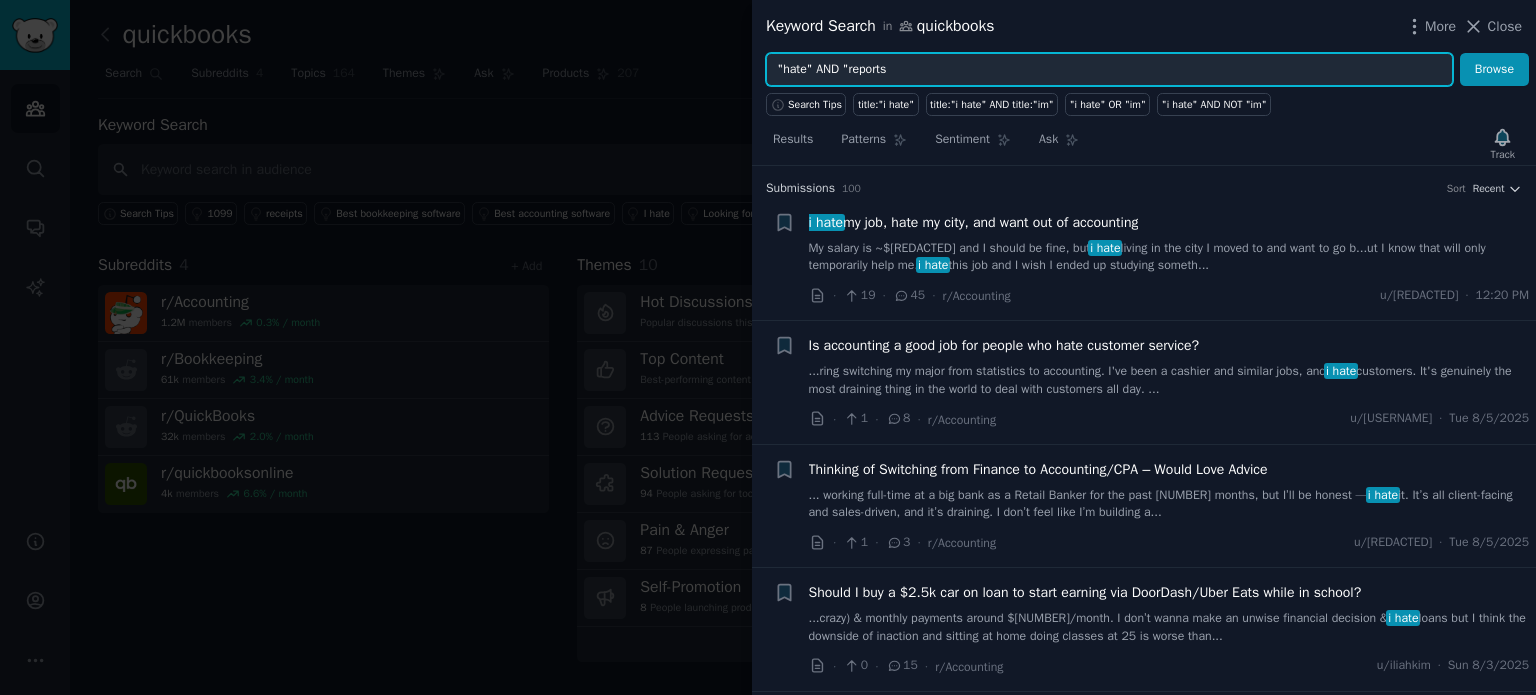 click on ""hate" AND "reports" at bounding box center [1109, 70] 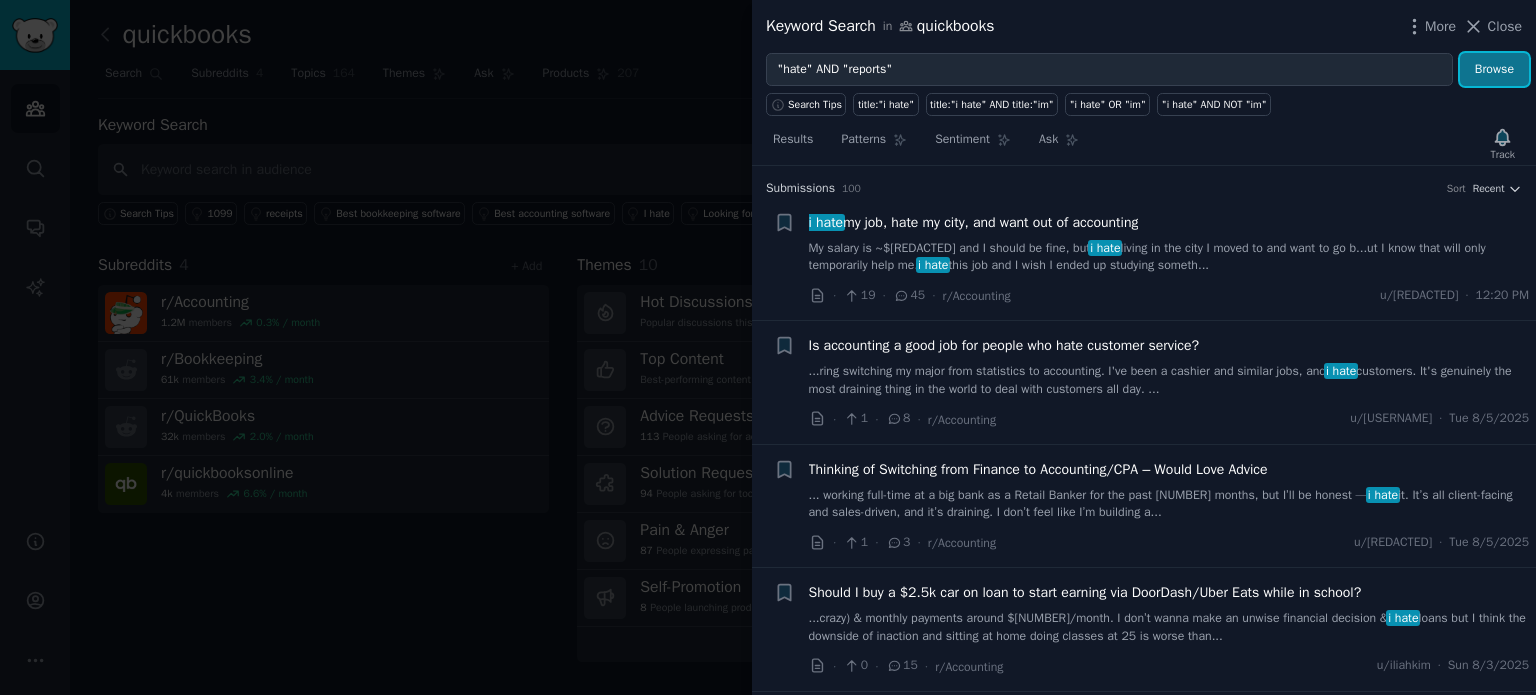 click on "Browse" at bounding box center (1494, 70) 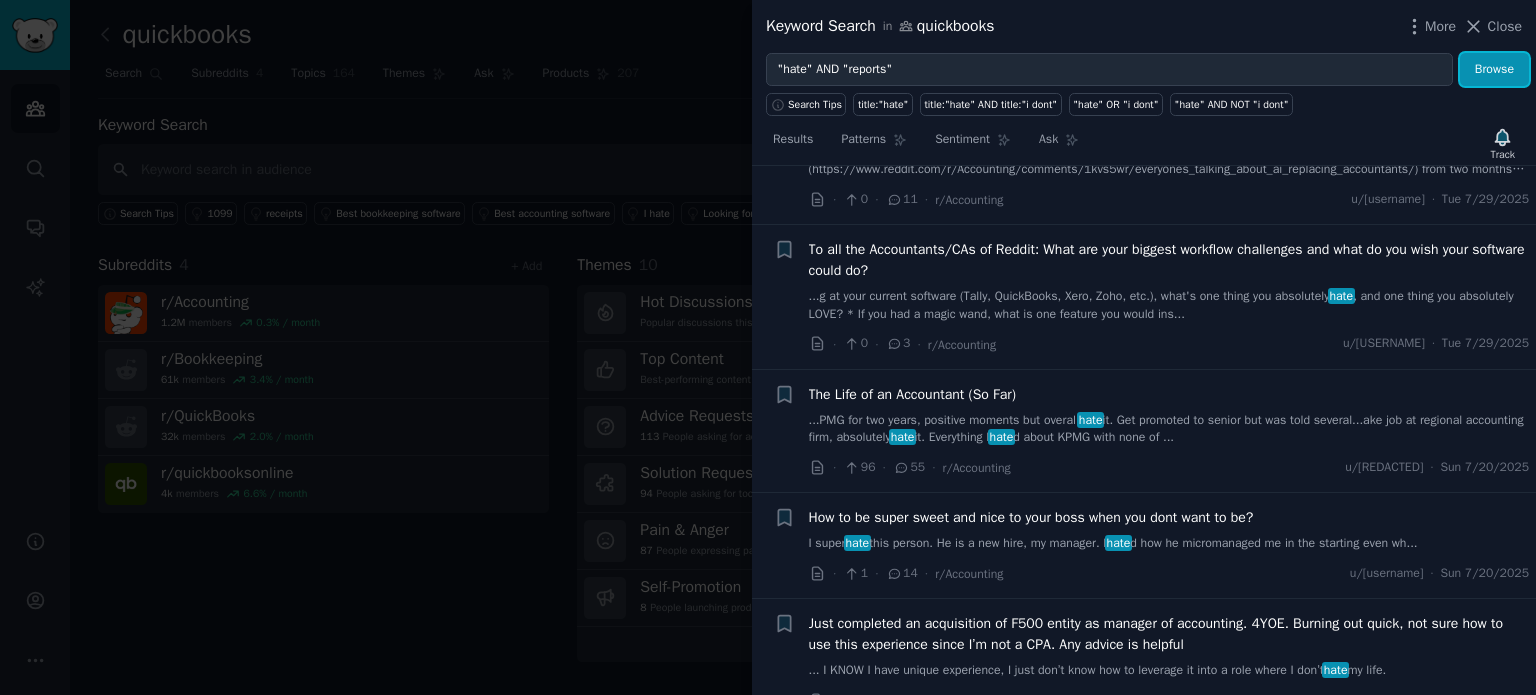 scroll, scrollTop: 600, scrollLeft: 0, axis: vertical 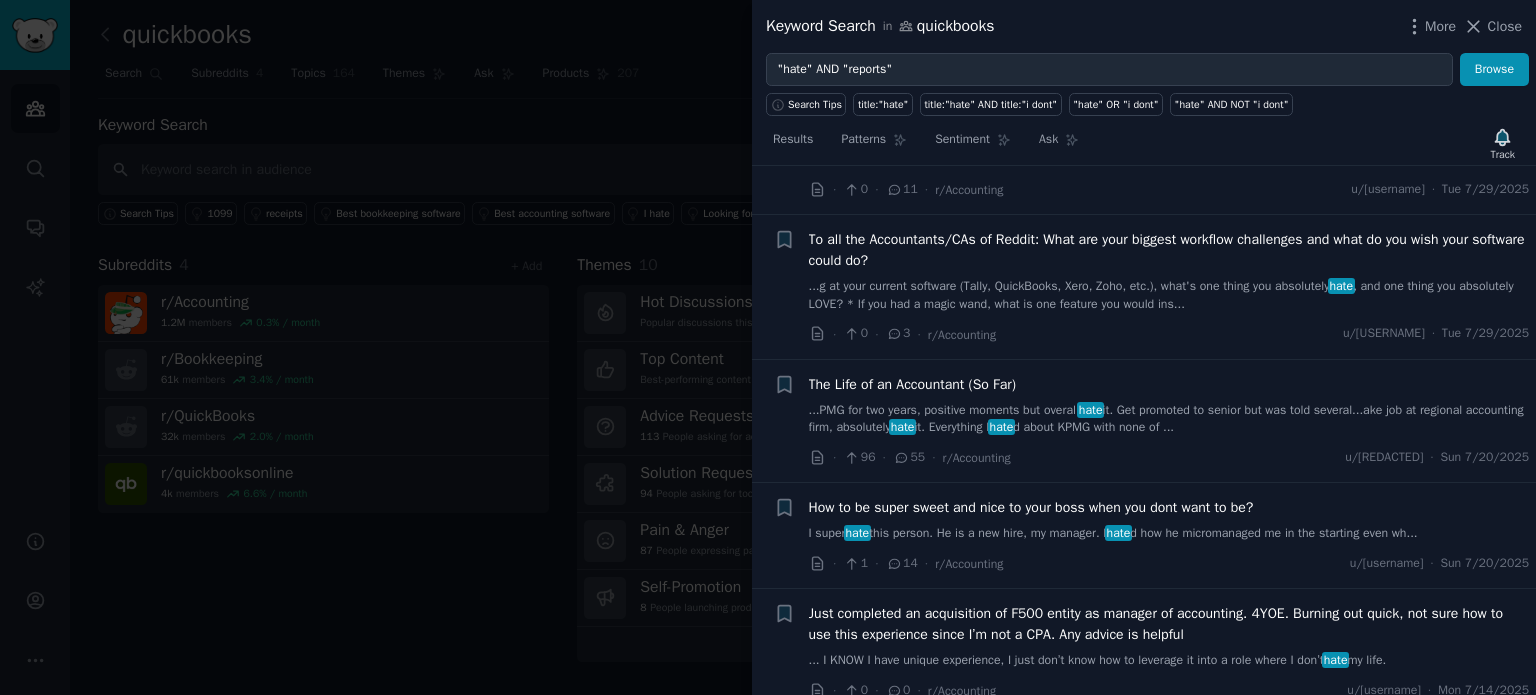 click on "...g at your current software (Tally, QuickBooks, Xero, Zoho, etc.), what's one thing you absolutely hate , and one thing you absolutely LOVE?
* If you had a magic wand, what is one feature you would ins..." at bounding box center [1169, 295] 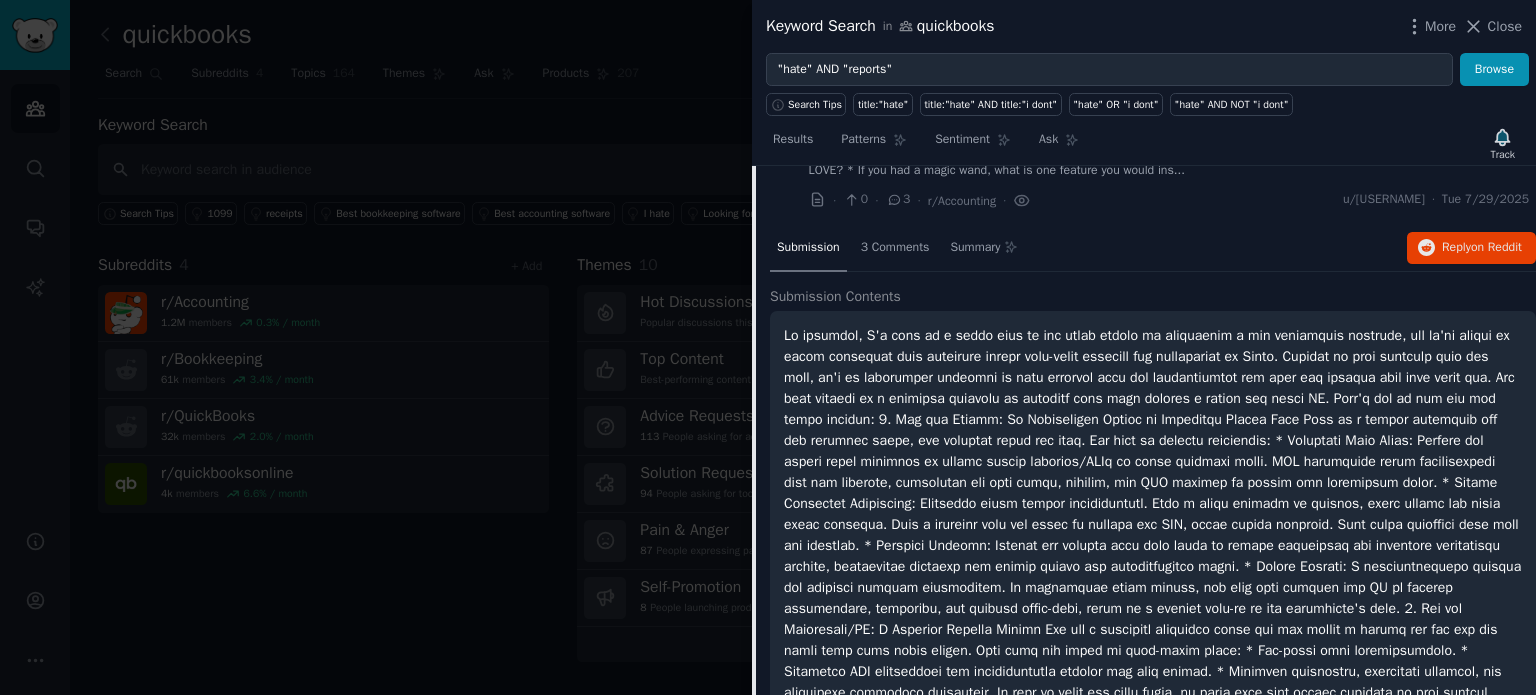 scroll, scrollTop: 648, scrollLeft: 0, axis: vertical 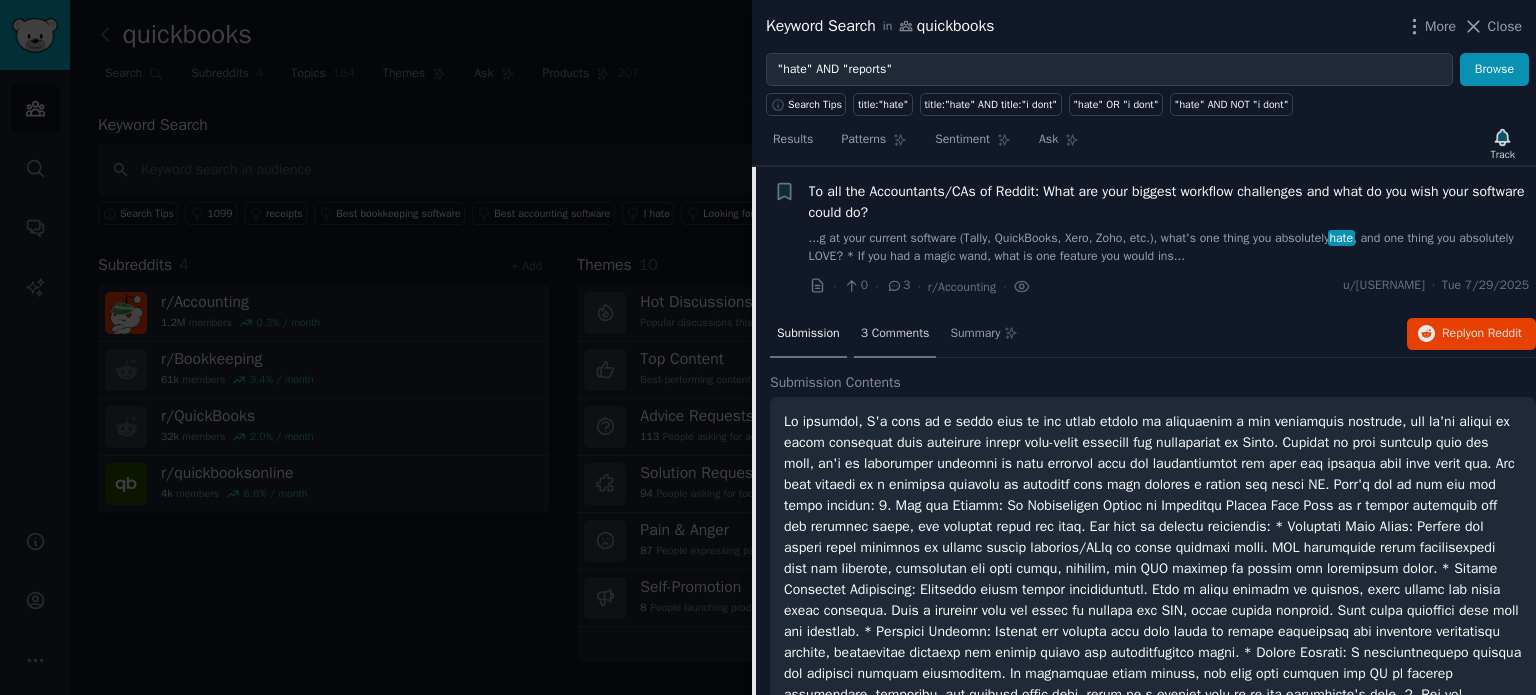 click on "3 Comments" at bounding box center [895, 334] 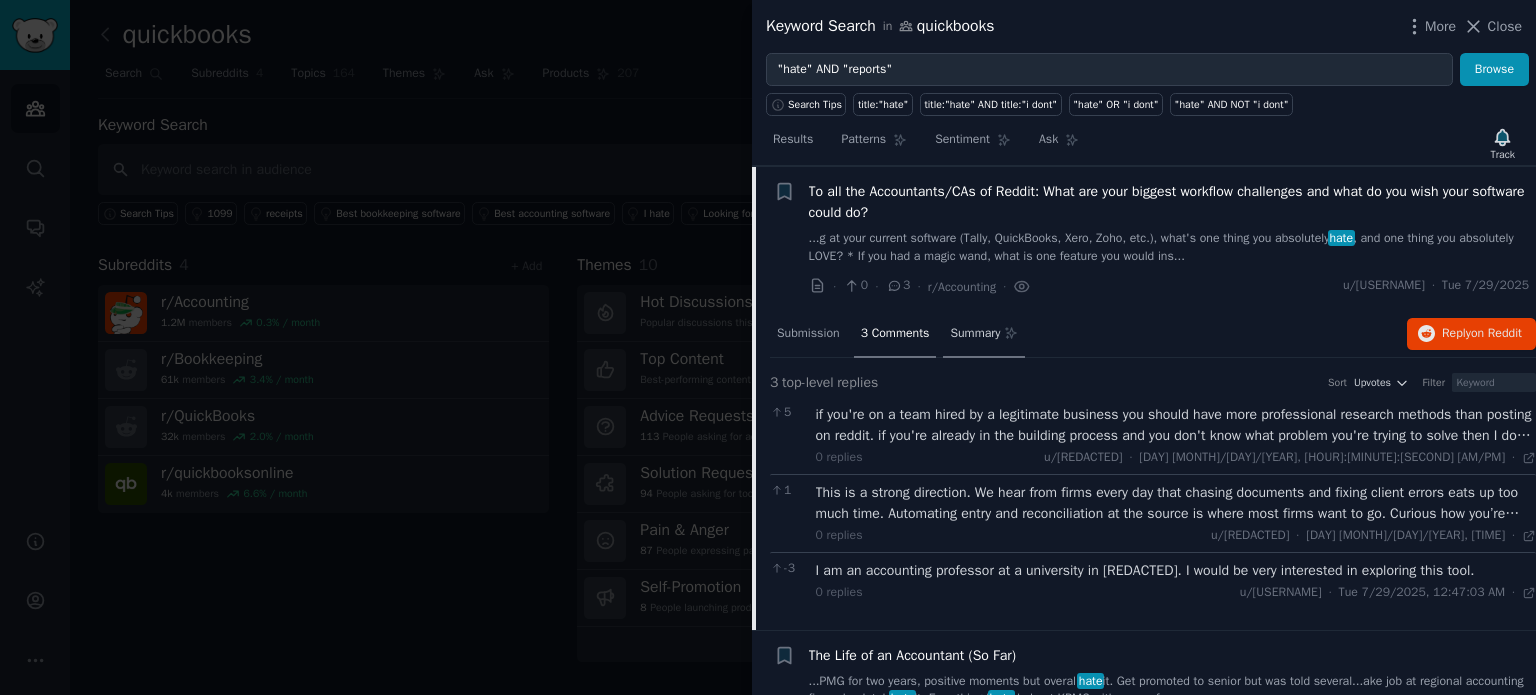 click on "Summary" at bounding box center (975, 334) 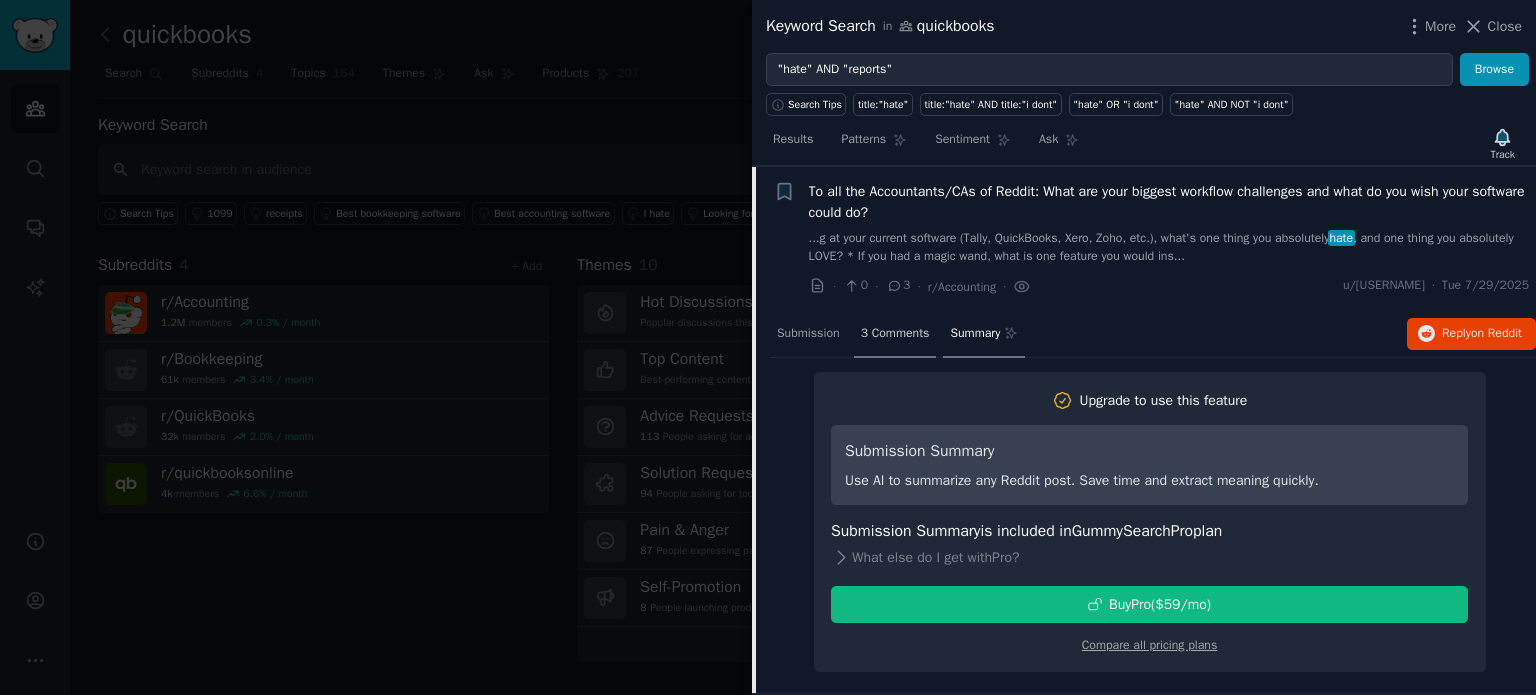 click on "3 Comments" at bounding box center (895, 334) 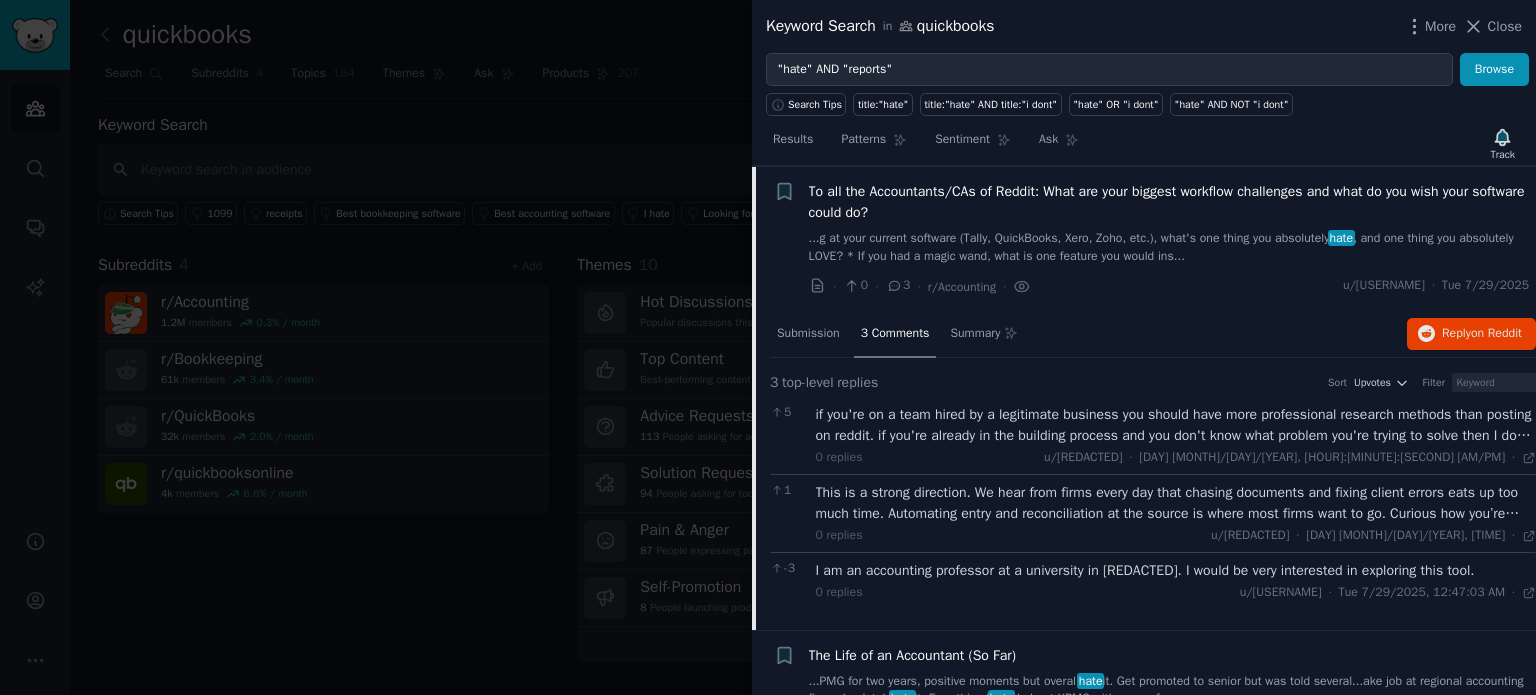 click on "This is a strong direction. We hear from firms every day that chasing documents and fixing client errors eats up too much time. Automating entry and reconciliation at the source is where most firms want to go. Curious how you’re planning to handle file formats and messy uploads from non-tech-savvy clients." at bounding box center [1176, 503] 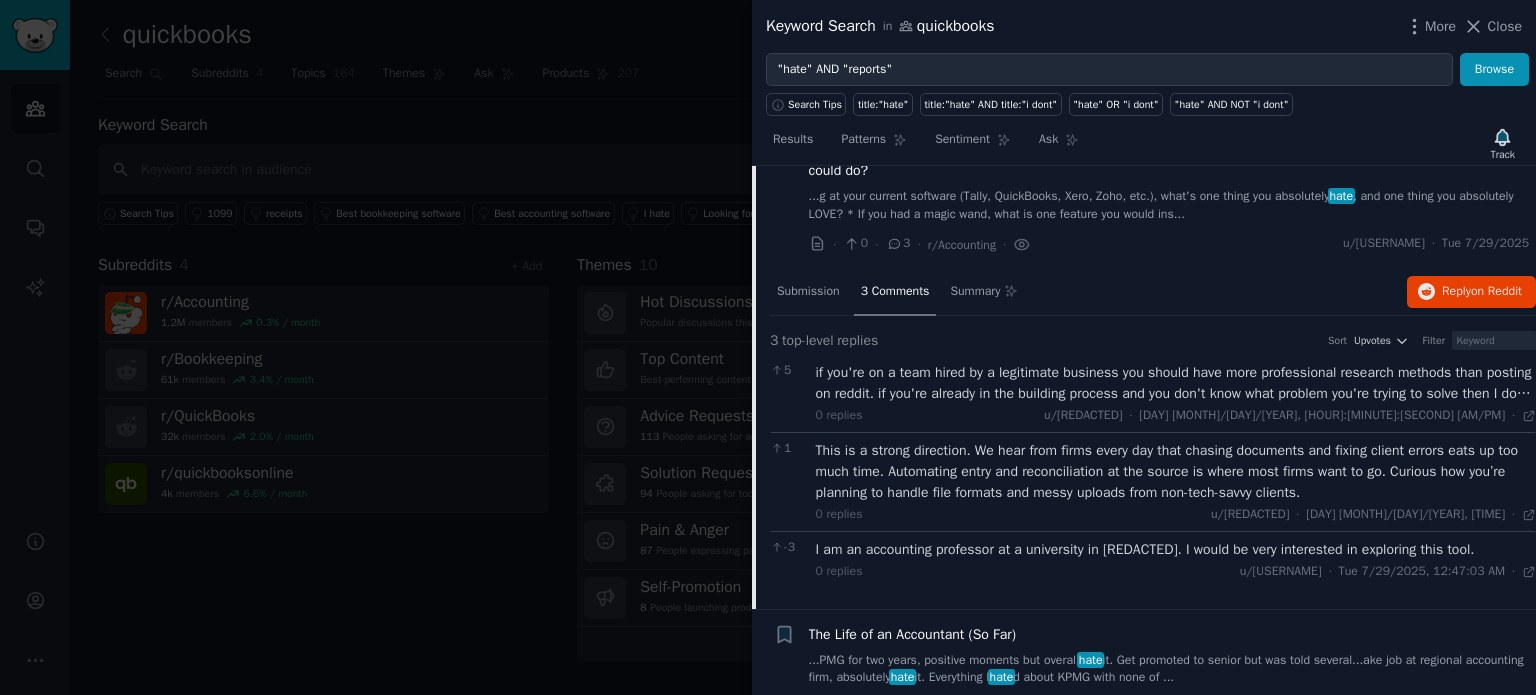 scroll, scrollTop: 748, scrollLeft: 0, axis: vertical 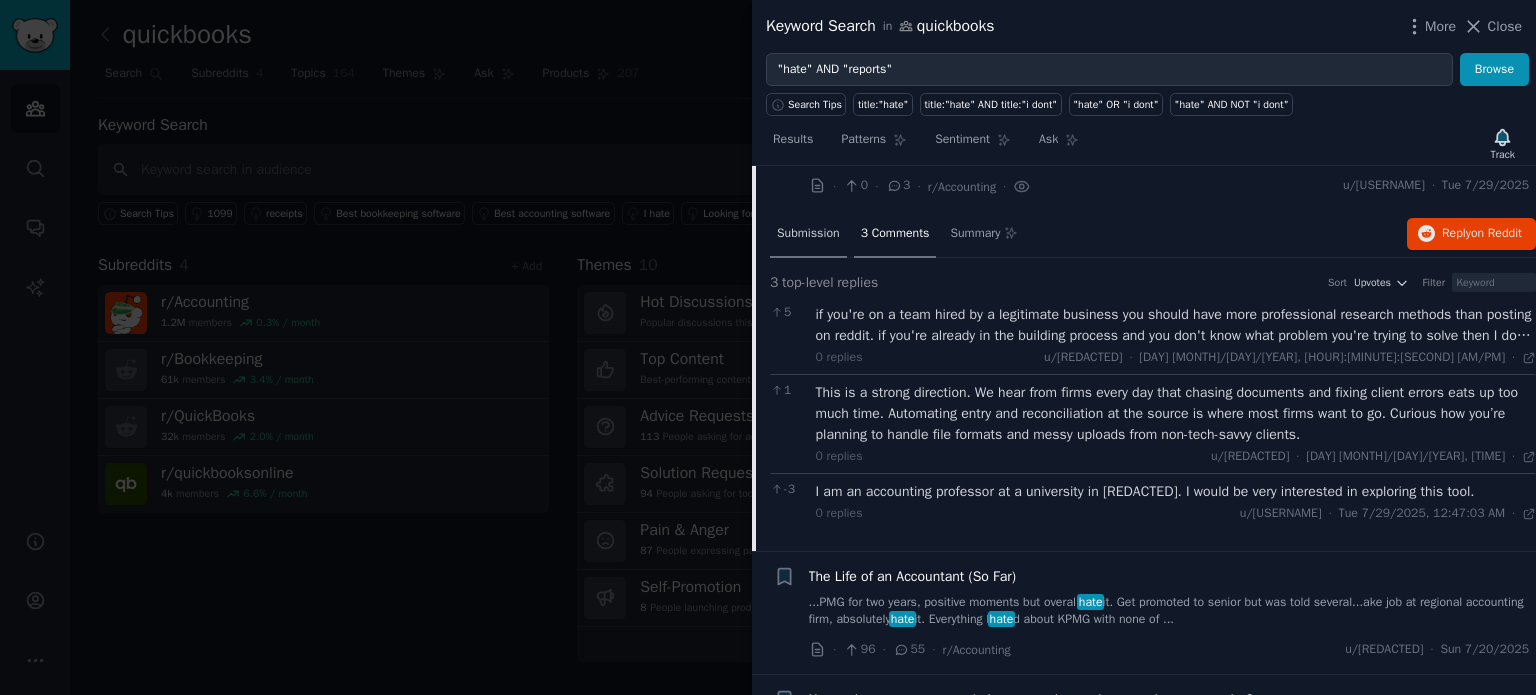 click on "Submission" at bounding box center [808, 234] 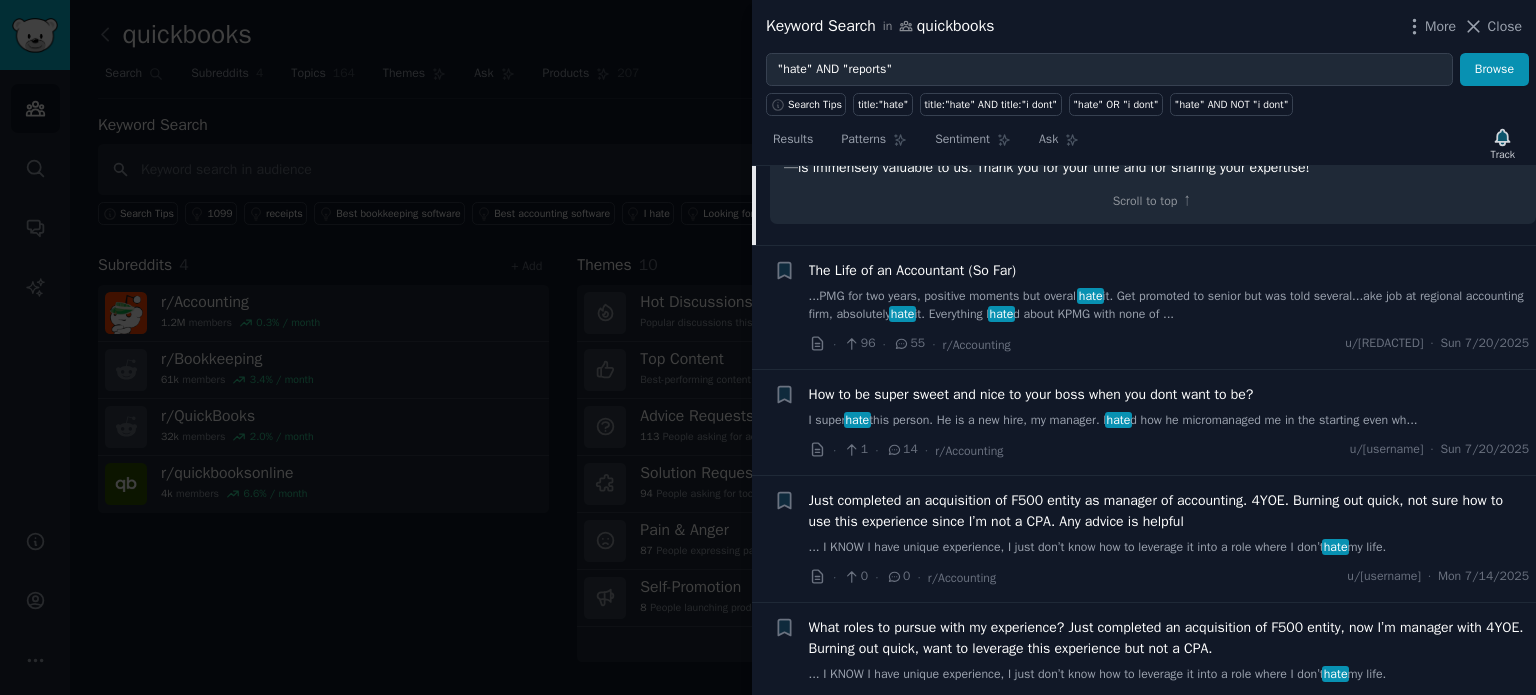 scroll, scrollTop: 1748, scrollLeft: 0, axis: vertical 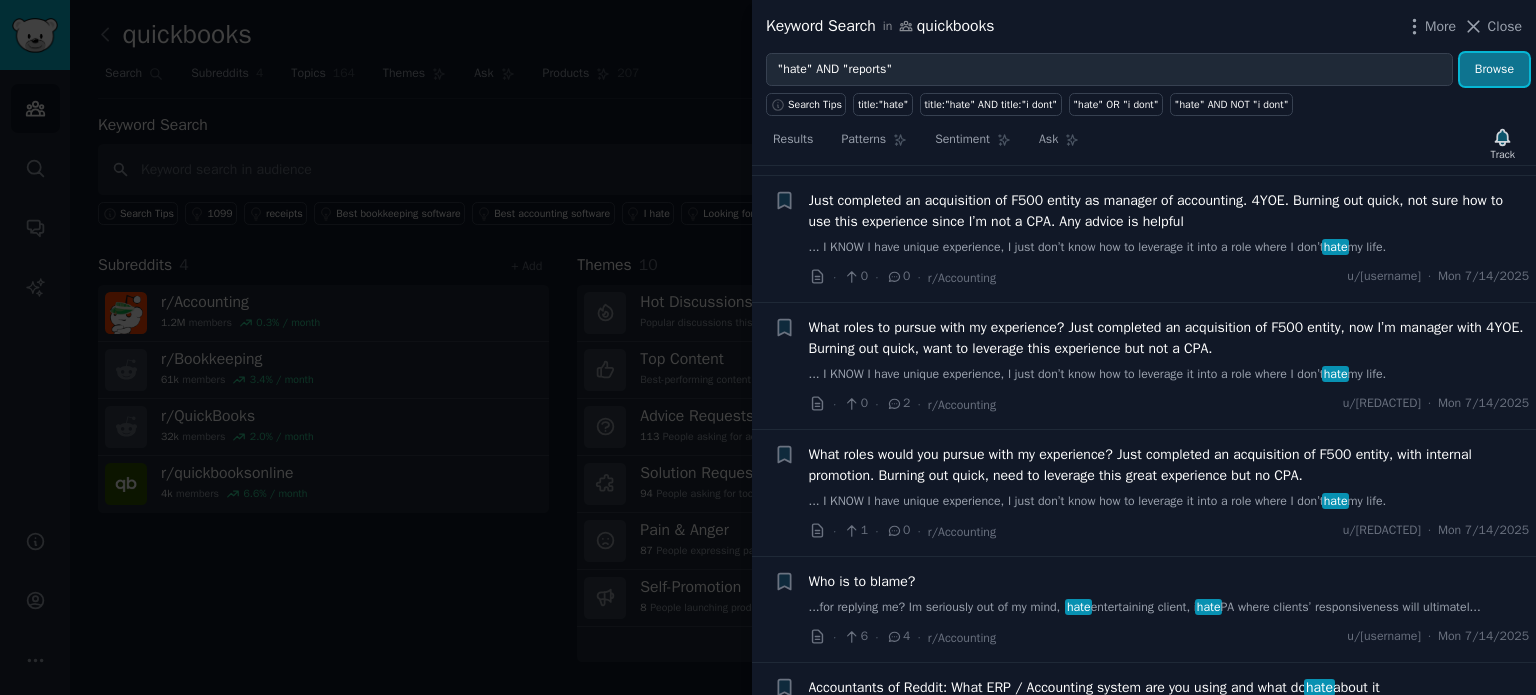 click on "Browse" at bounding box center [1494, 70] 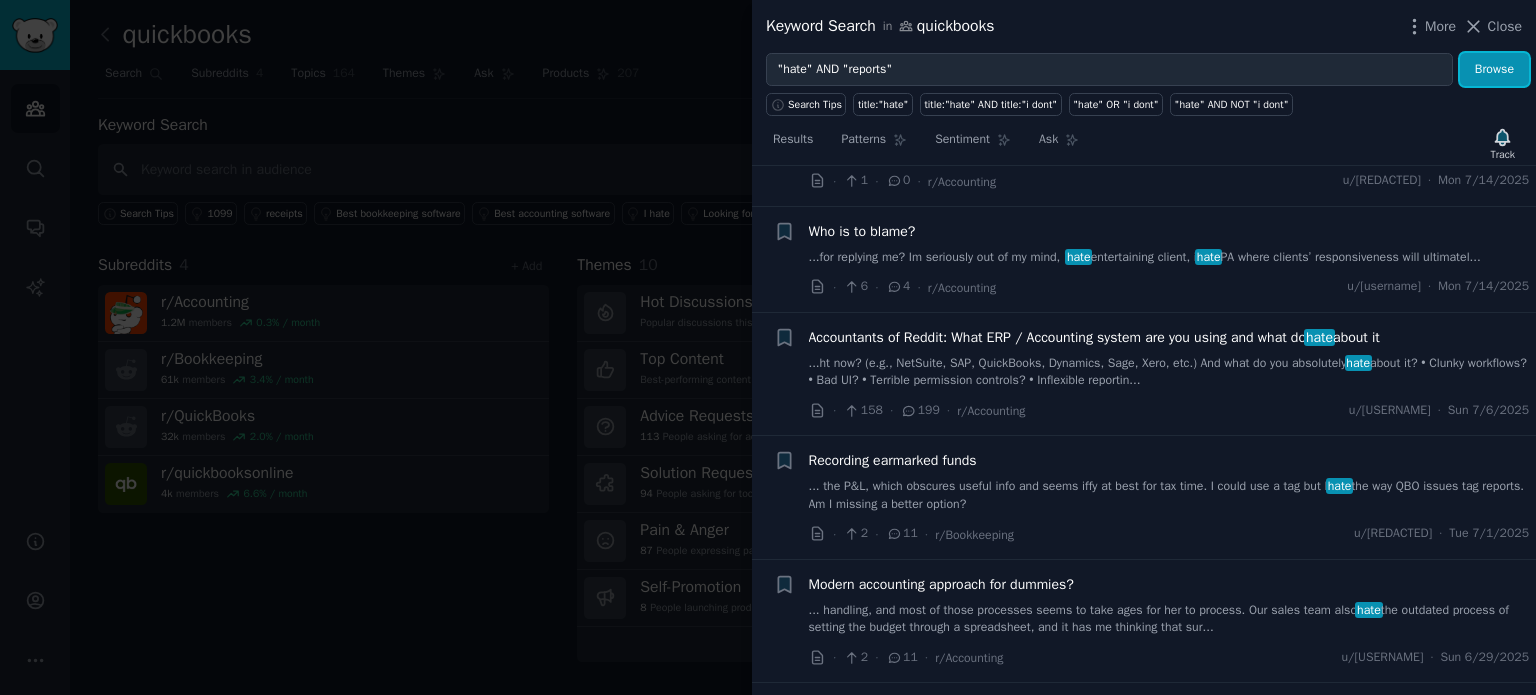 scroll, scrollTop: 2100, scrollLeft: 0, axis: vertical 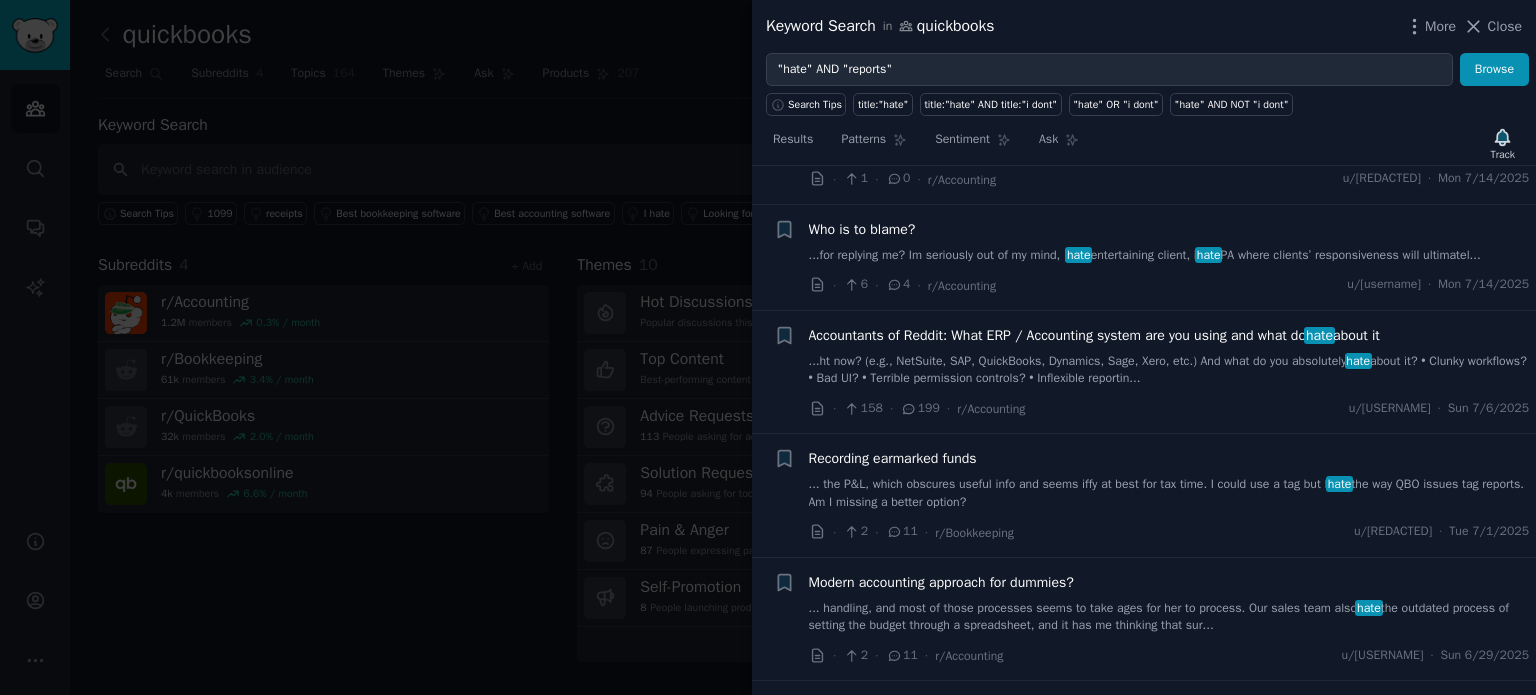 click on "...ht now?
(e.g., NetSuite, SAP, QuickBooks, Dynamics, Sage, Xero, etc.)
And what do you absolutely hate about it?
•	Clunky workflows?
•	Bad UI?
•	Terrible permission controls?
•	Inflexible reportin..." at bounding box center (1169, 370) 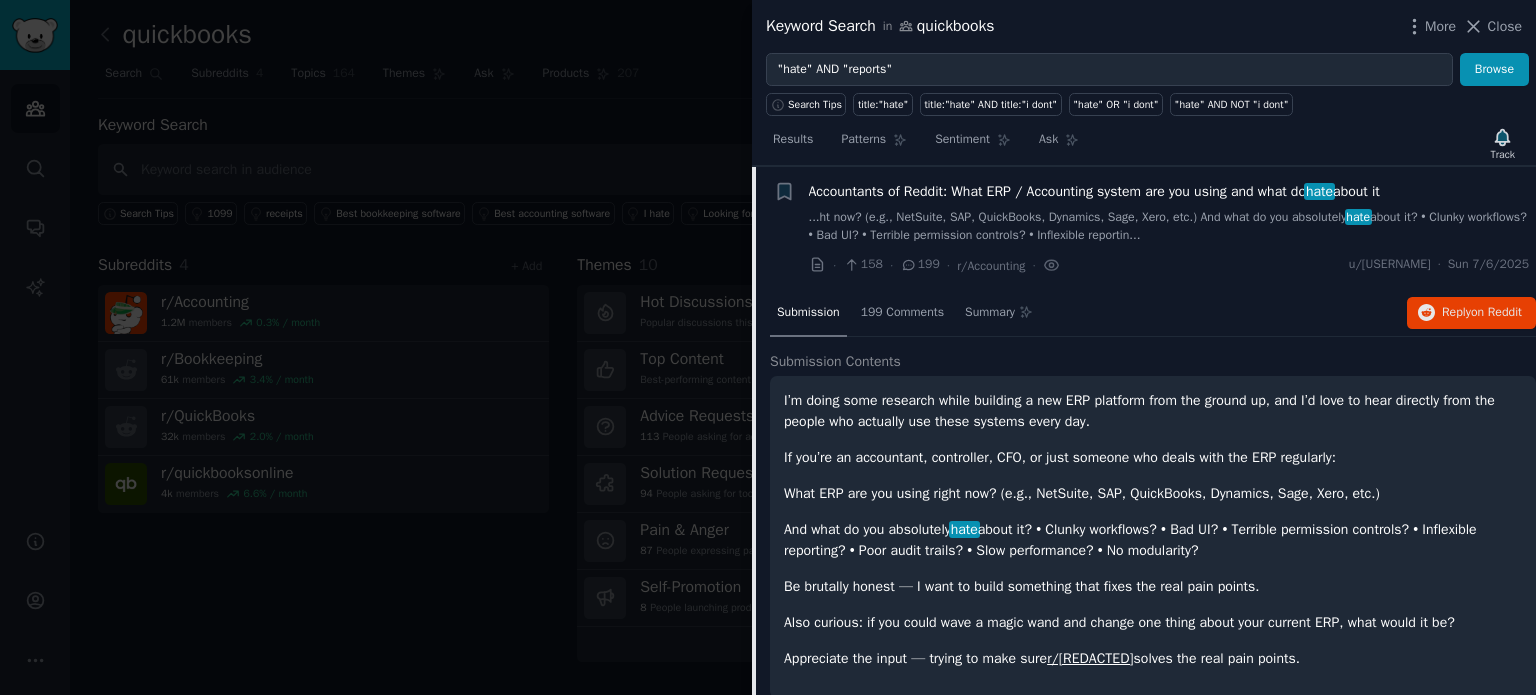 scroll, scrollTop: 1507, scrollLeft: 0, axis: vertical 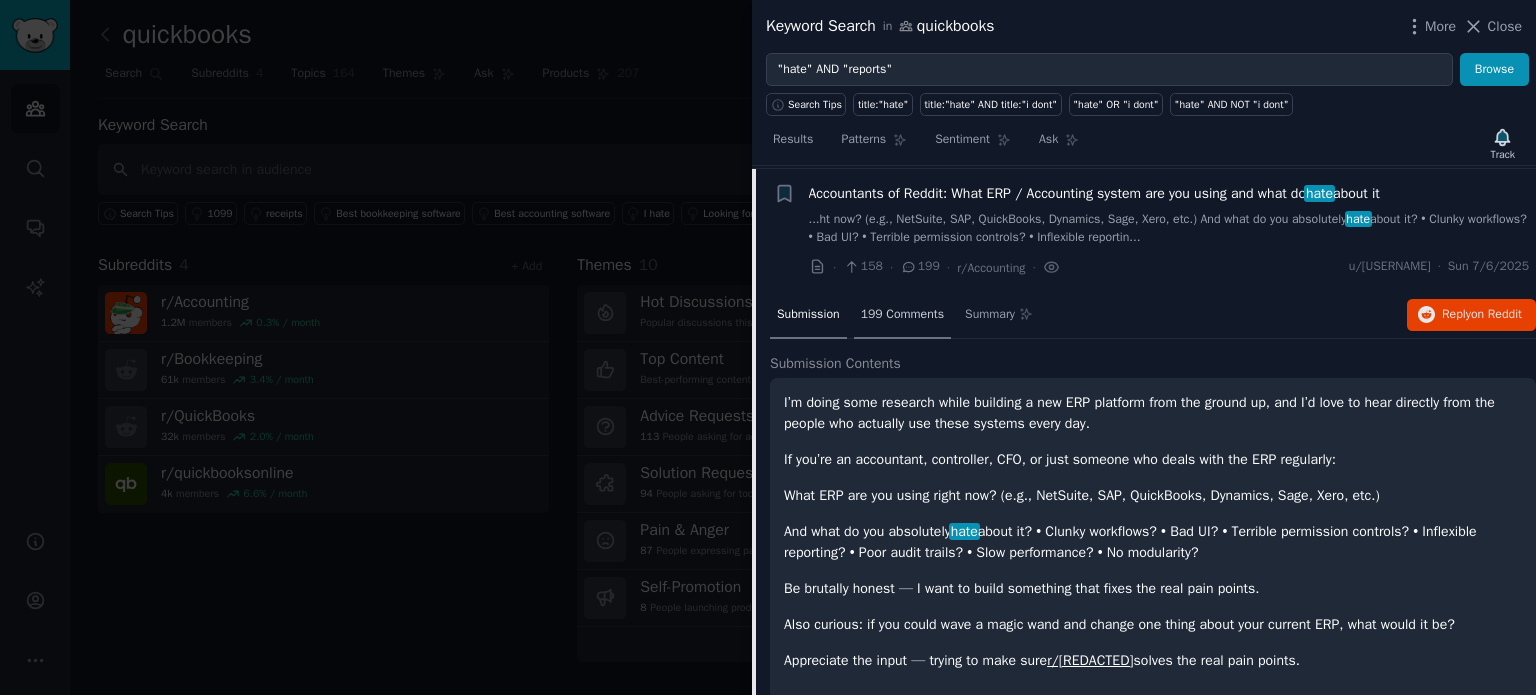 click on "199 Comments" at bounding box center (902, 315) 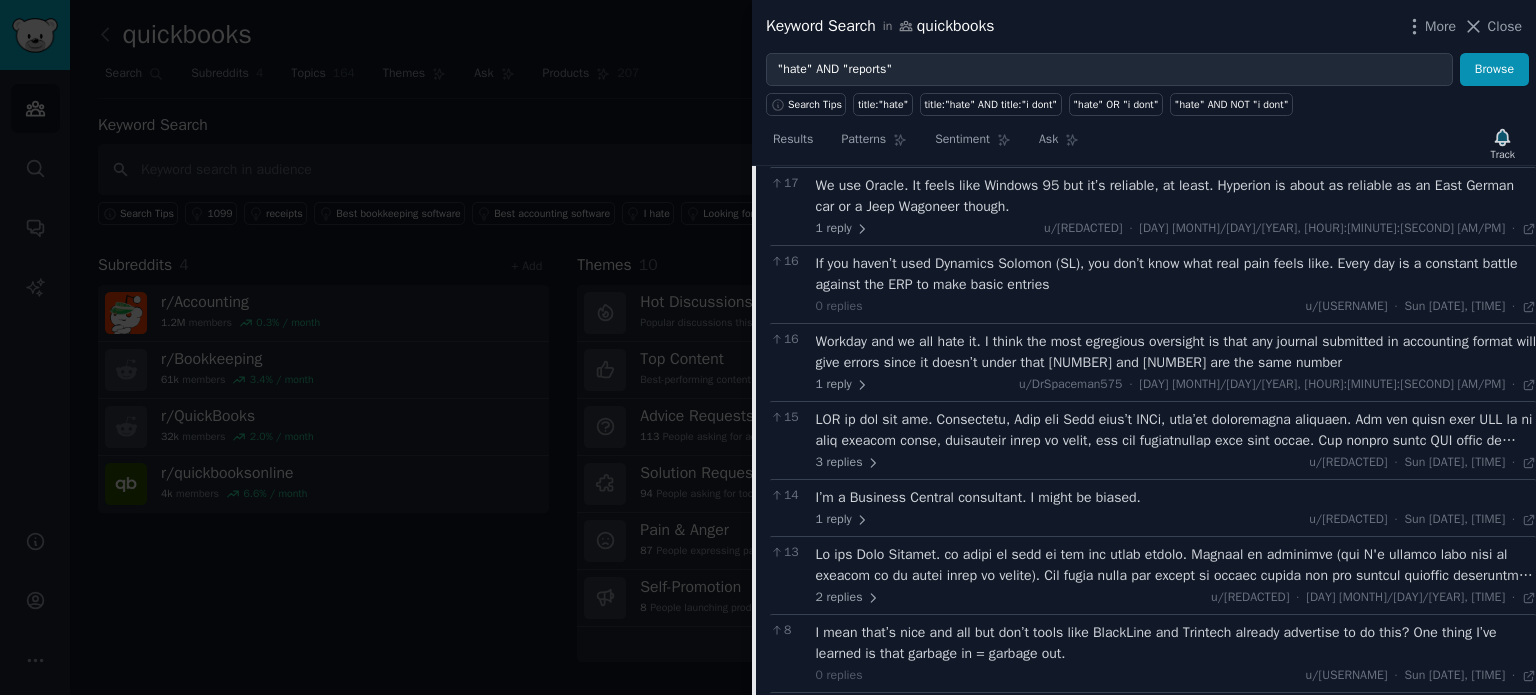 scroll, scrollTop: 2407, scrollLeft: 0, axis: vertical 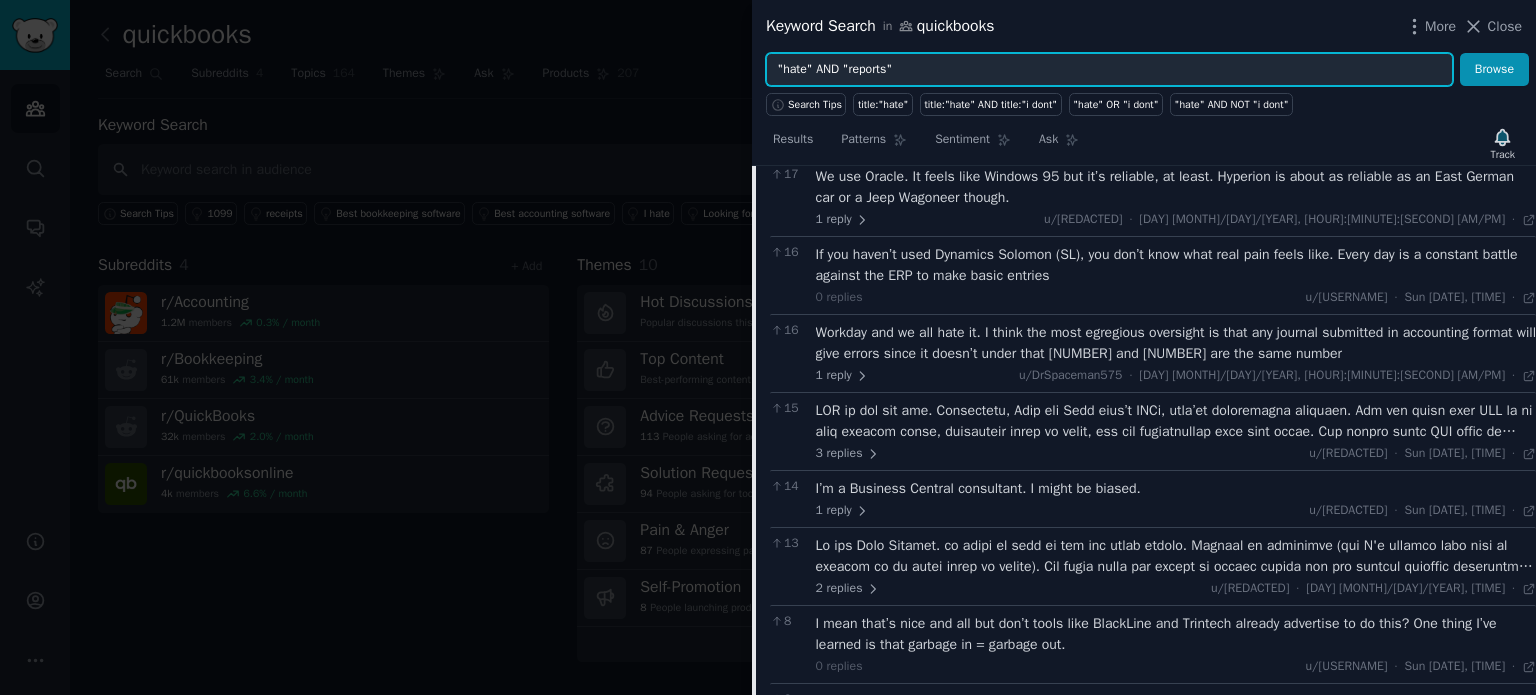 click on ""hate" AND "reports"" at bounding box center [1109, 70] 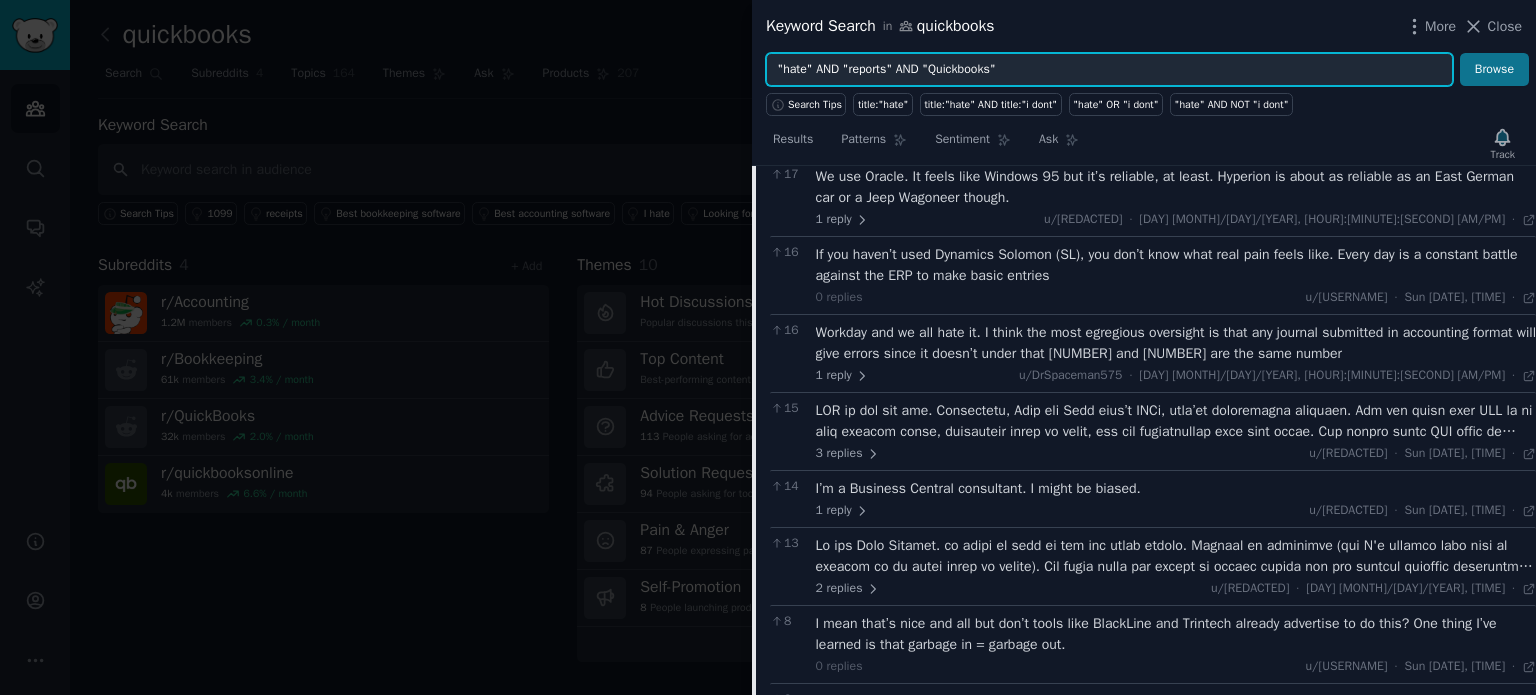 type on ""hate" AND "reports" AND "Quickbooks"" 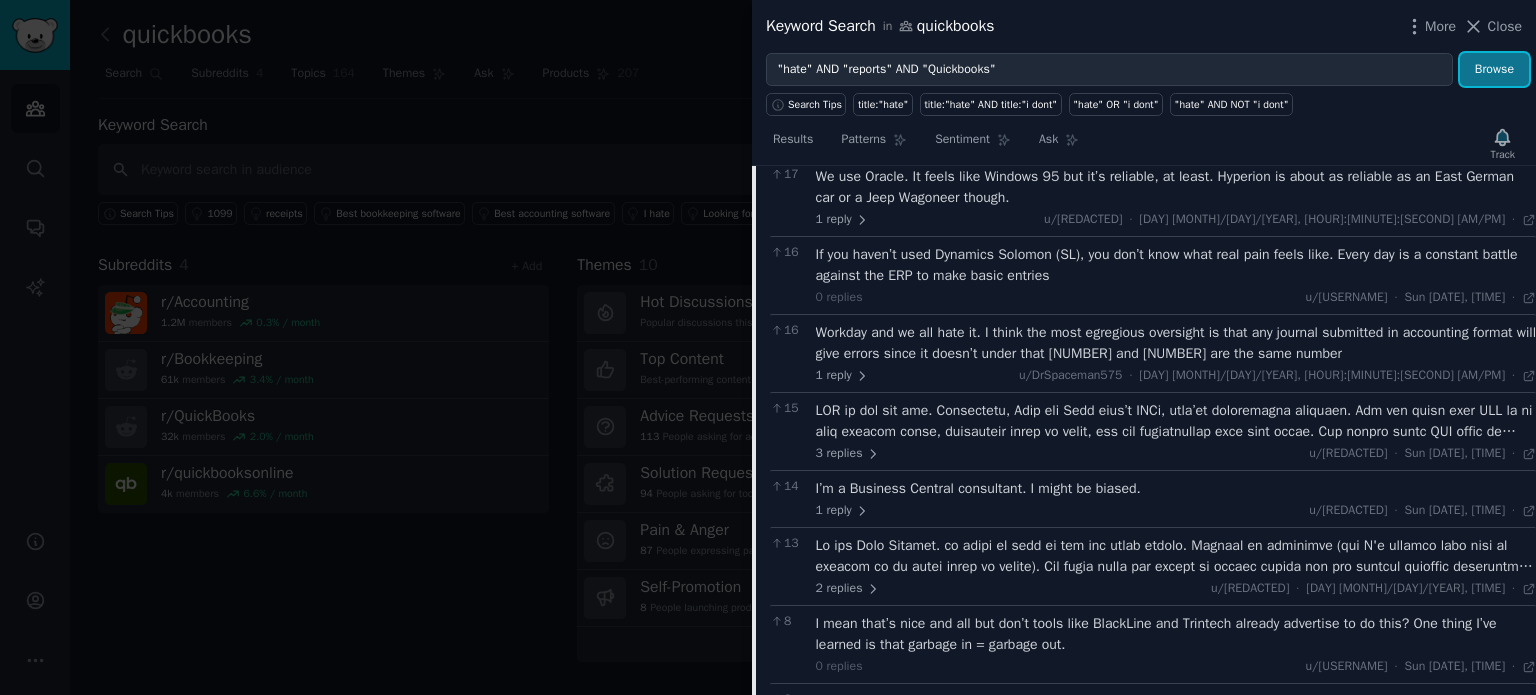 click on "Browse" at bounding box center [1494, 70] 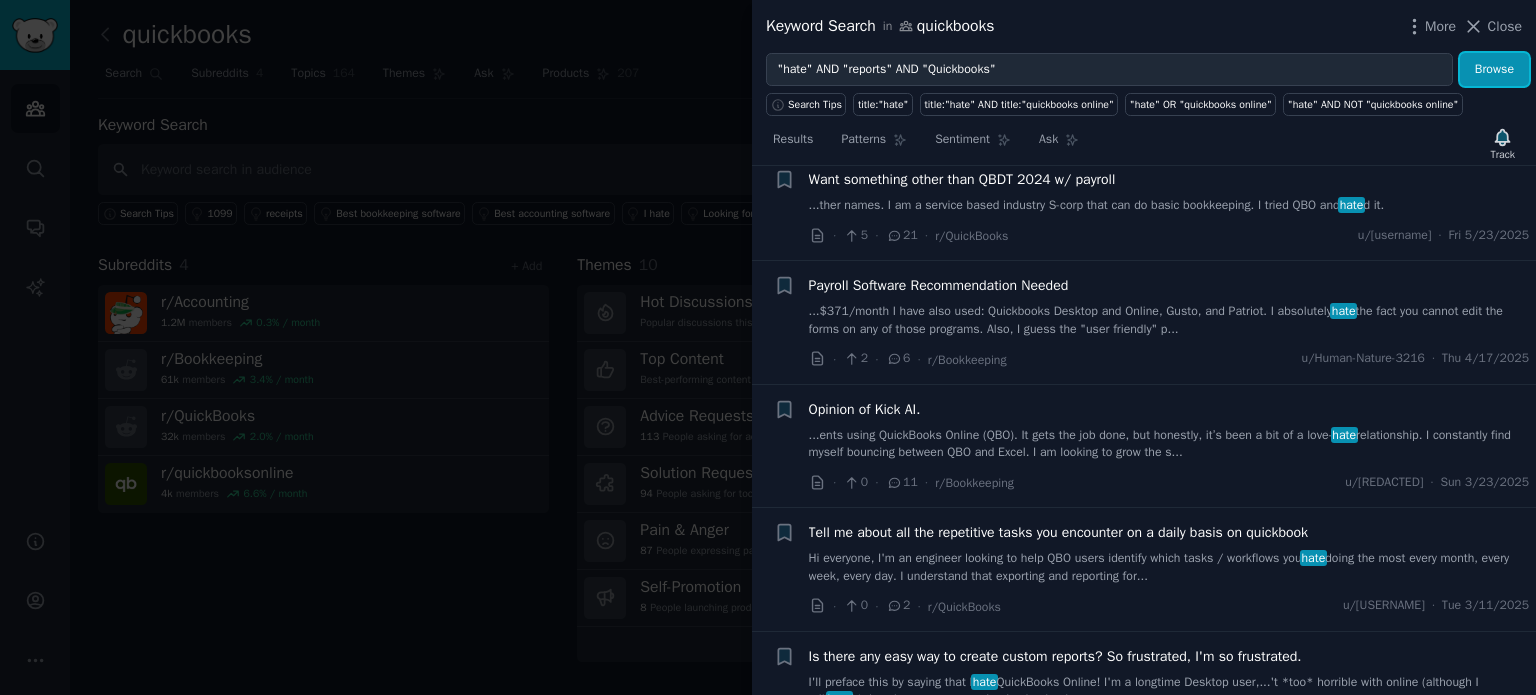 scroll, scrollTop: 200, scrollLeft: 0, axis: vertical 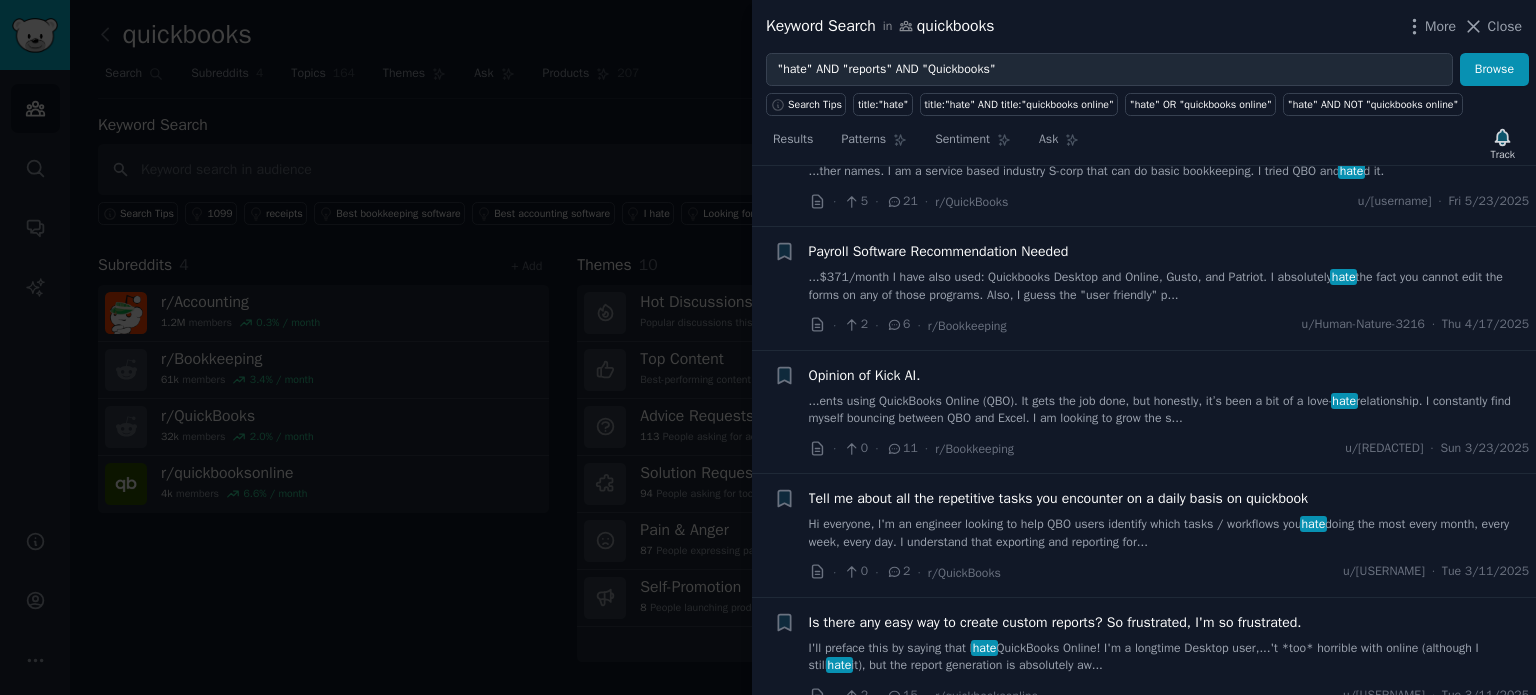 click on "Payroll Software Recommendation Needed" at bounding box center [939, 251] 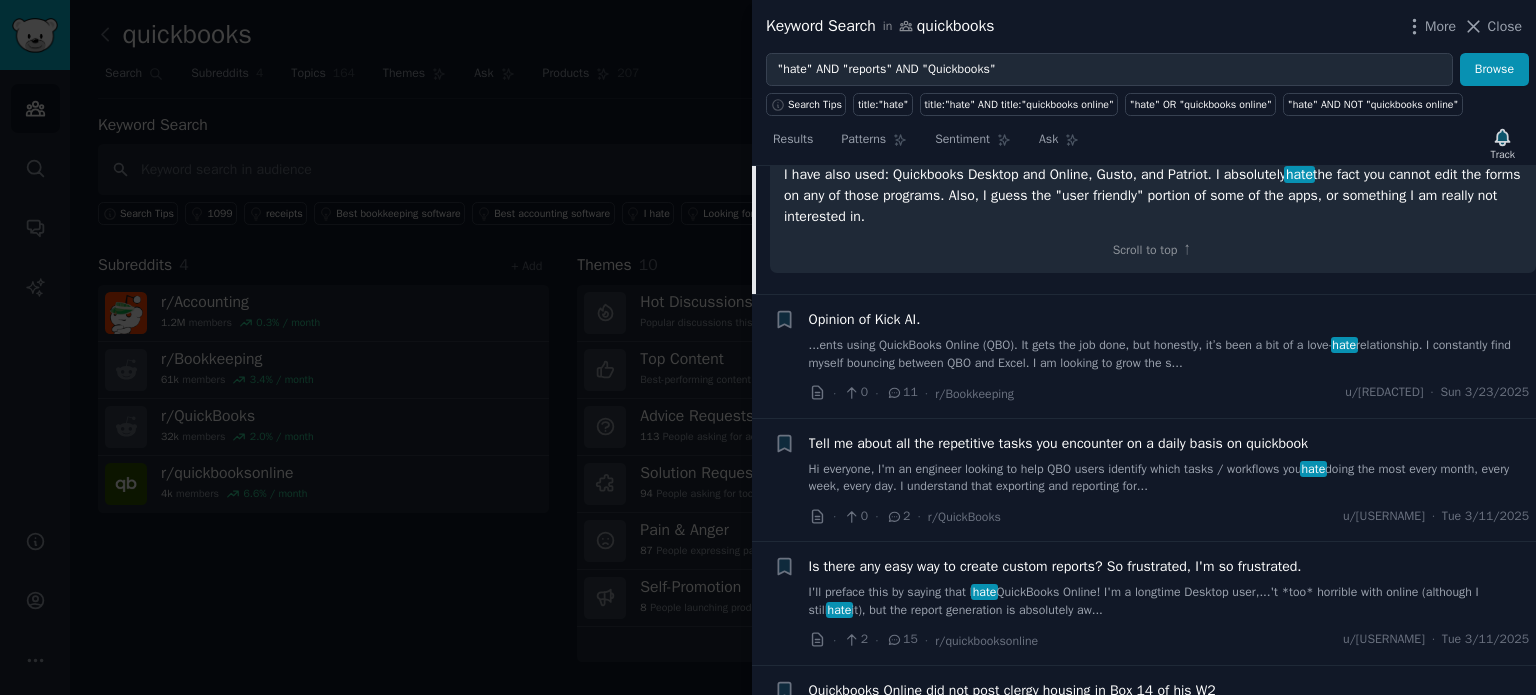 scroll, scrollTop: 860, scrollLeft: 0, axis: vertical 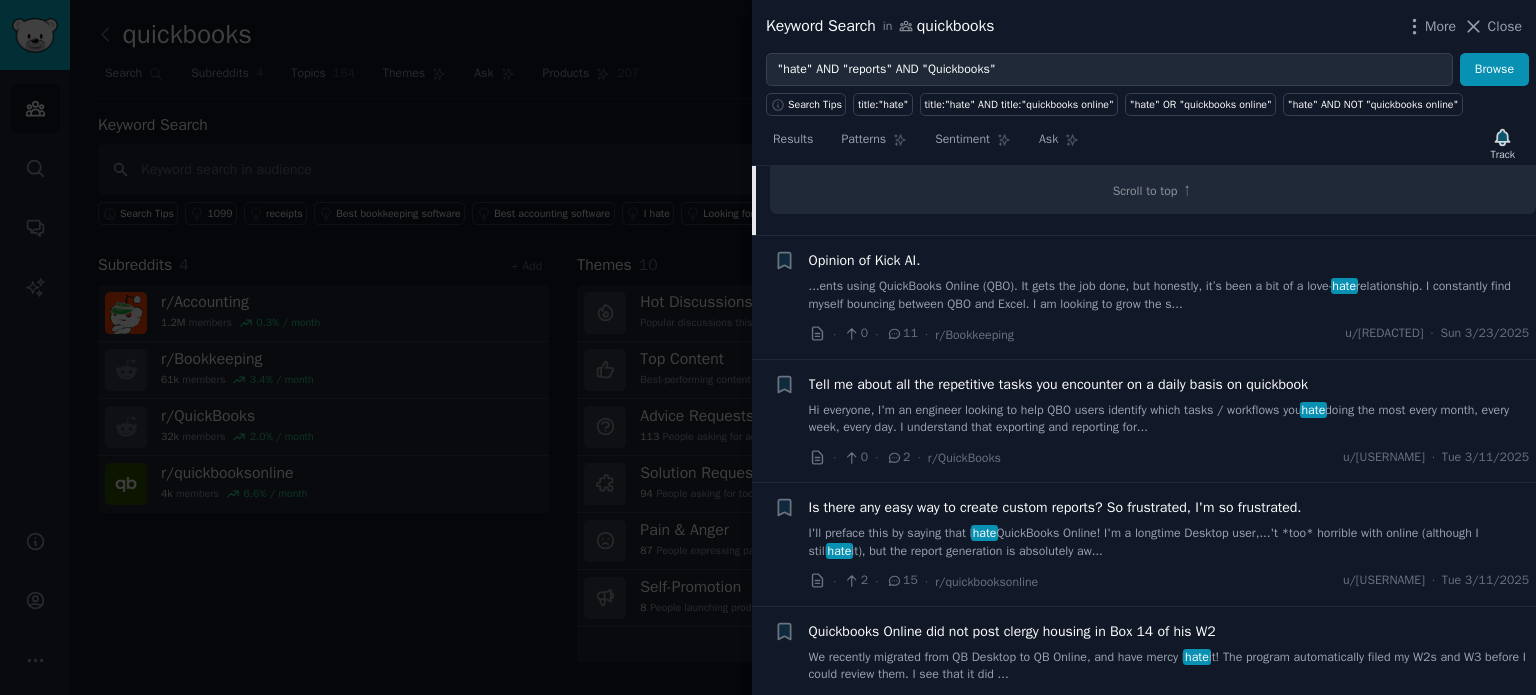 click on "...ents using QuickBooks Online (QBO). It gets the job done, but honestly, it’s been a bit of a love- hate  relationship. I constantly find myself bouncing between QBO and Excel. I am looking to grow the s..." at bounding box center [1169, 295] 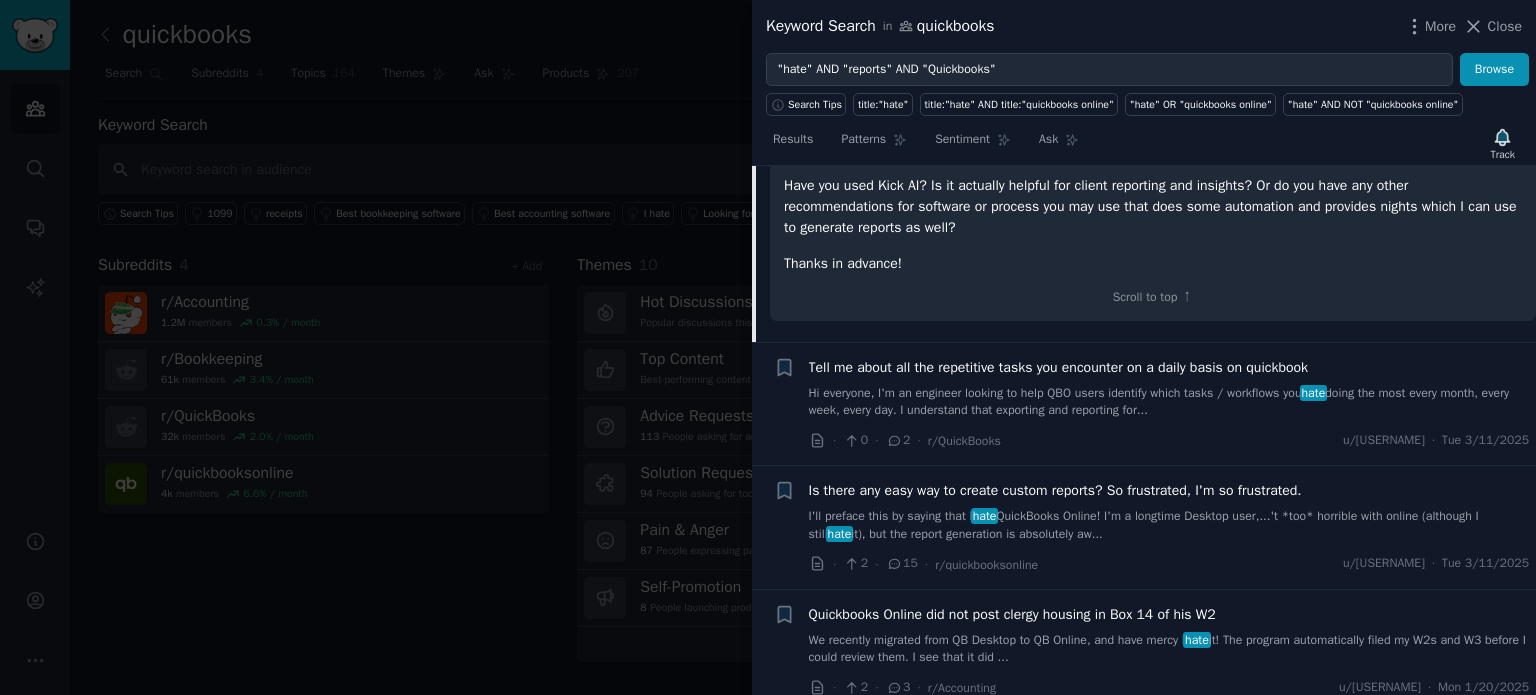 scroll, scrollTop: 984, scrollLeft: 0, axis: vertical 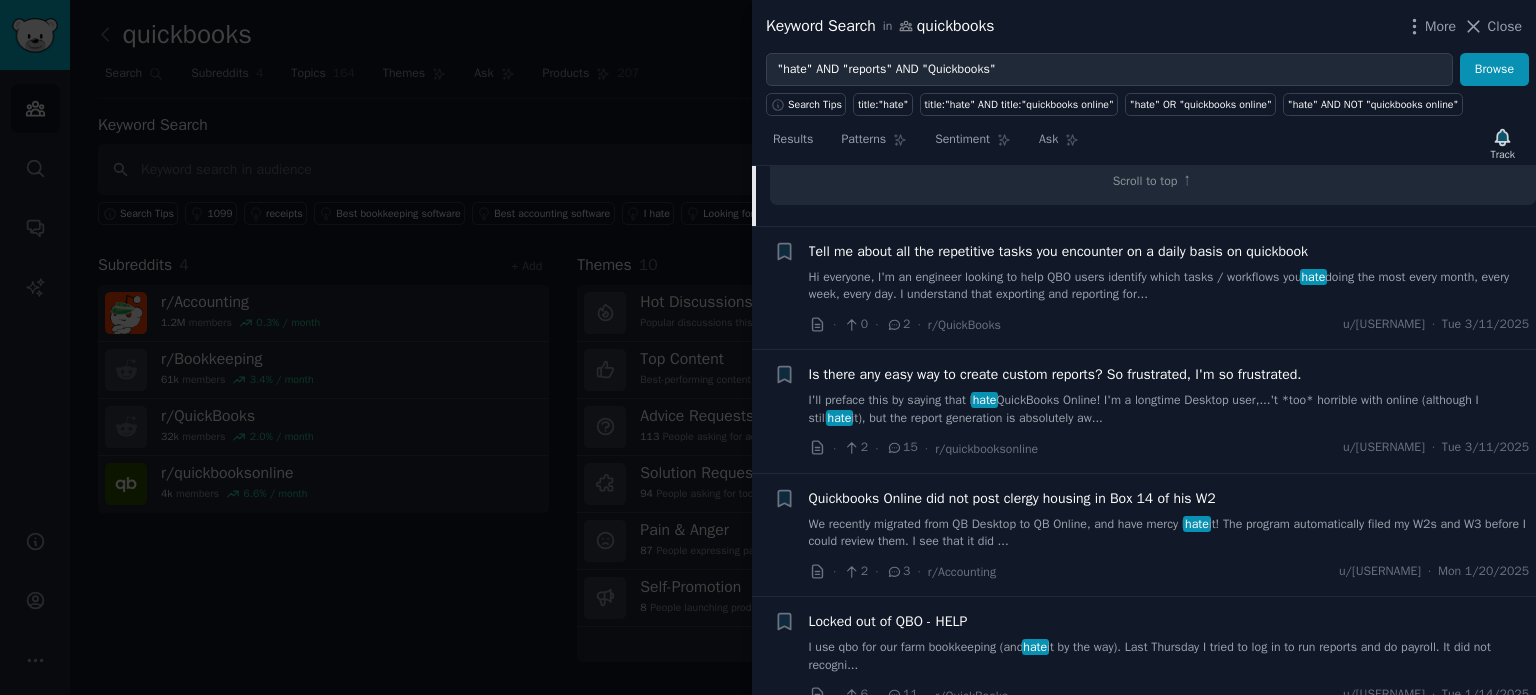 click on "Is there any easy way to create custom reports? So frustrated, I'm so frustrated." at bounding box center (1055, 374) 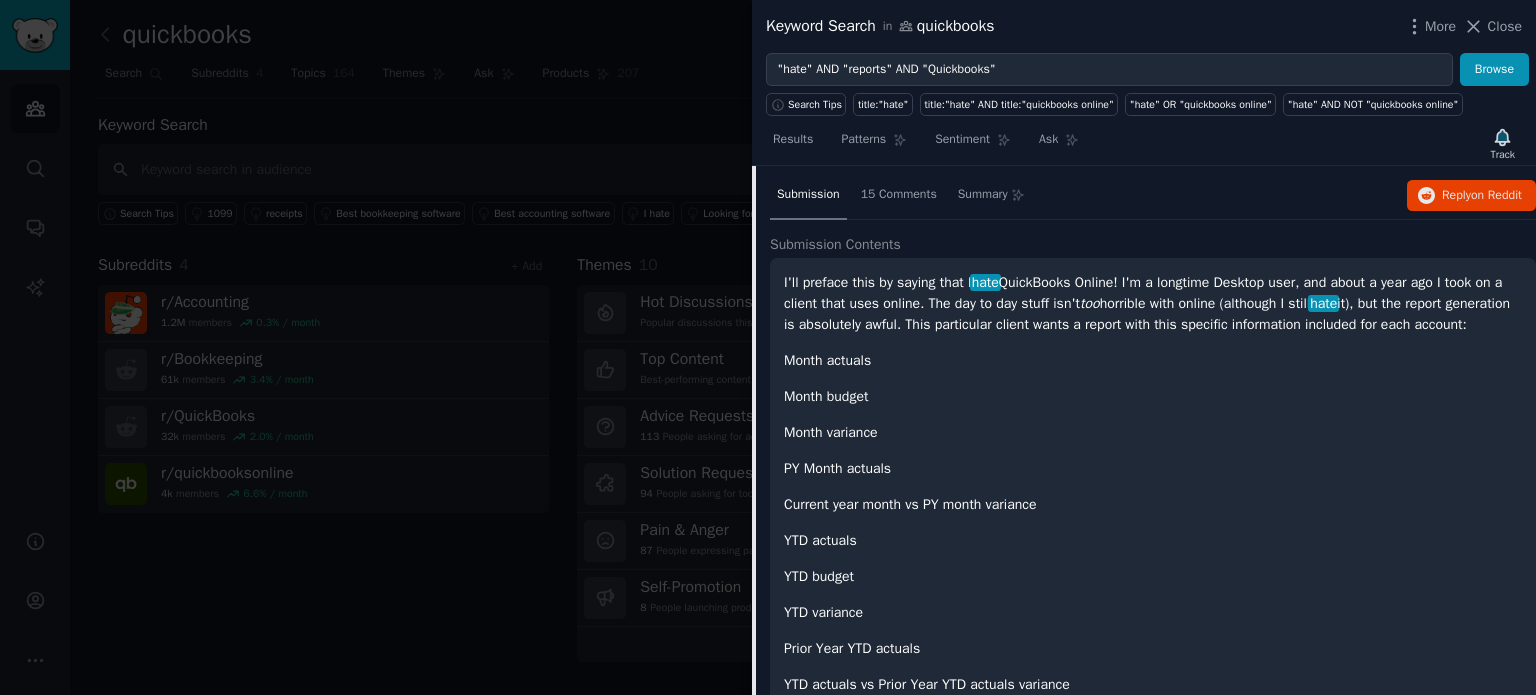scroll, scrollTop: 730, scrollLeft: 0, axis: vertical 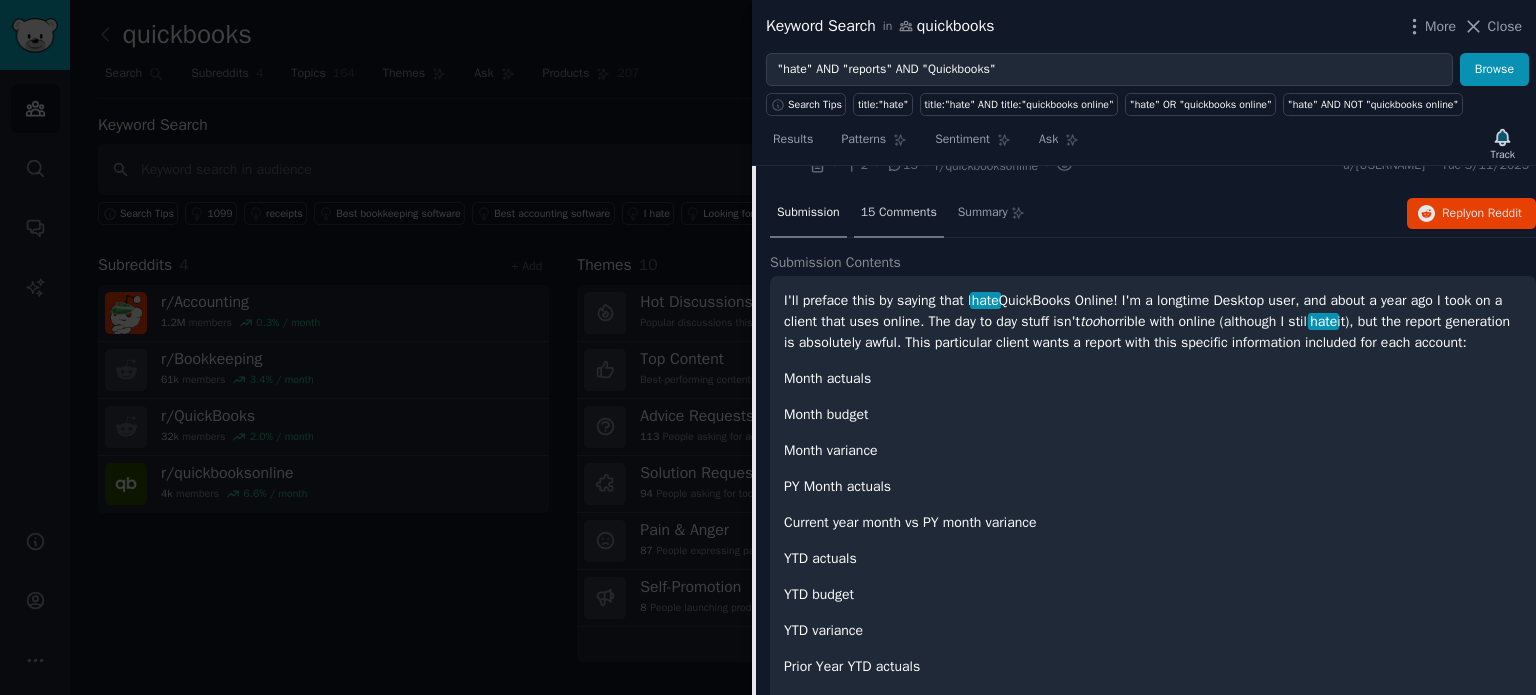 click on "15 Comments" at bounding box center (899, 213) 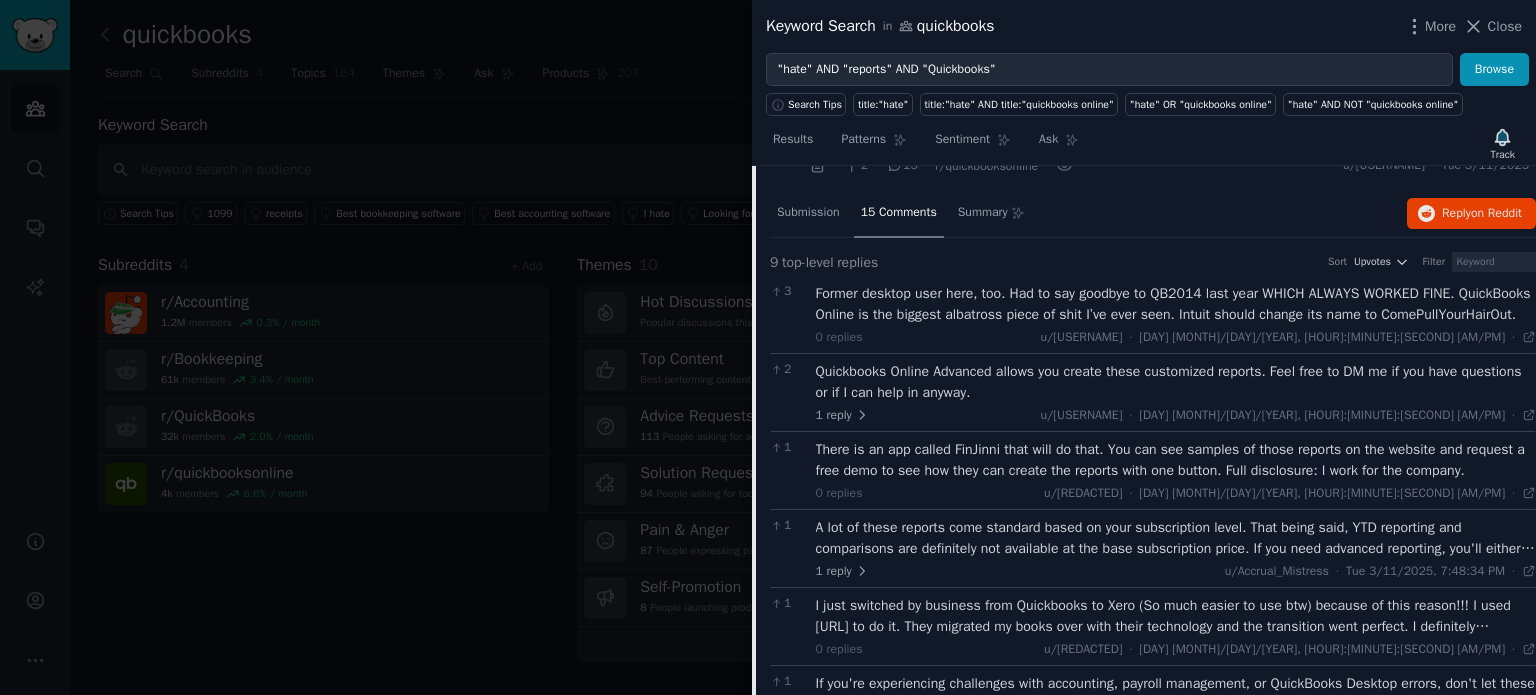 scroll, scrollTop: 630, scrollLeft: 0, axis: vertical 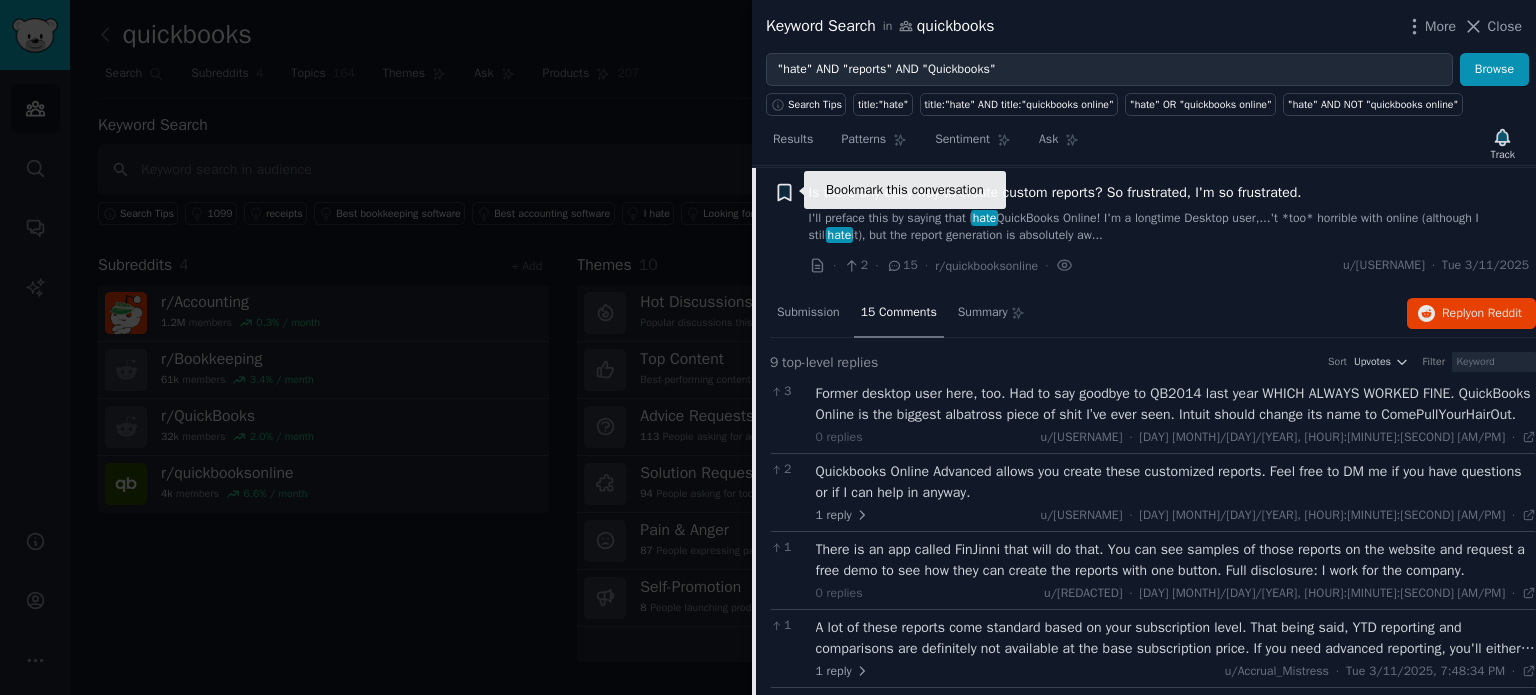 click 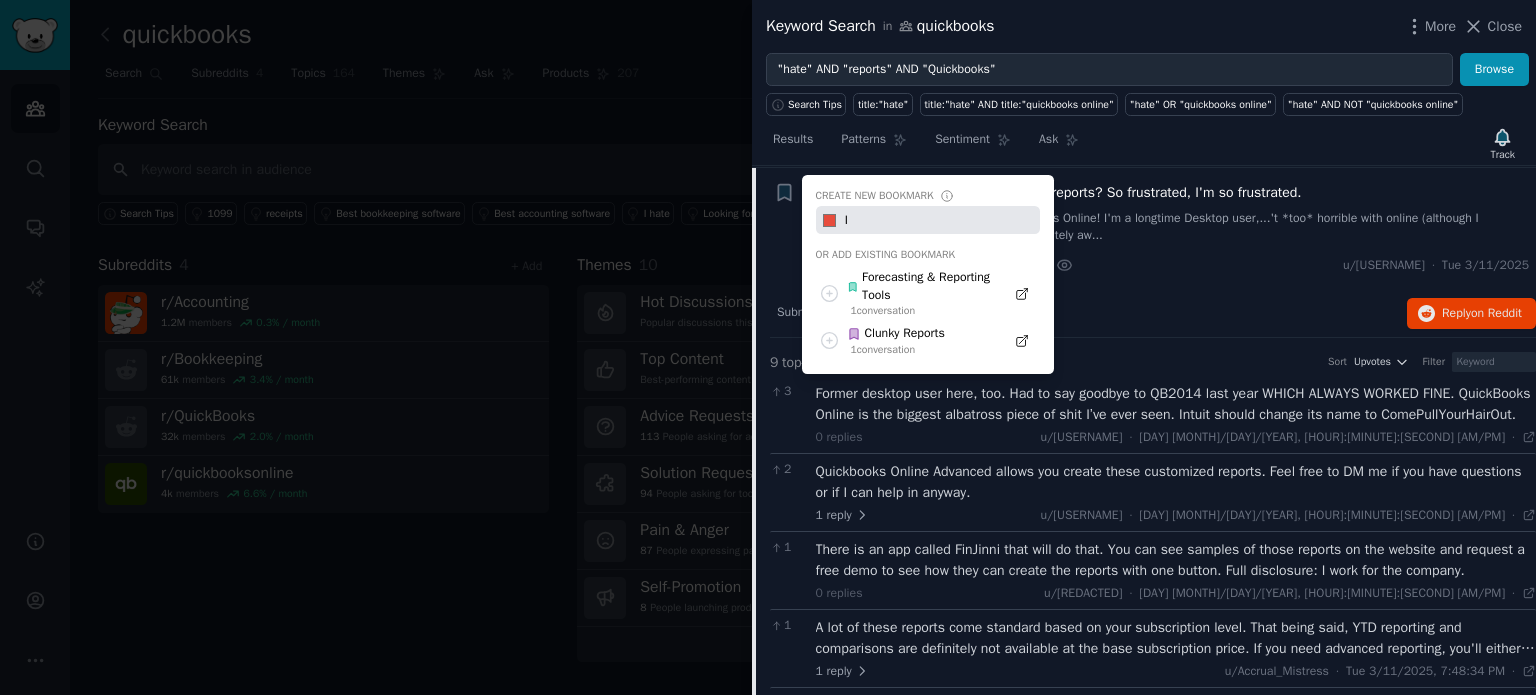 type on "I" 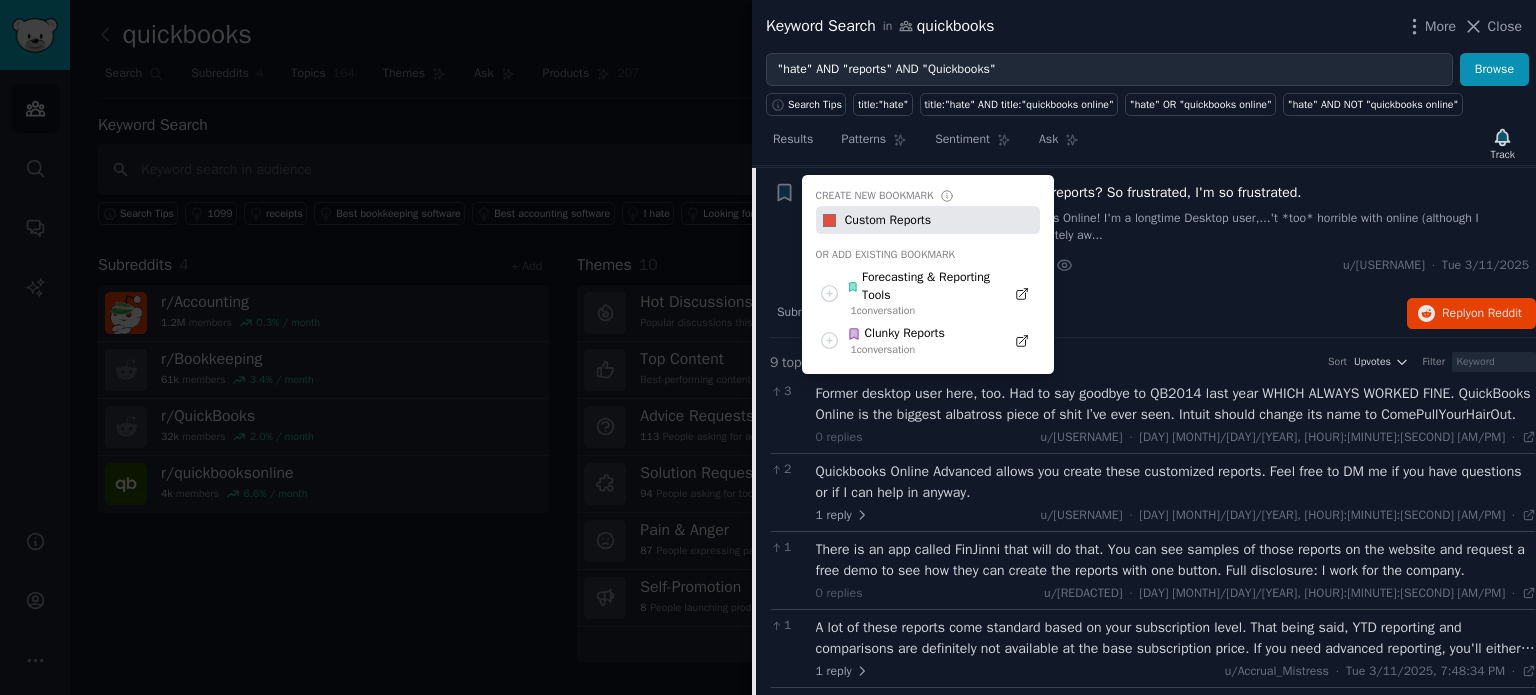 type on "Custom Reports" 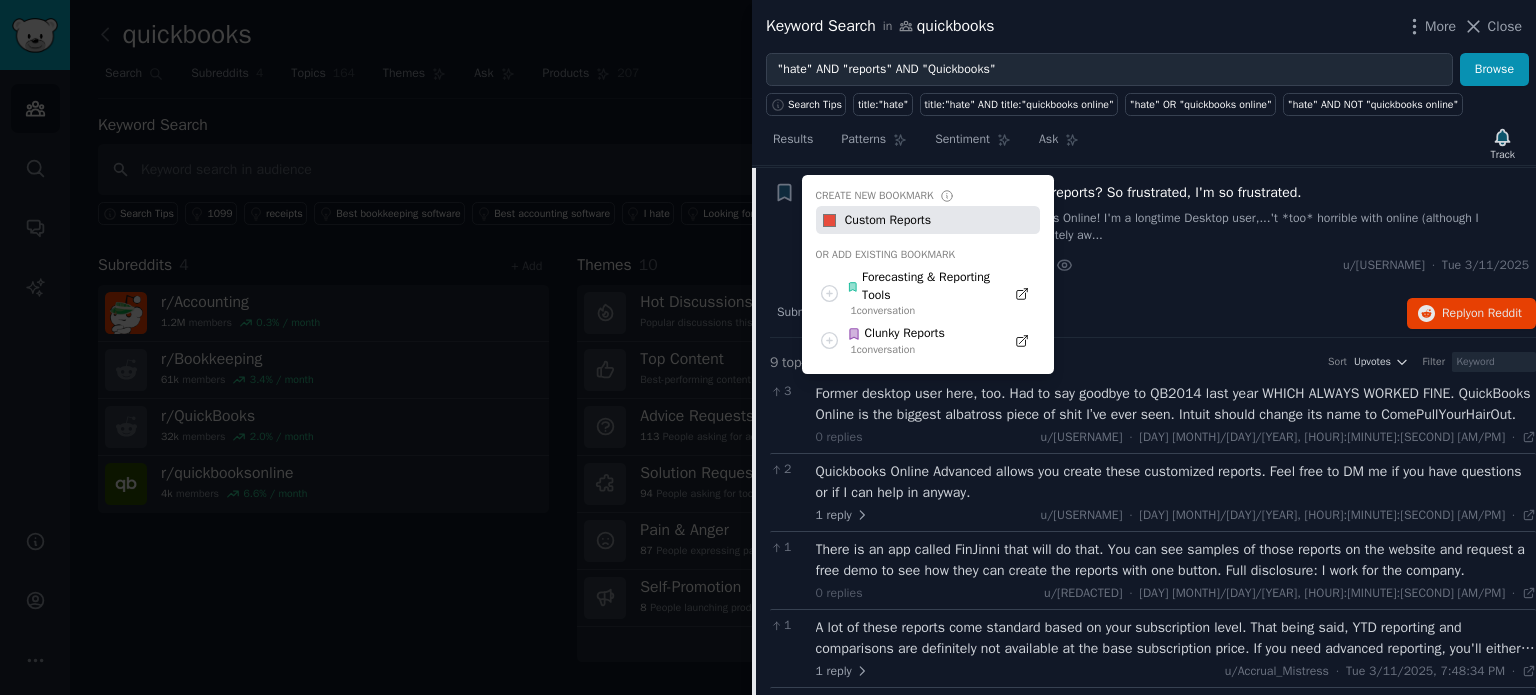 type 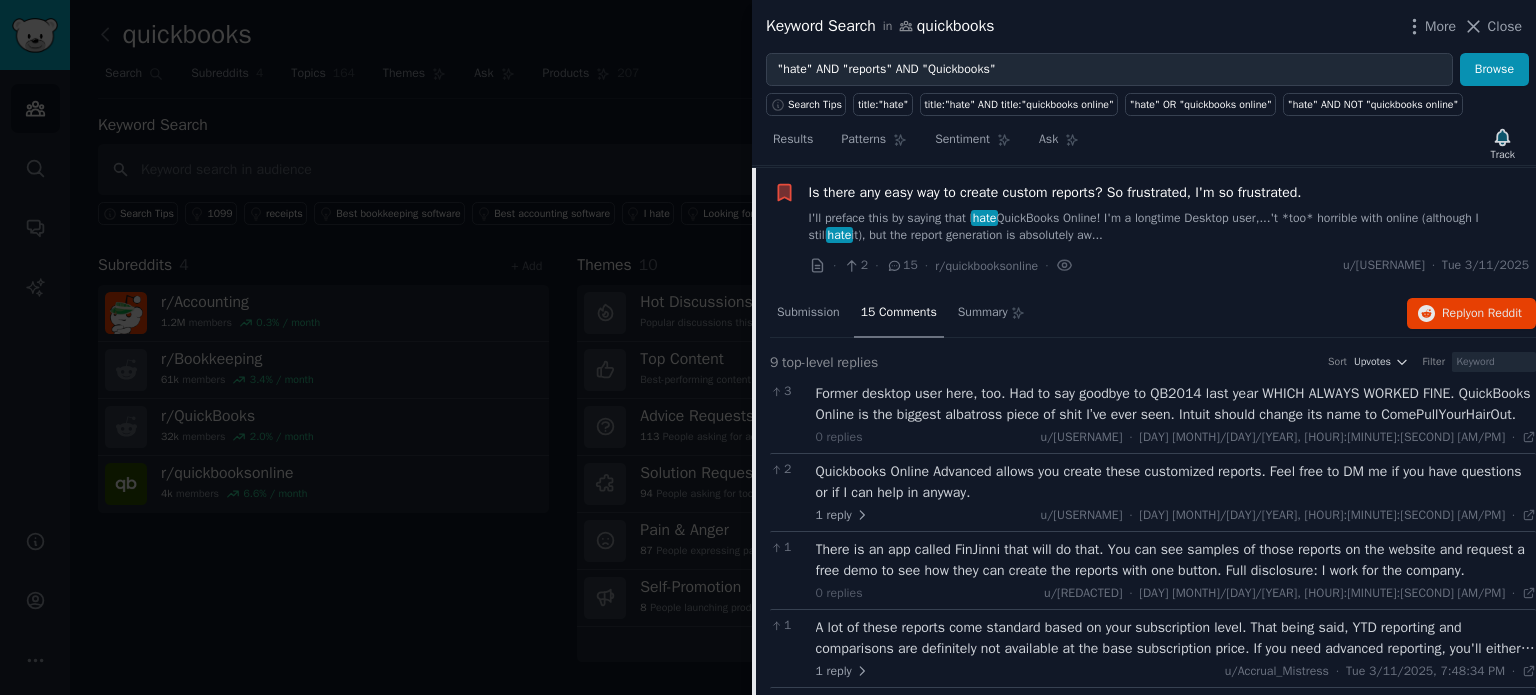 click on "Former desktop user here, too. Had to say goodbye to QB2014 last year WHICH ALWAYS WORKED FINE.
QuickBooks Online is the biggest albatross piece of shit I’ve ever seen.
Intuit should change its name to ComePullYourHairOut." at bounding box center (1176, 404) 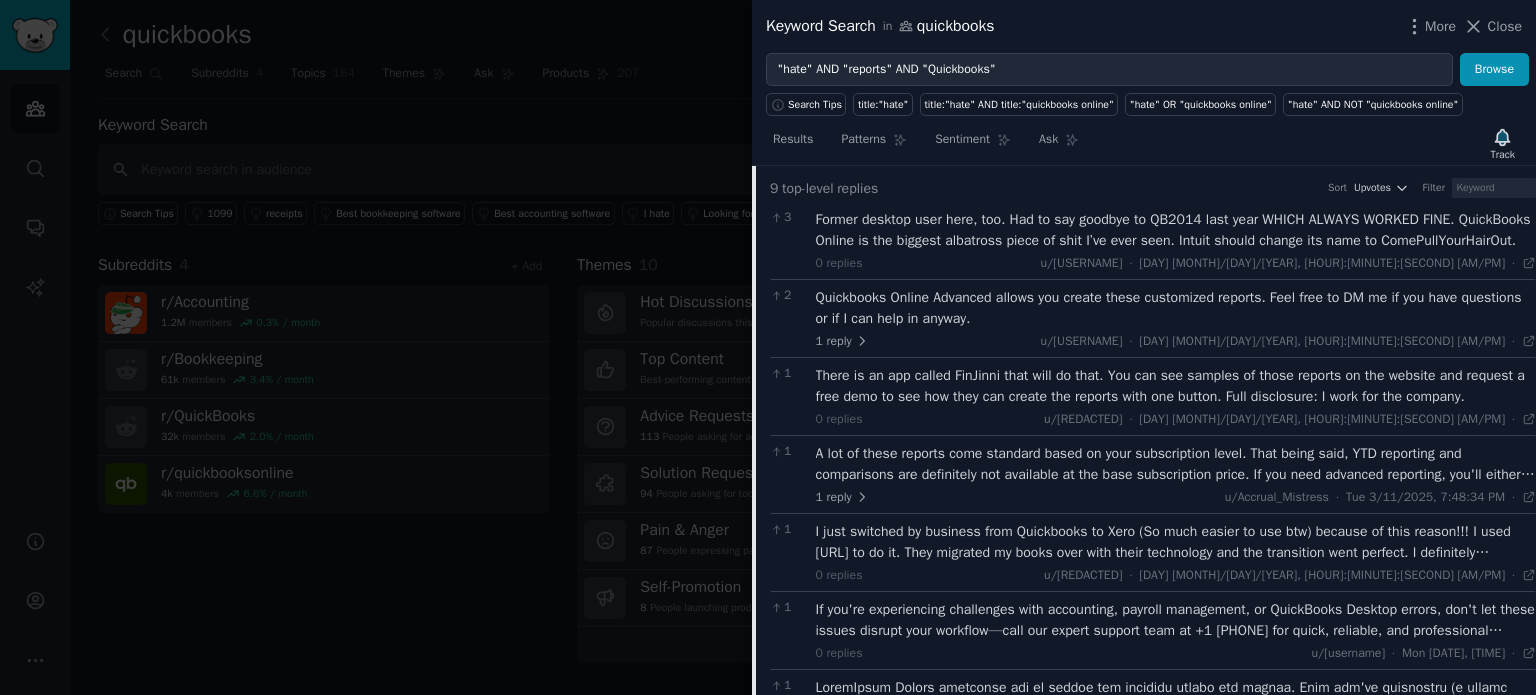 scroll, scrollTop: 830, scrollLeft: 0, axis: vertical 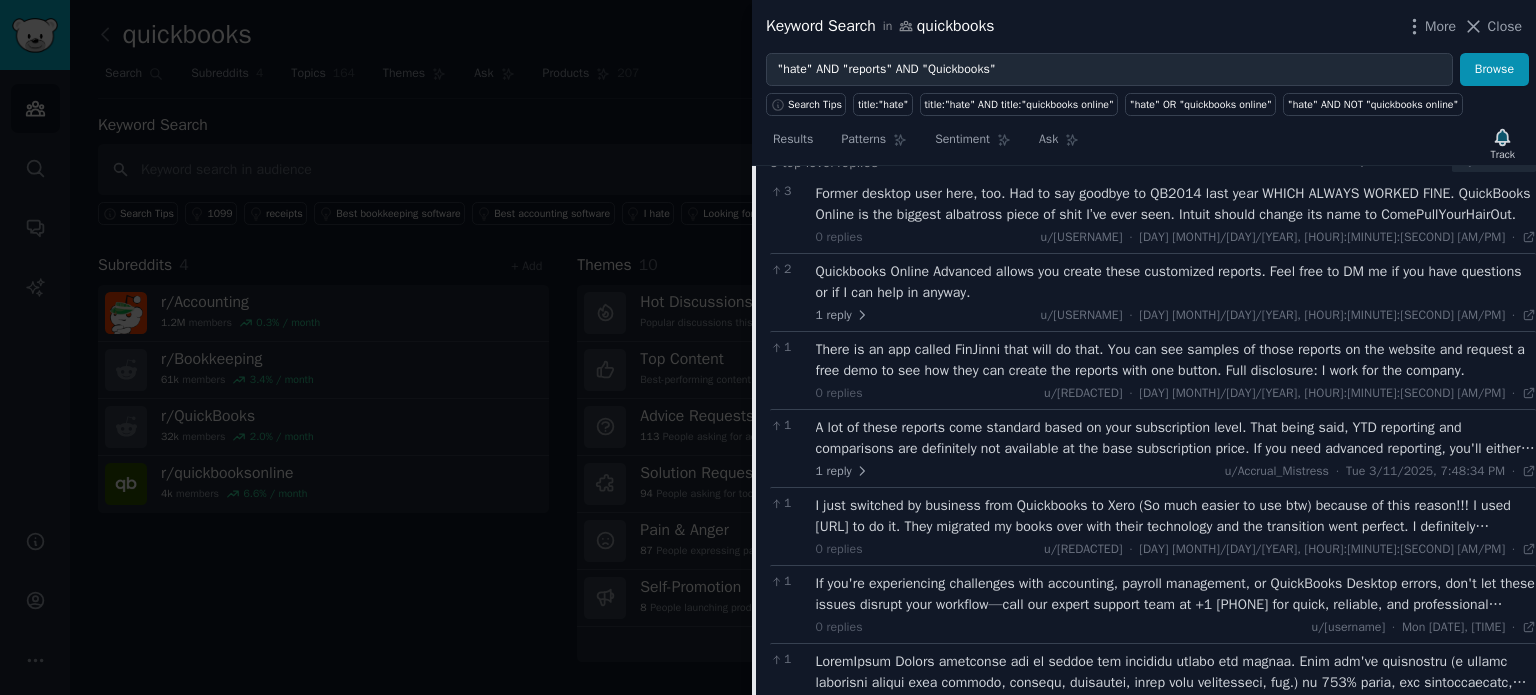 click on "Quickbooks Online Advanced allows you create these customized reports.
Feel free to DM me if you have questions or if I can help in anyway." at bounding box center (1176, 282) 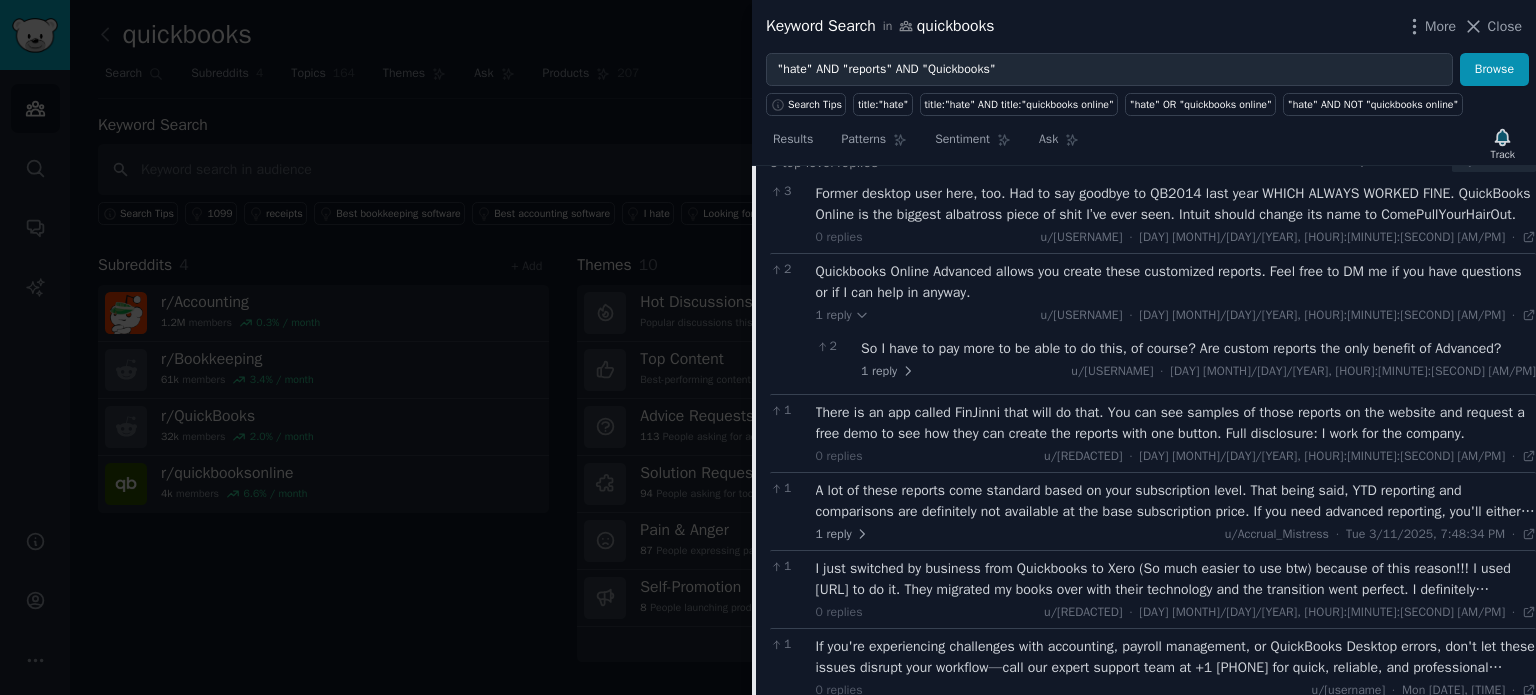 click on "So I have to pay more to be able to do this, of course? Are custom reports the only benefit of Advanced?" at bounding box center [1198, 348] 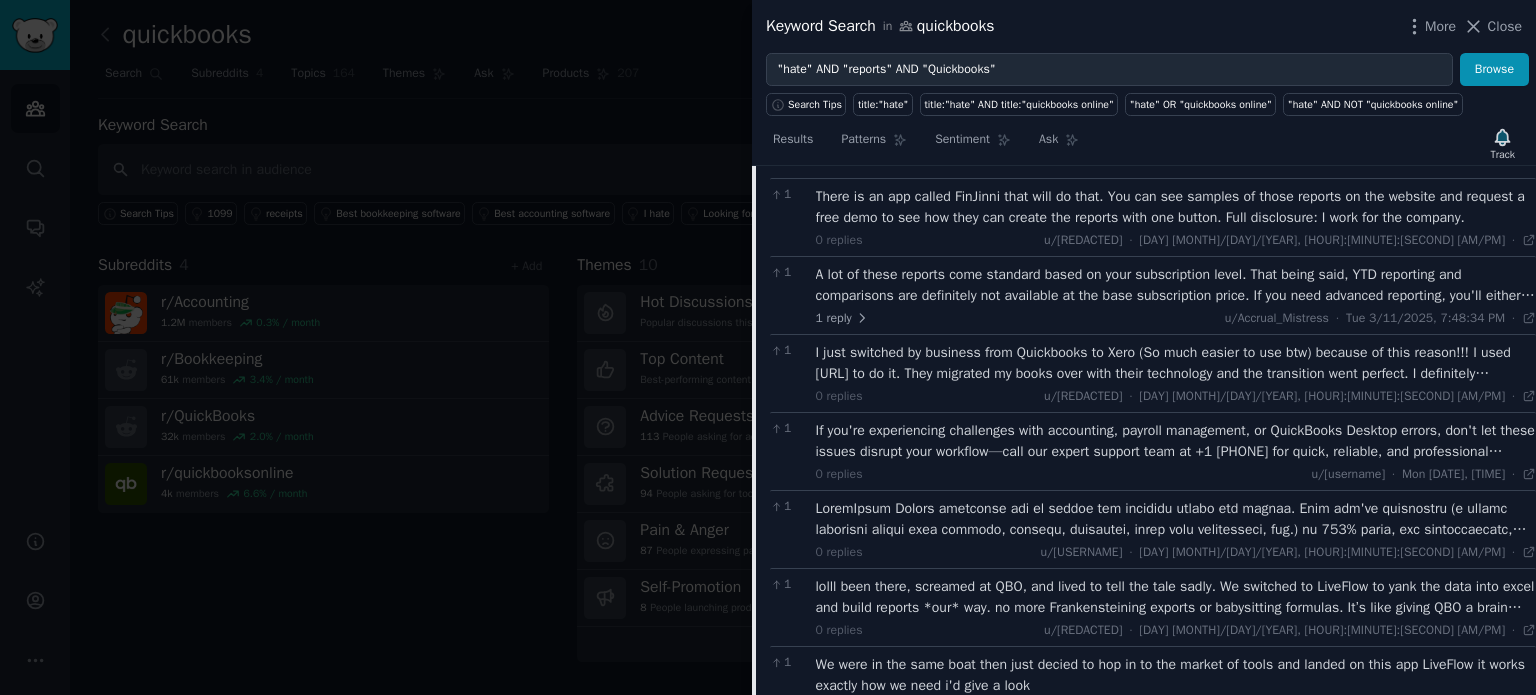 scroll, scrollTop: 1130, scrollLeft: 0, axis: vertical 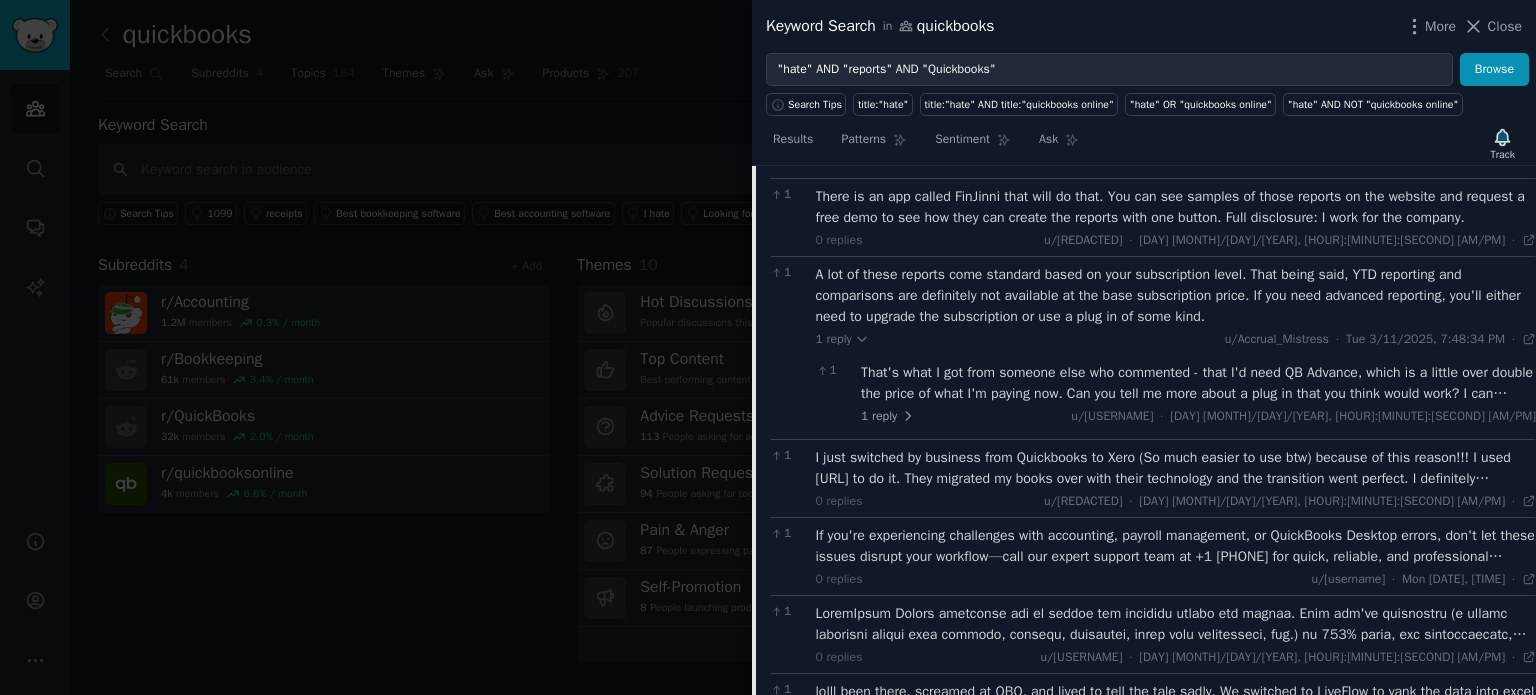click on "That's what I got from someone else who commented - that I'd need QB Advance, which is a little over double the price of what I'm paying now.
Can you tell me more about a plug in that you think would work? I can certainly keep copying and pasting and creating this report in excel, but it's time consuming and leaves a lot of potential for error." at bounding box center (1198, 383) 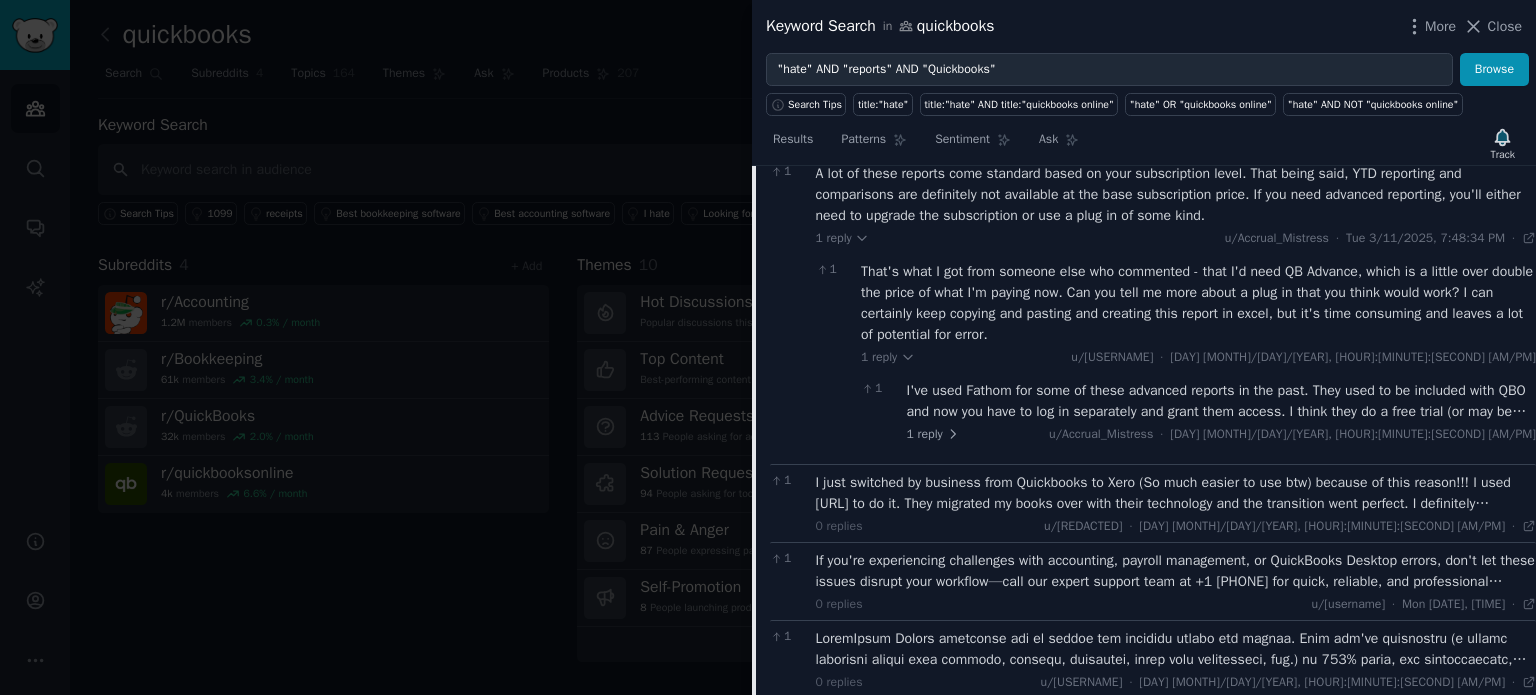scroll, scrollTop: 1330, scrollLeft: 0, axis: vertical 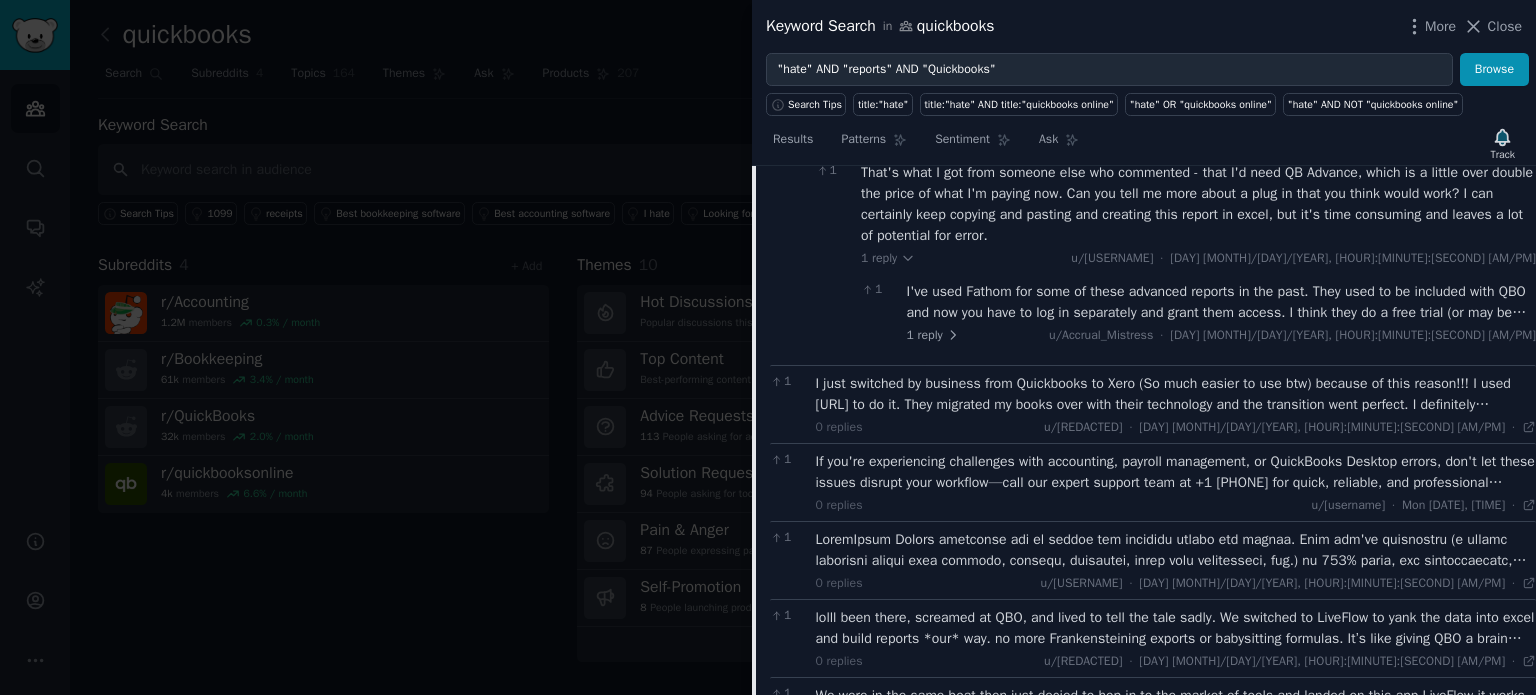 click on "I've used Fathom for some of these advanced reports in the past. They used to be included with QBO and now you have to log in separately and grant them access. I think they do a free trial (or may be free indefinitely --sorry, I don't remember off the top of my head). They are great for creating management and financial packages and I know they update in real time. QBO is also piloting an excel sync system, but that may only be available in Advanced as well." at bounding box center [1222, 302] 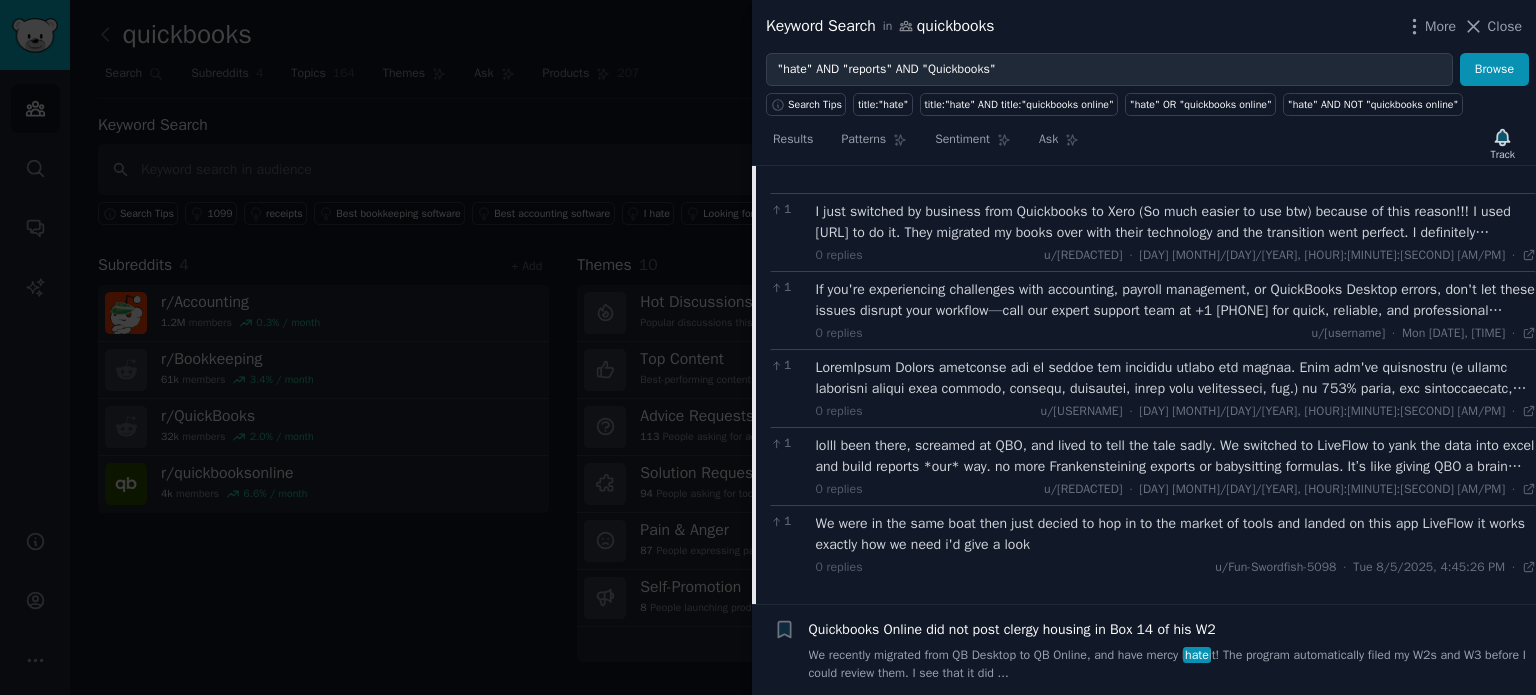scroll, scrollTop: 1630, scrollLeft: 0, axis: vertical 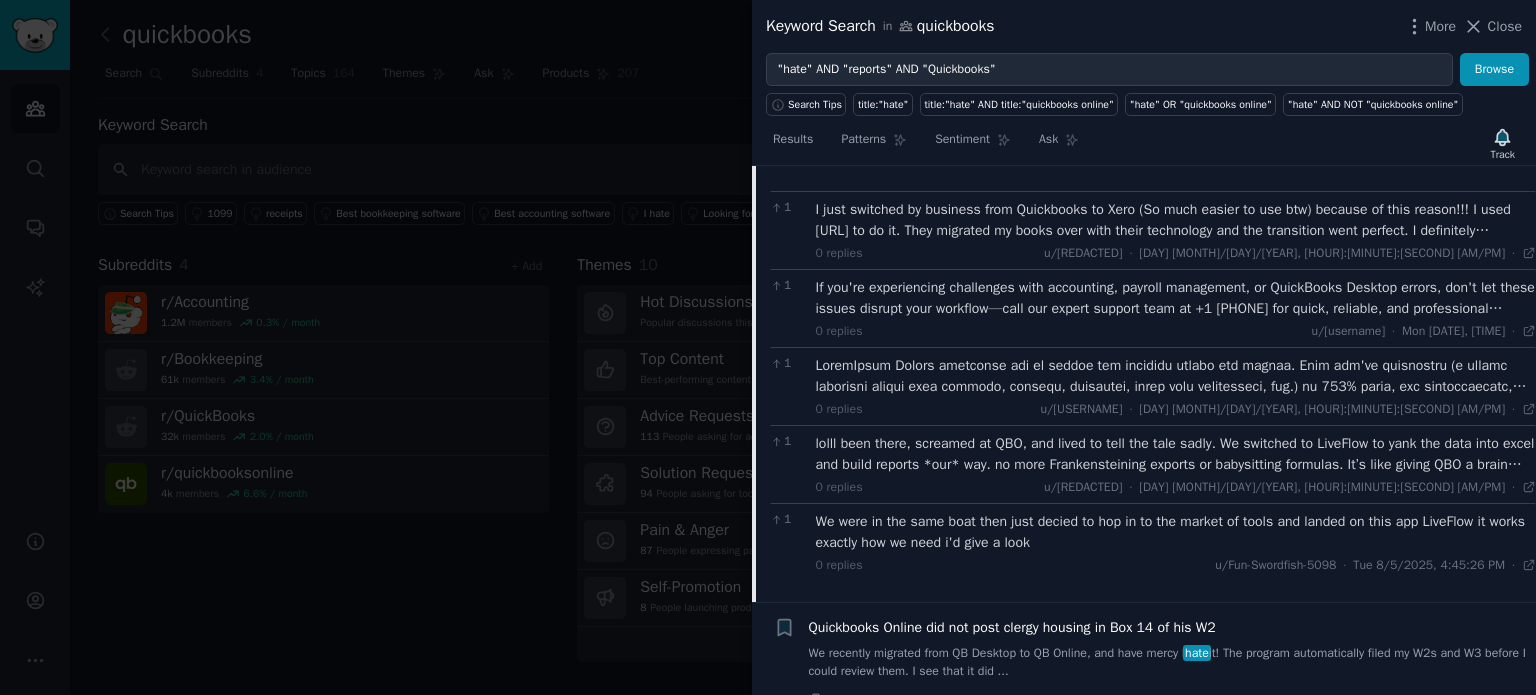 click on "I just switched by business from Quickbooks to Xero (So much easier to use btw) because of this reason!!! I used [URL] to do it. They migrated my books over with their technology and the transition went perfect. I definitely recommend switching to Xero and using [URL] to help the process." at bounding box center [1176, 220] 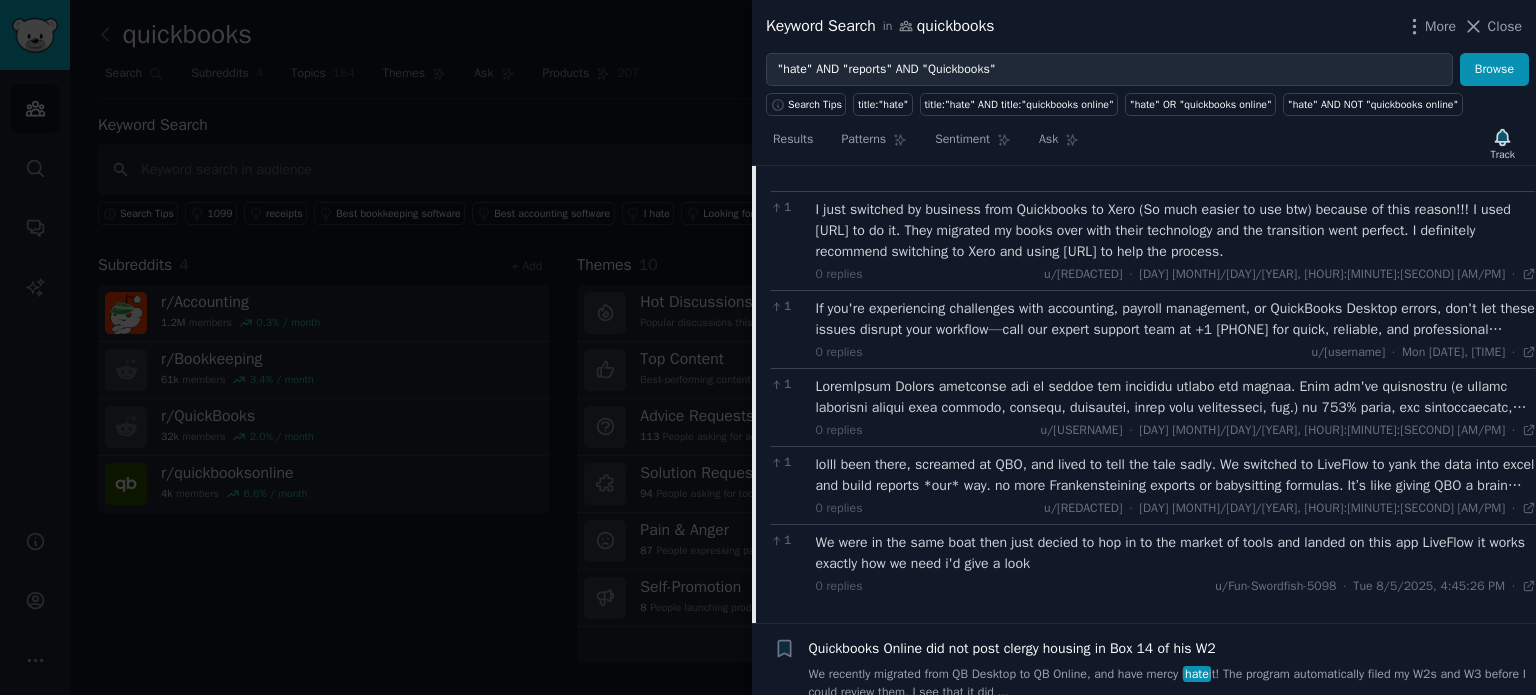 click at bounding box center [1176, 397] 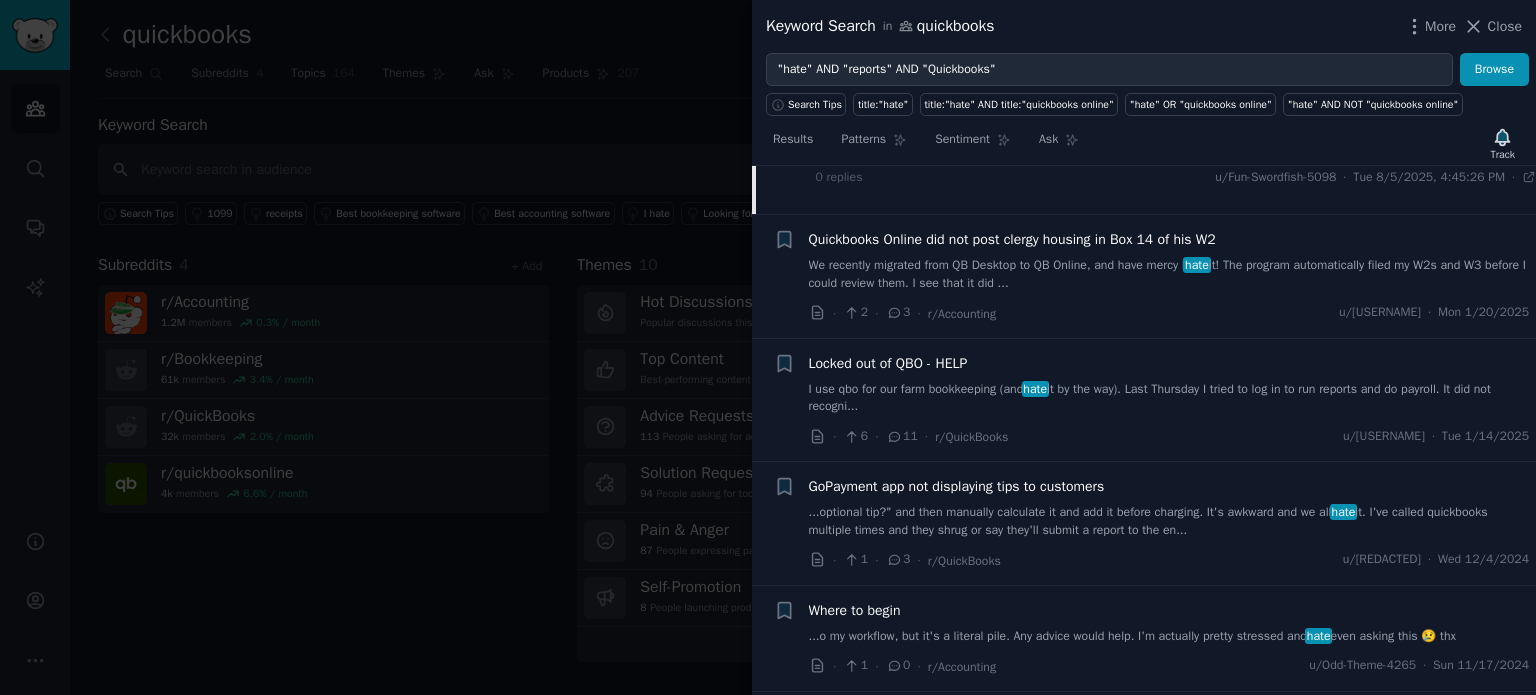 scroll, scrollTop: 2330, scrollLeft: 0, axis: vertical 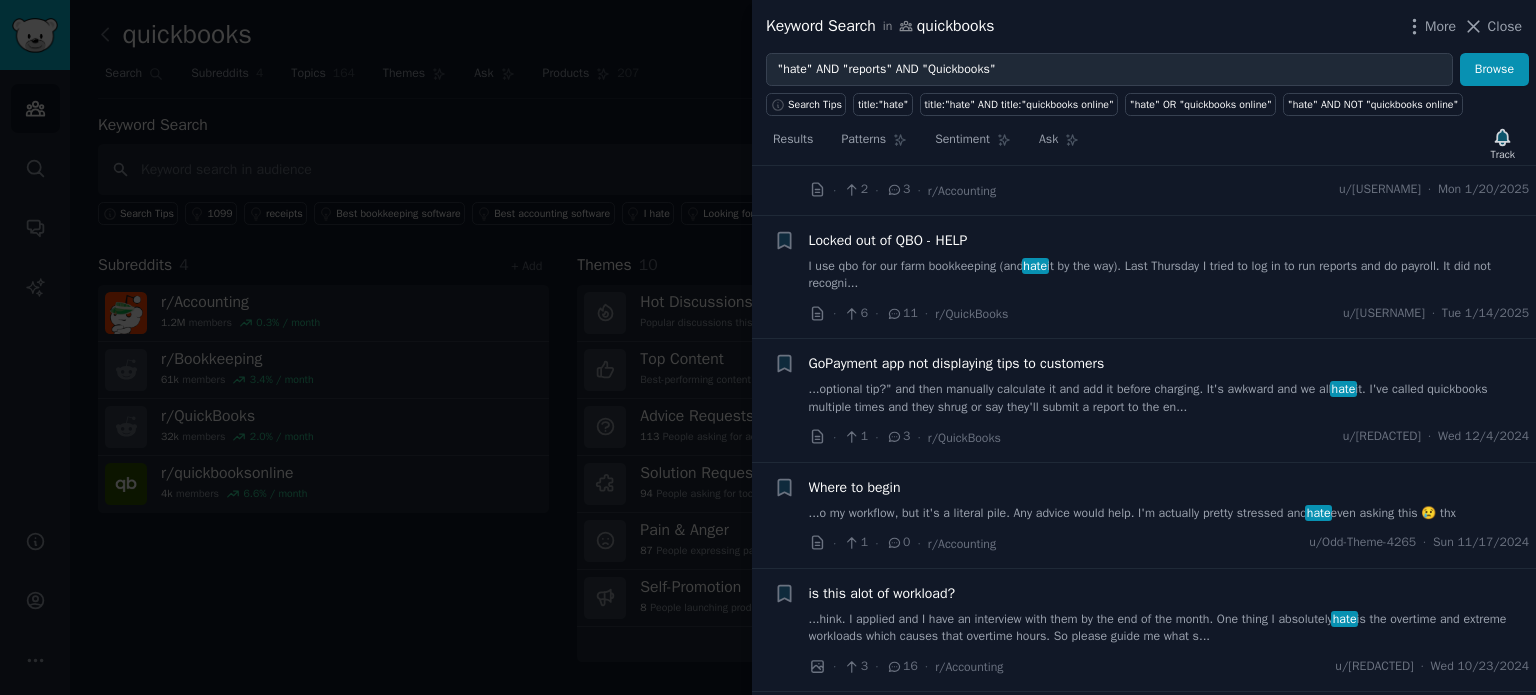 click on "I use qbo for our farm bookkeeping (and  hate  it by the way). Last Thursday I tried to log in to run reports and do payroll. It did not recogni..." at bounding box center [1169, 275] 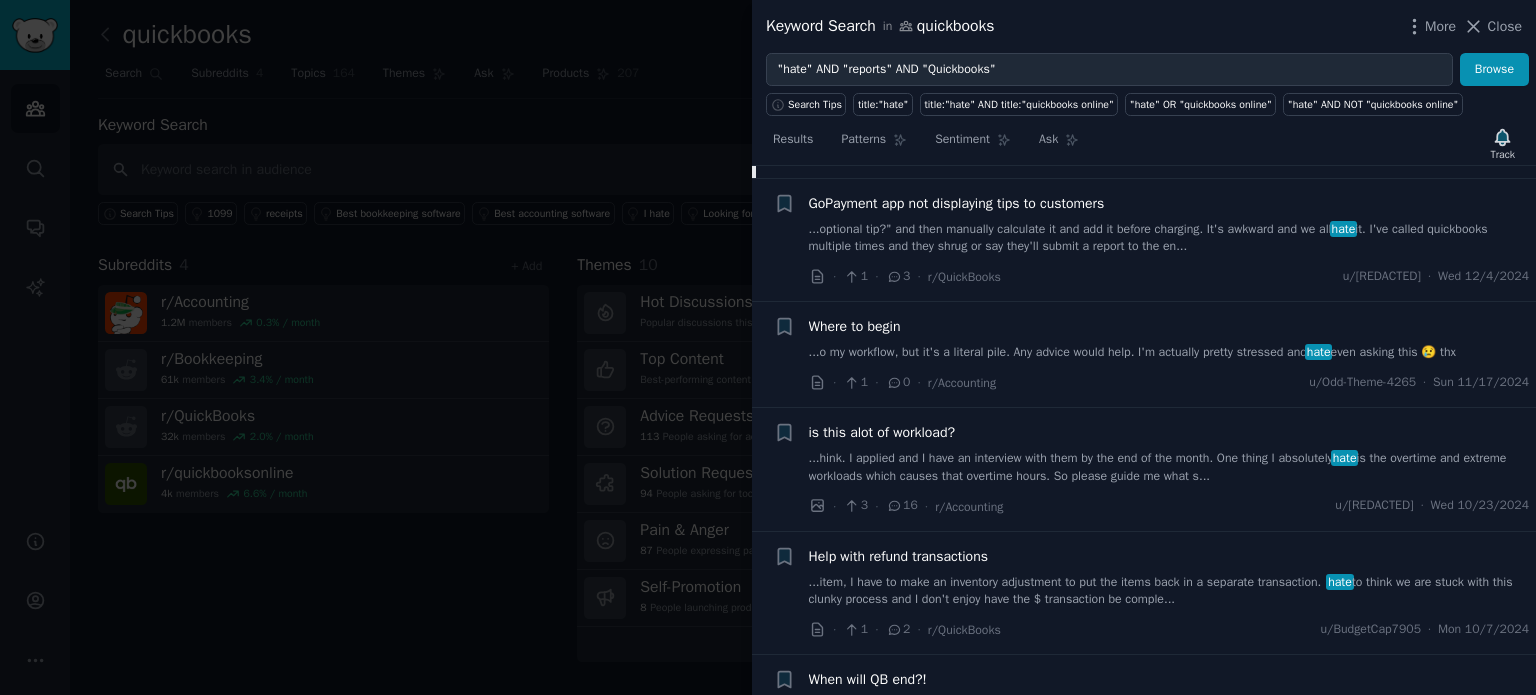 scroll, scrollTop: 1377, scrollLeft: 0, axis: vertical 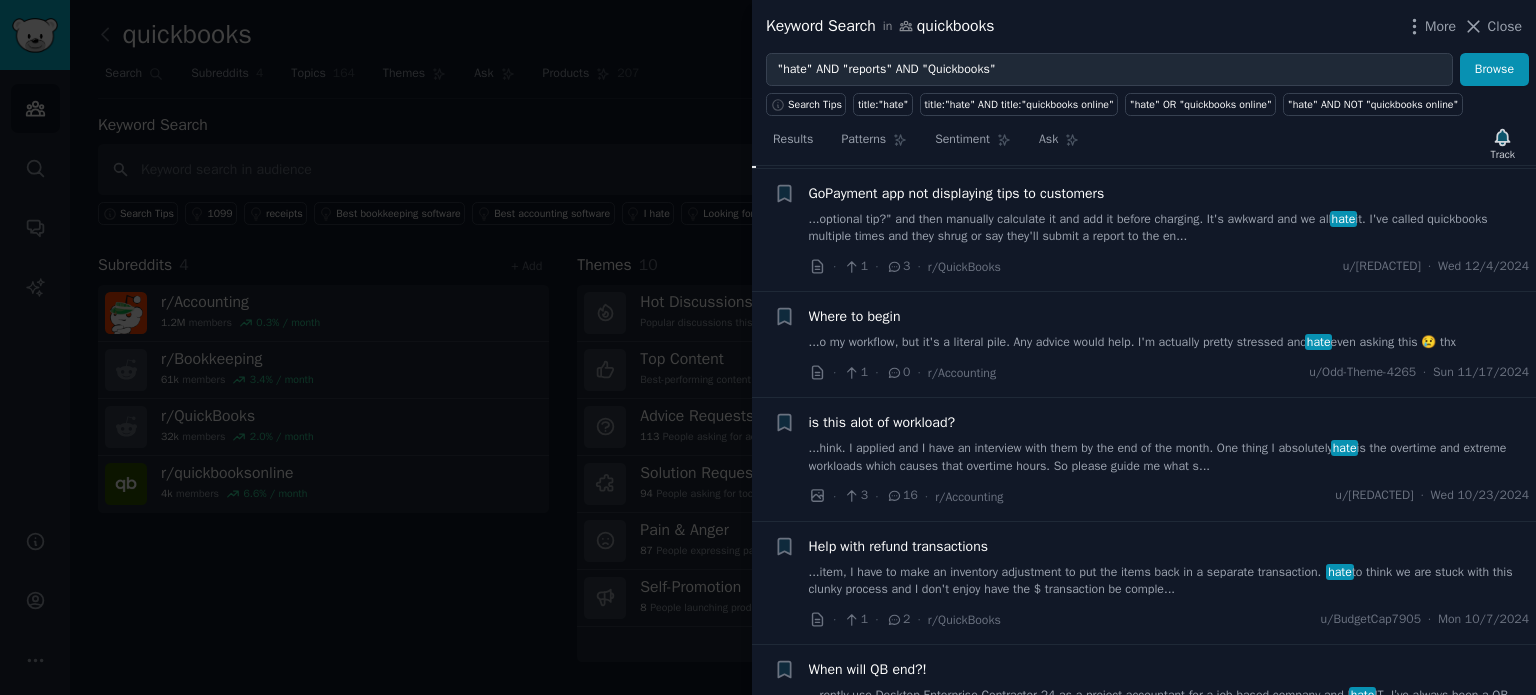 click on "...optional tip?" and then manually calculate it and add it before charging. It's awkward and we all  hate  it. I've called quickbooks multiple times and they shrug or say they'll submit a report to the en..." at bounding box center [1169, 228] 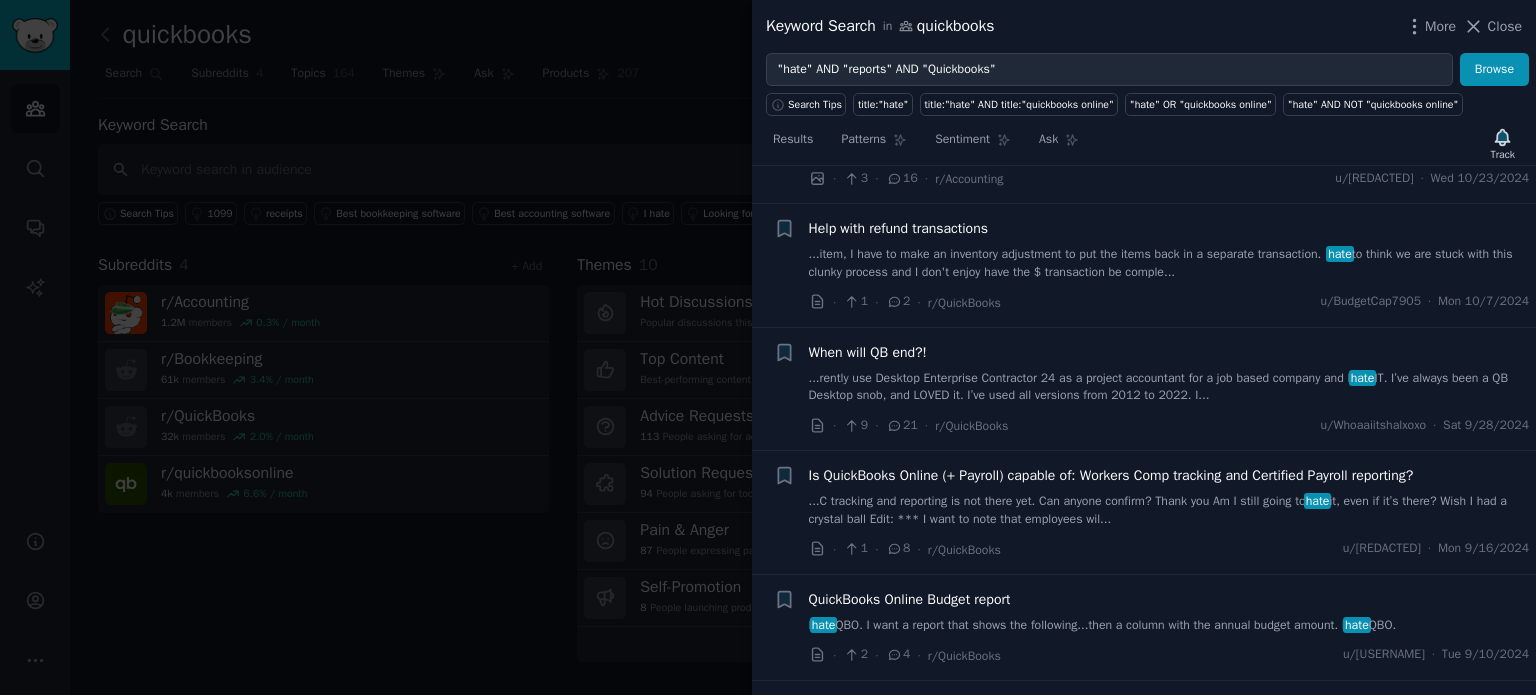 scroll, scrollTop: 1800, scrollLeft: 0, axis: vertical 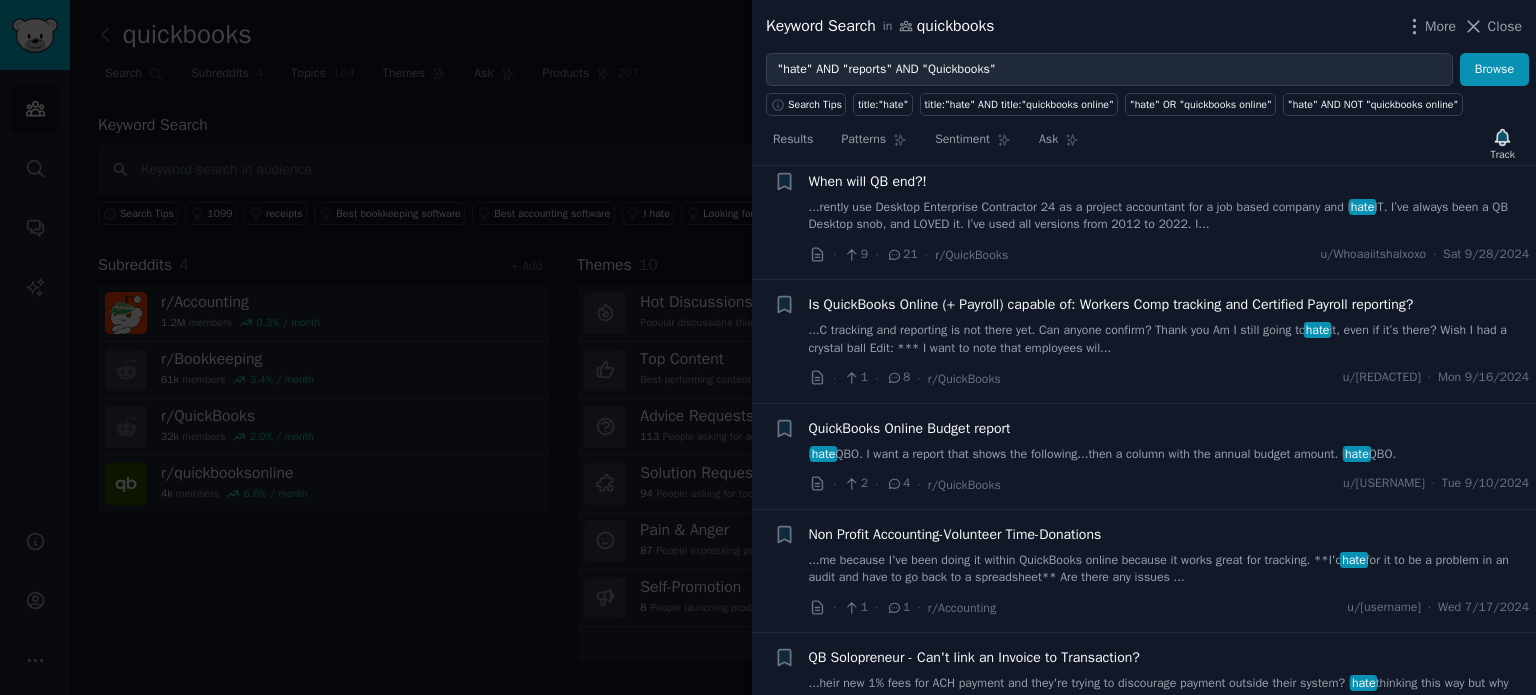 click on "I hate QBO.
I want a report that shows the following...then a column with the annual budget amount.
I hate QBO." at bounding box center (1169, 455) 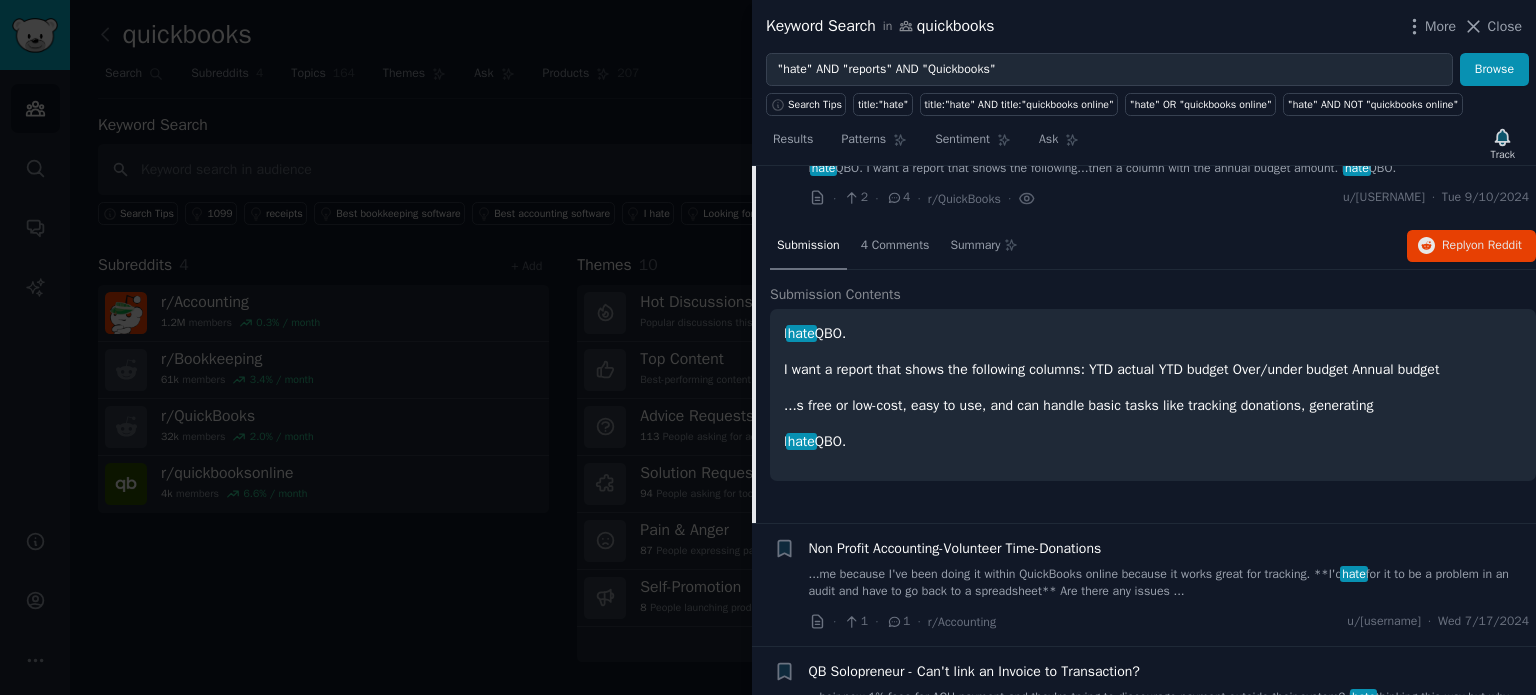scroll, scrollTop: 1822, scrollLeft: 0, axis: vertical 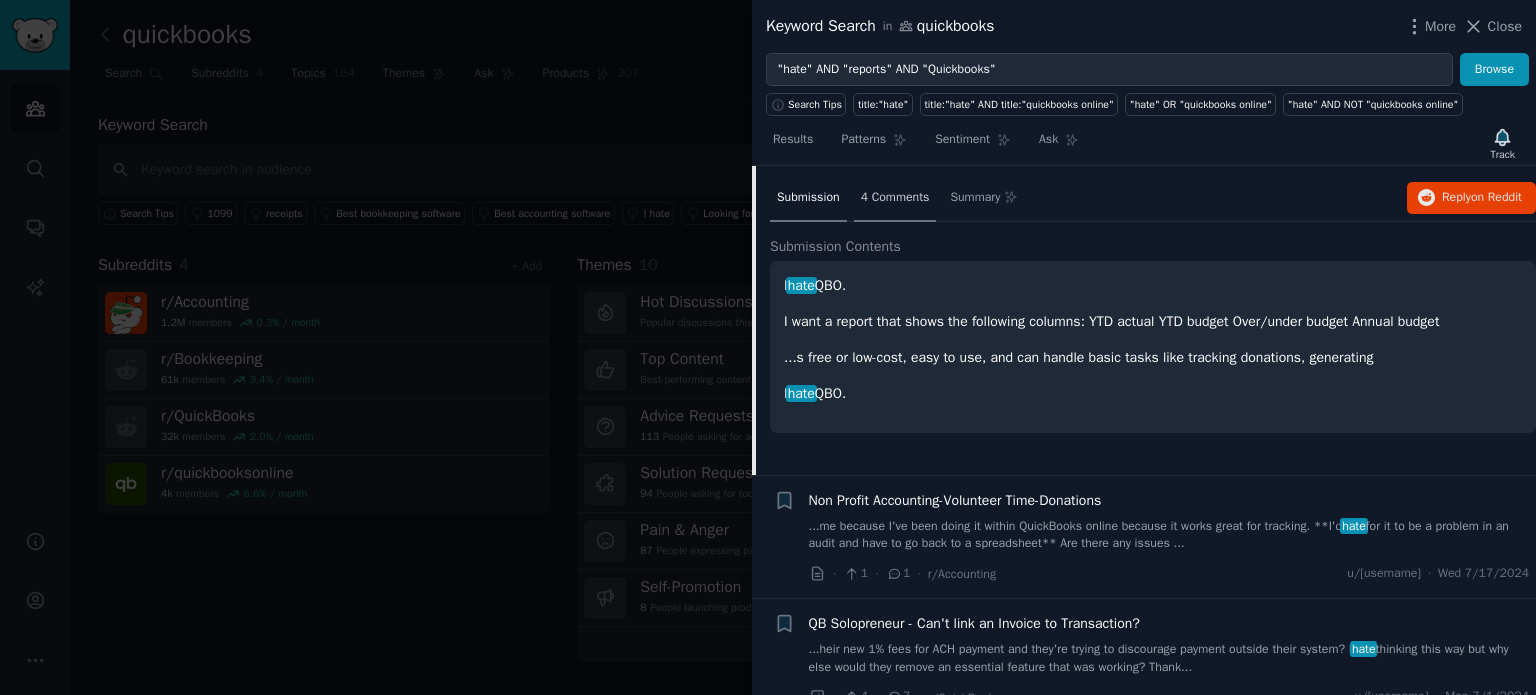 click on "4 Comments" at bounding box center (895, 198) 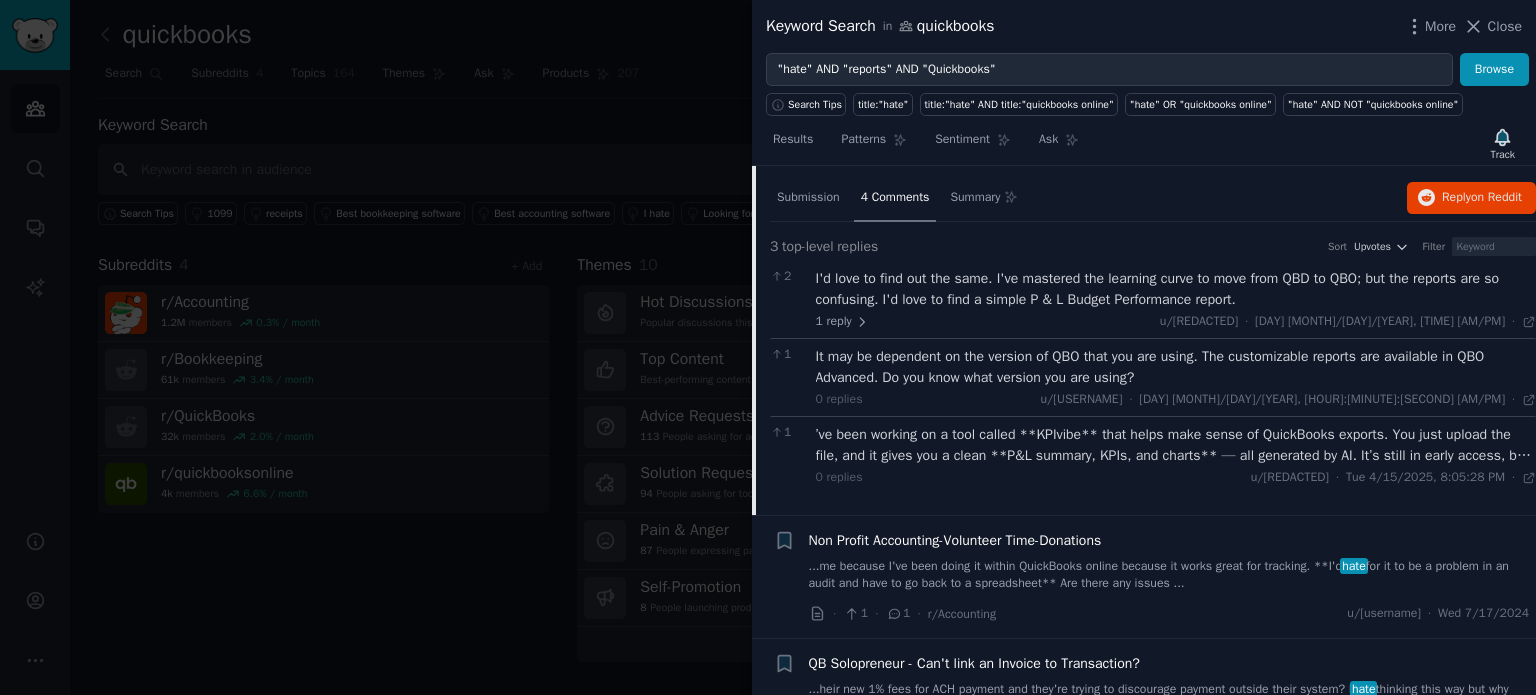 click on "I'd love to find out the same. I've mastered the learning curve to move from QBD to QBO; but the reports are so confusing. I'd love to find a simple P & L Budget Performance report." at bounding box center (1176, 289) 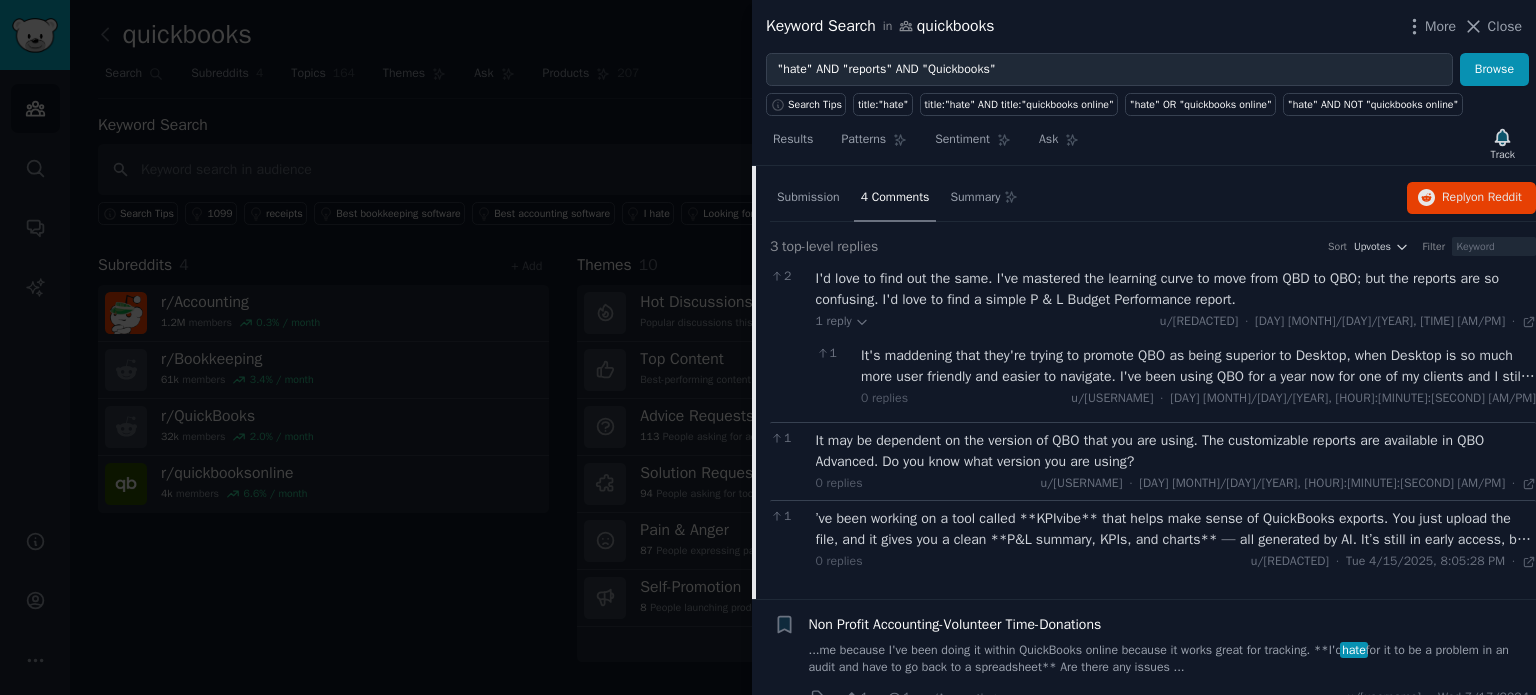 click on "It's maddening that they're trying to promote QBO as being superior to Desktop, when Desktop is so much more user friendly and easier to navigate. I've been using QBO for a year now for one of my clients and I still hate it every bit as much as I did the first time I used it." at bounding box center (1198, 366) 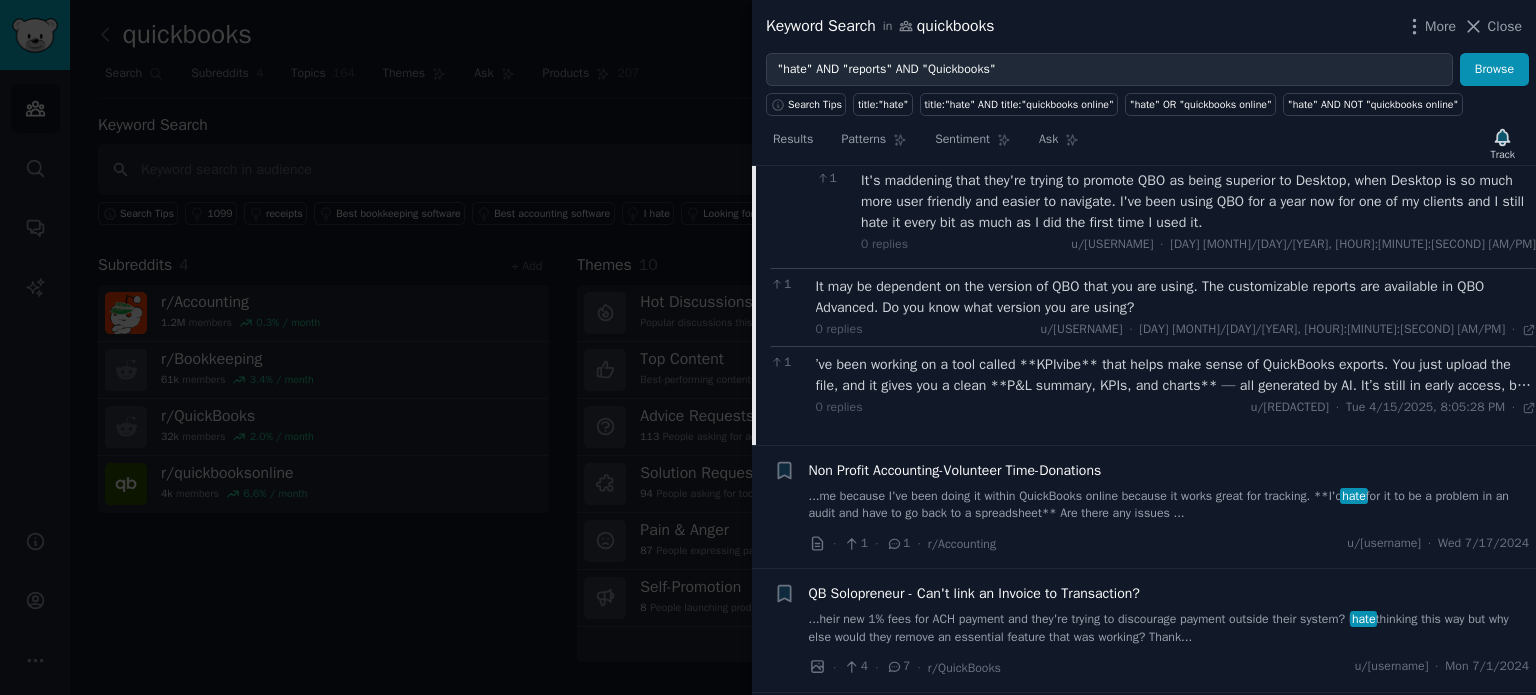 scroll, scrollTop: 2022, scrollLeft: 0, axis: vertical 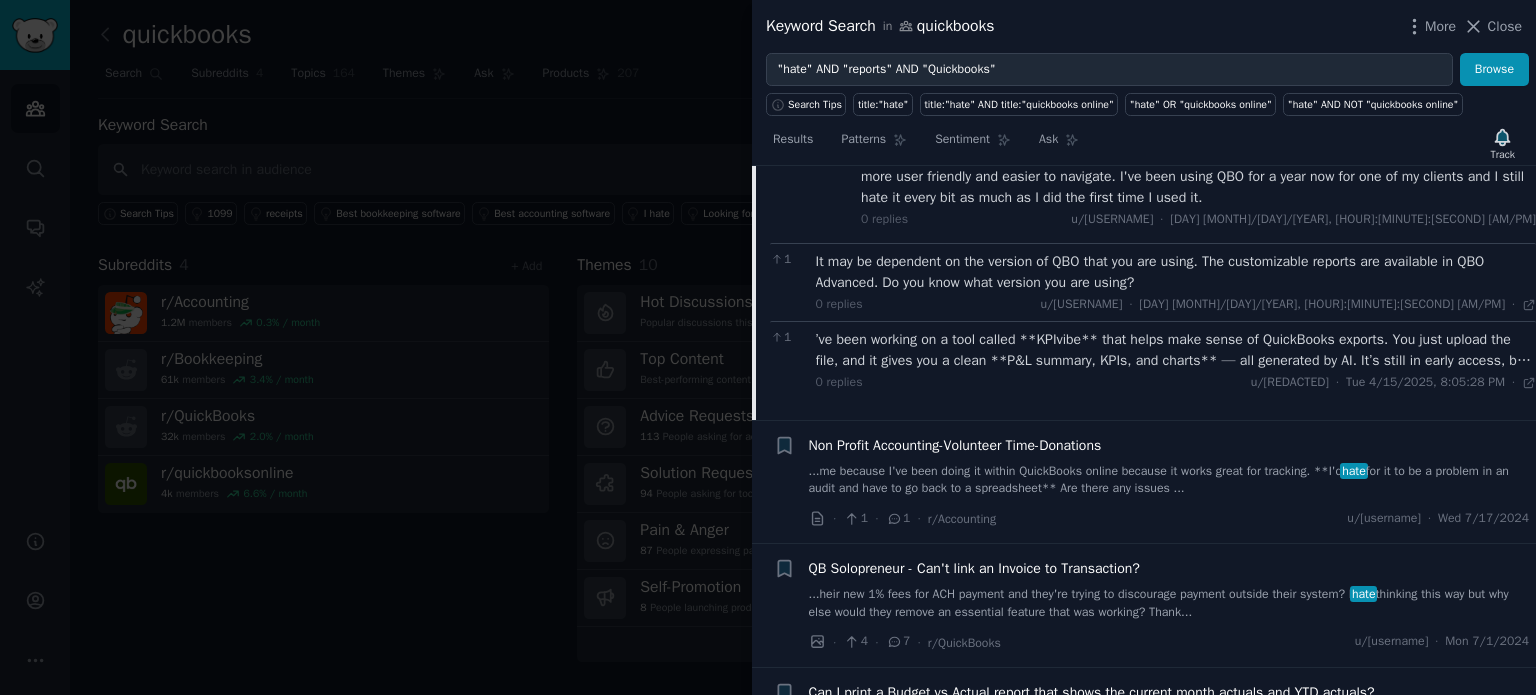 click on "’ve been working on a tool called **KPIvibe** that helps make sense of QuickBooks exports.
You just upload the file, and it gives you a clean **P&L summary, KPIs, and charts** — all generated by AI.
It’s still in early access, but happy to share it if you’re interested." at bounding box center [1176, 350] 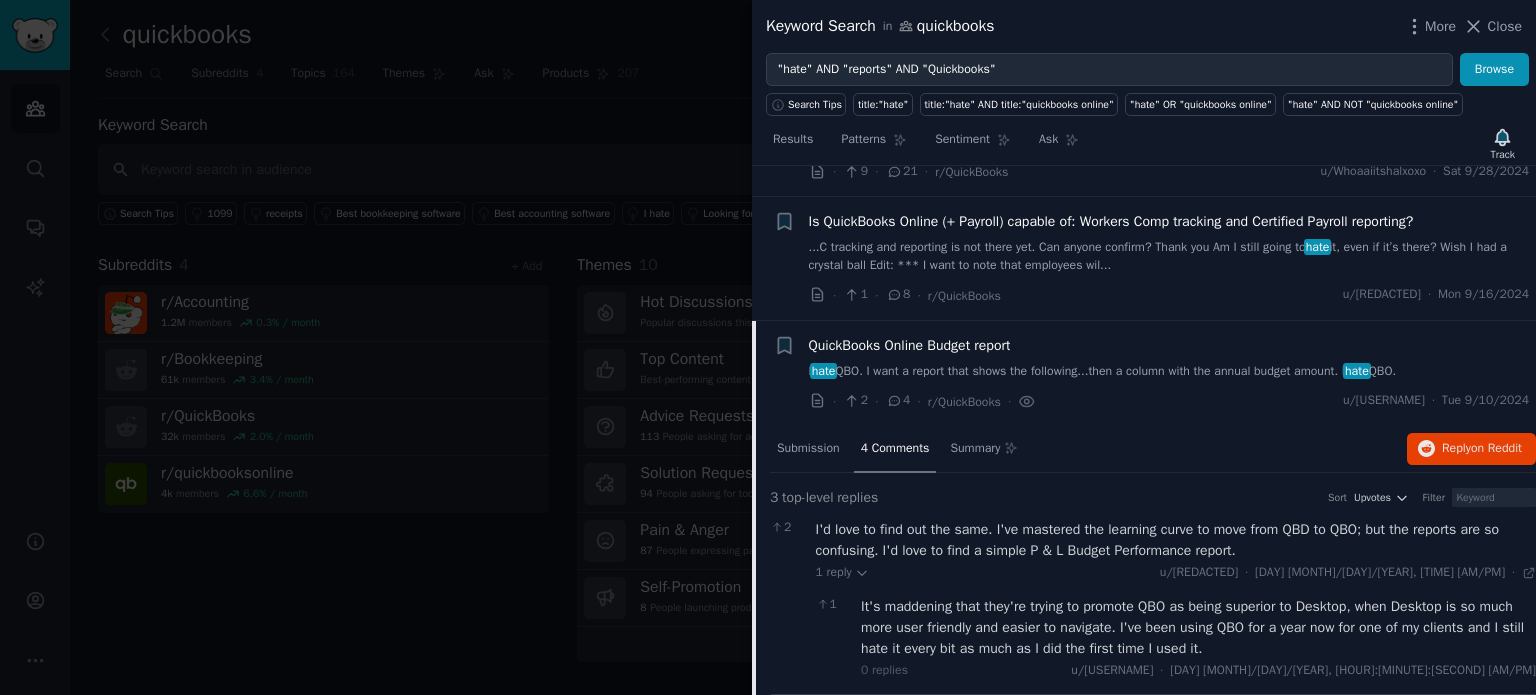 scroll, scrollTop: 1522, scrollLeft: 0, axis: vertical 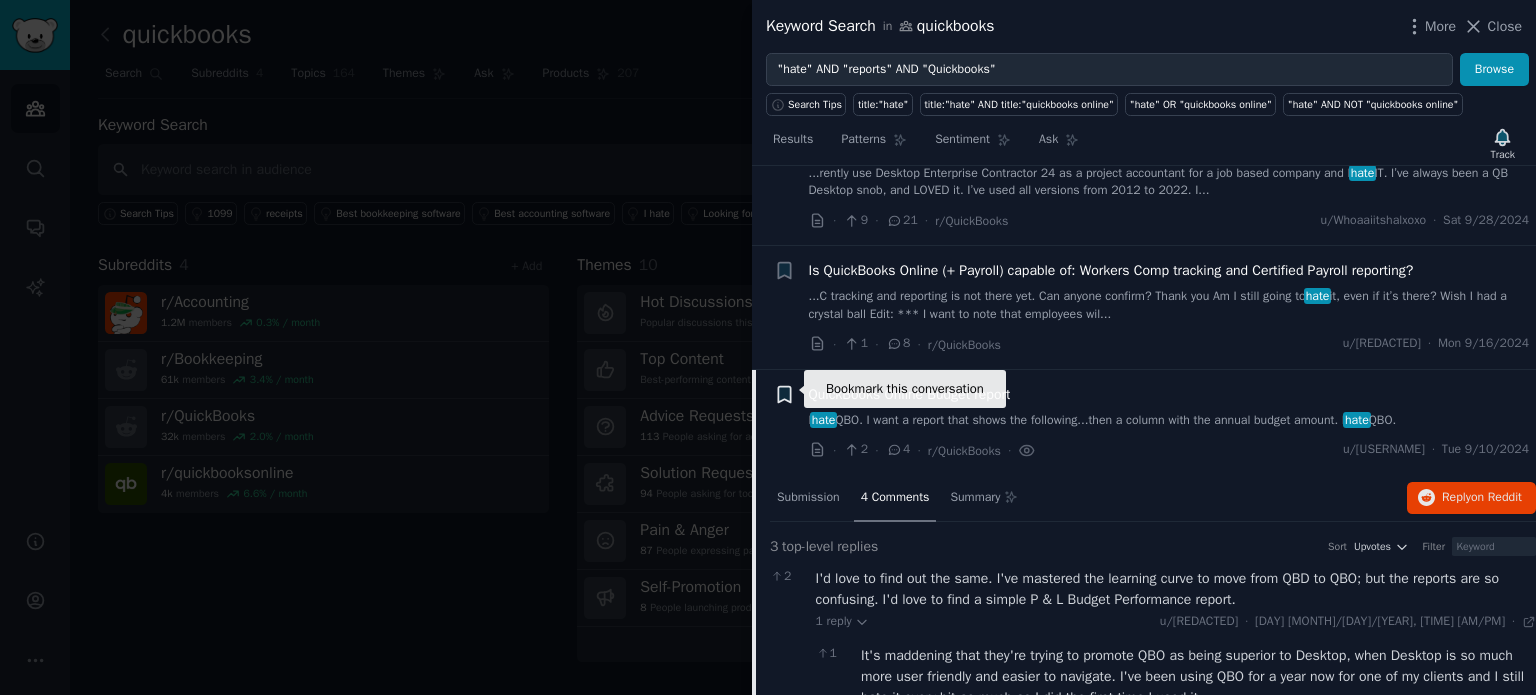 click 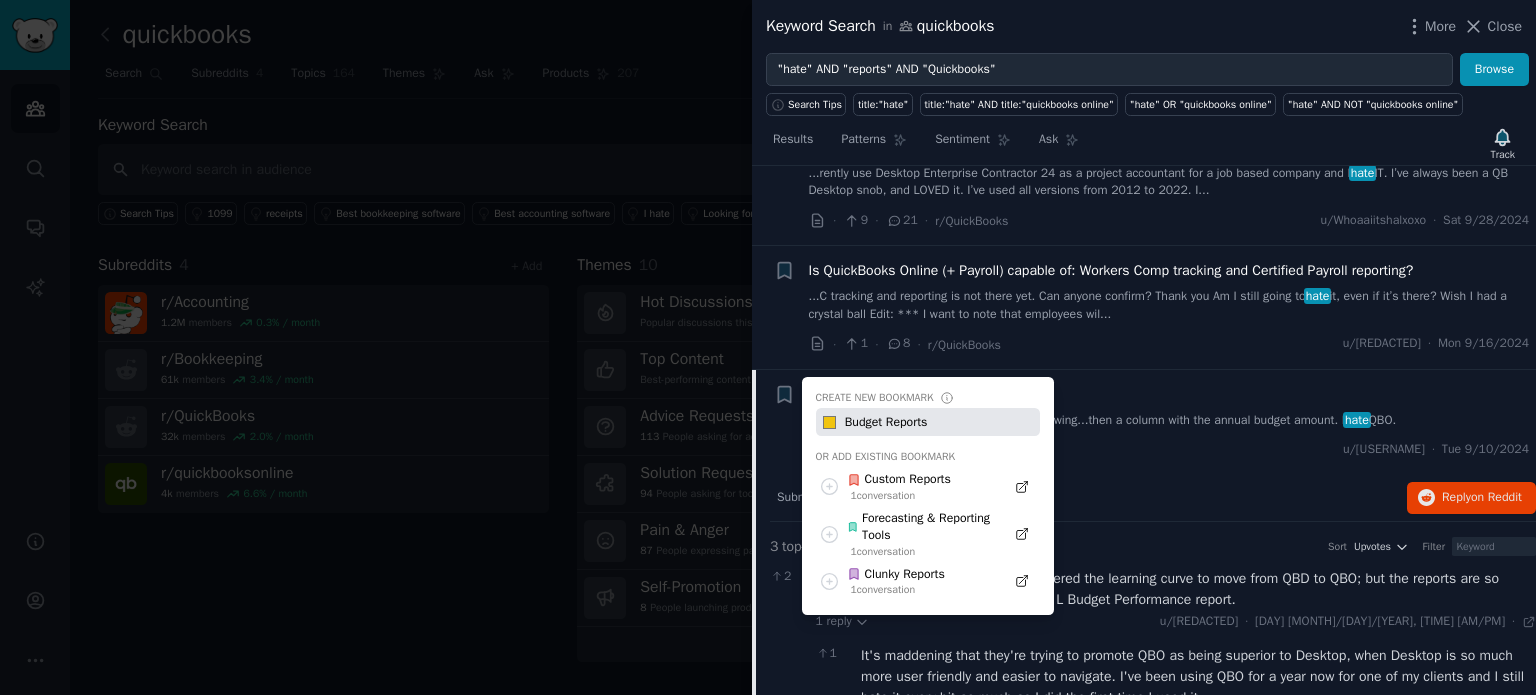type on "Budget Reports" 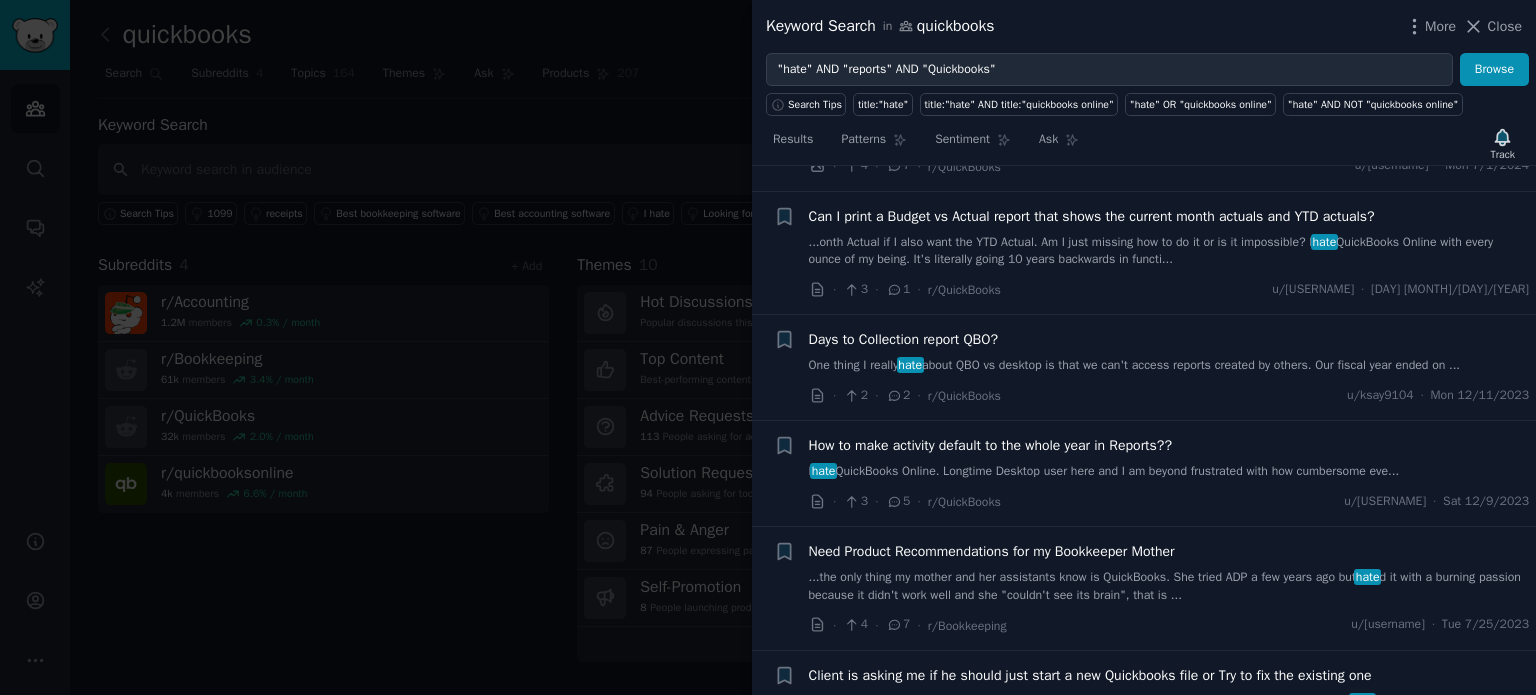 scroll, scrollTop: 2522, scrollLeft: 0, axis: vertical 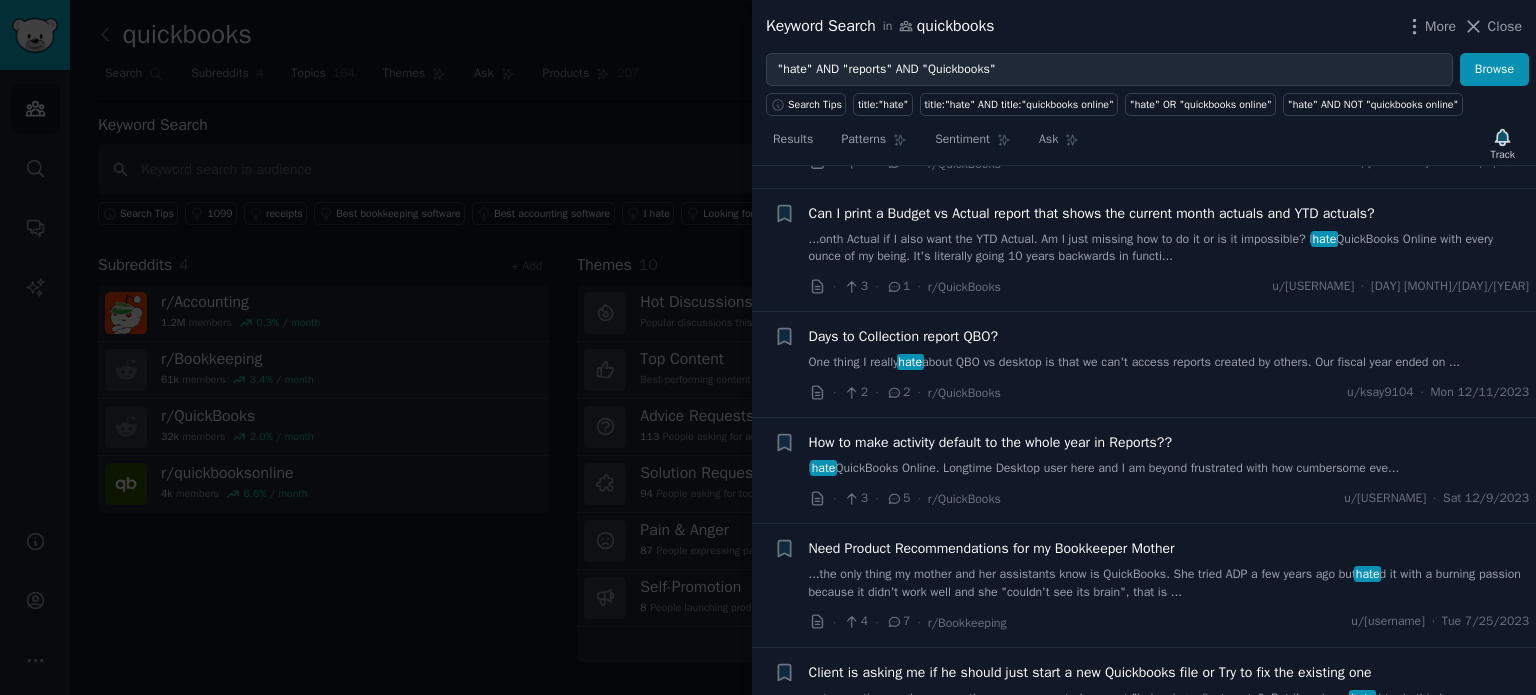 click on "Can I print a Budget vs Actual report that shows the current month actuals and YTD actuals?" at bounding box center [1092, 213] 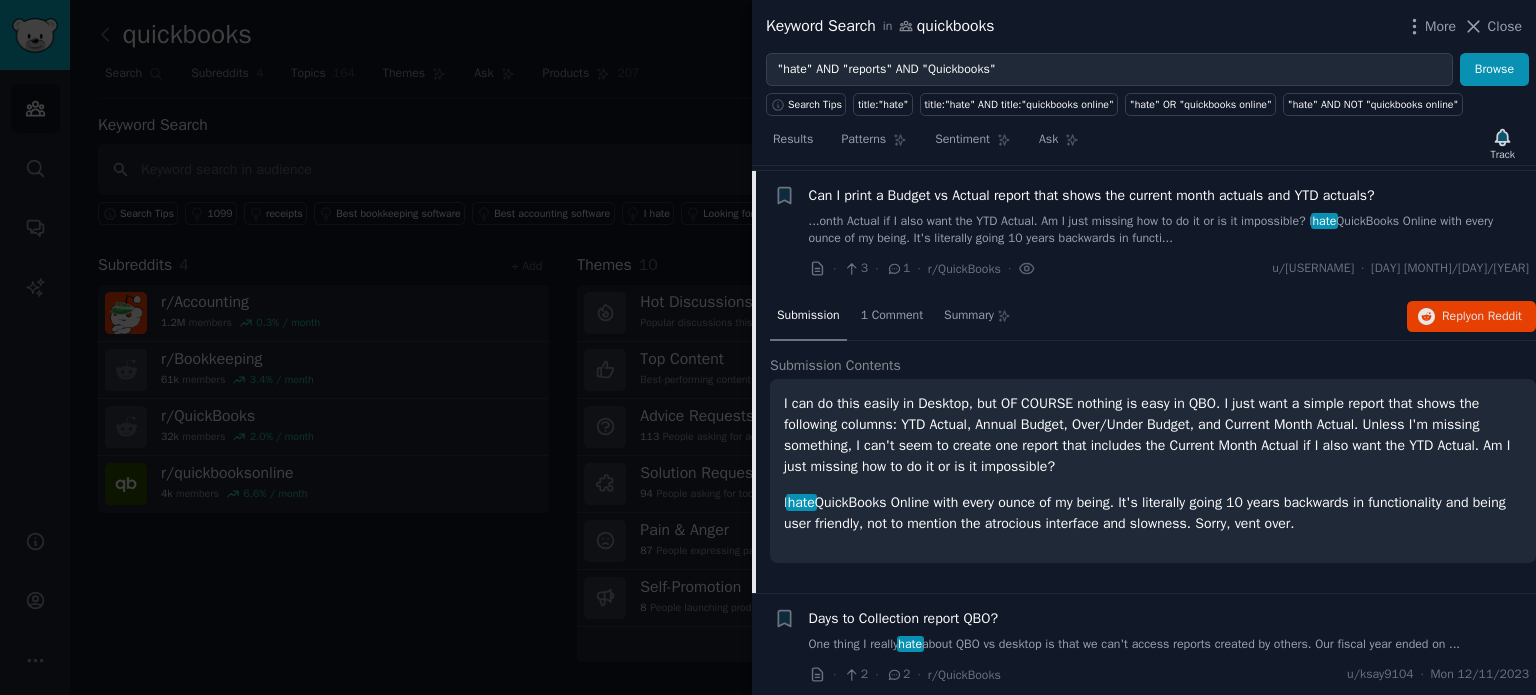 scroll, scrollTop: 2075, scrollLeft: 0, axis: vertical 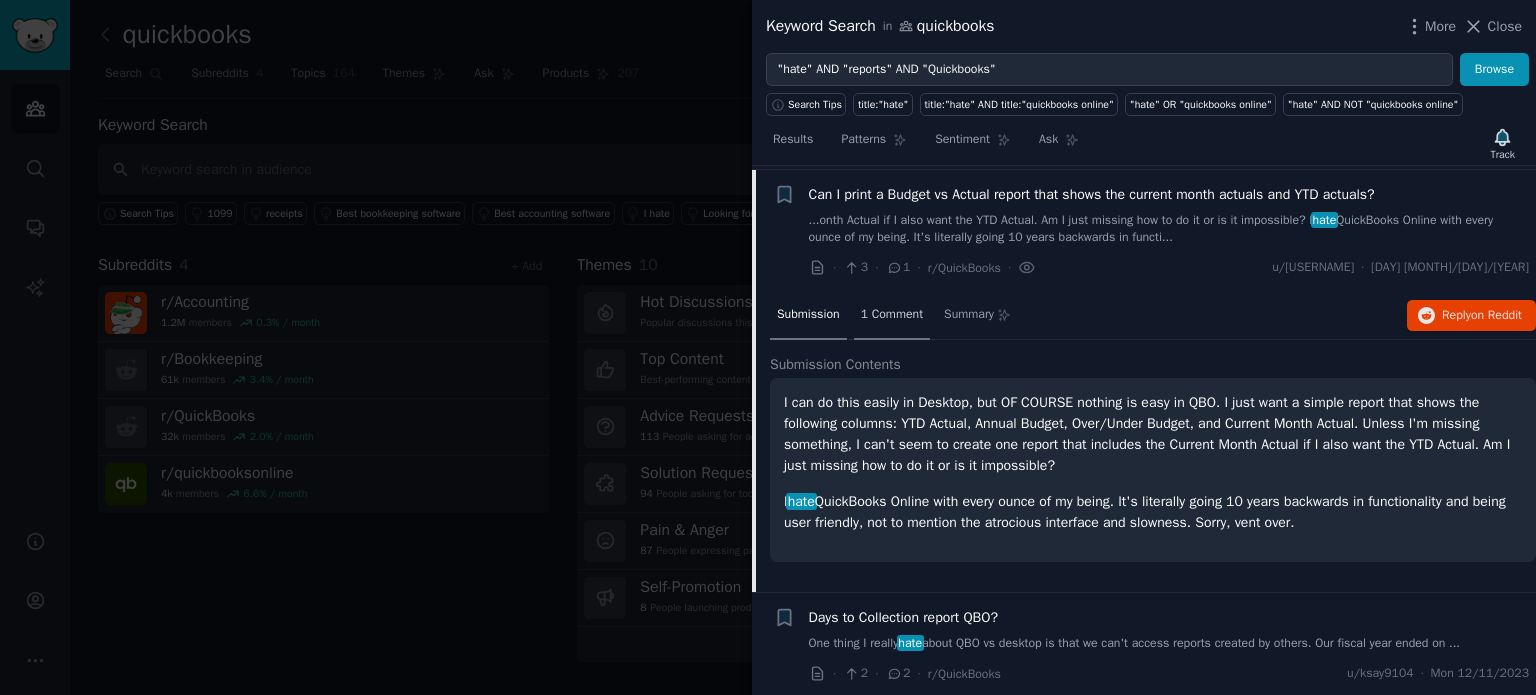 click on "1 Comment" at bounding box center [892, 315] 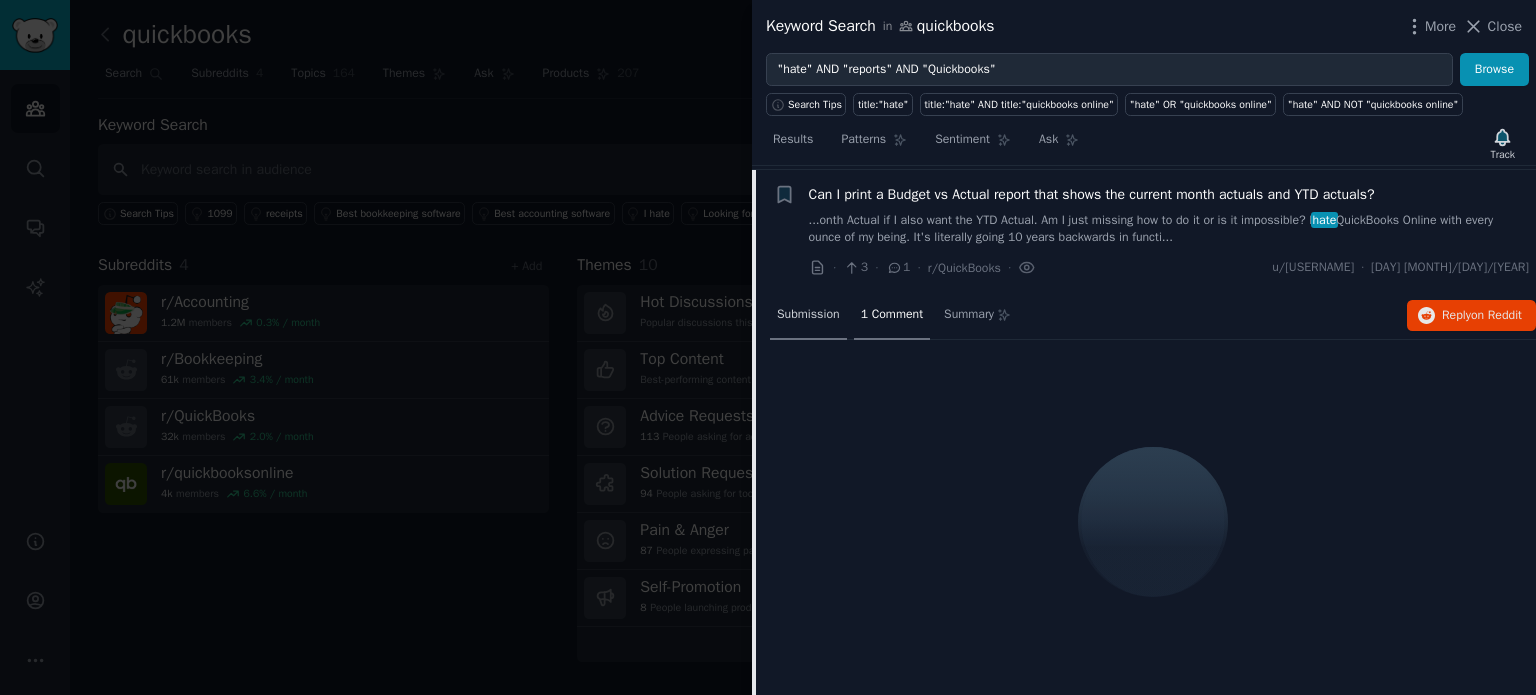 click on "Submission" at bounding box center (808, 316) 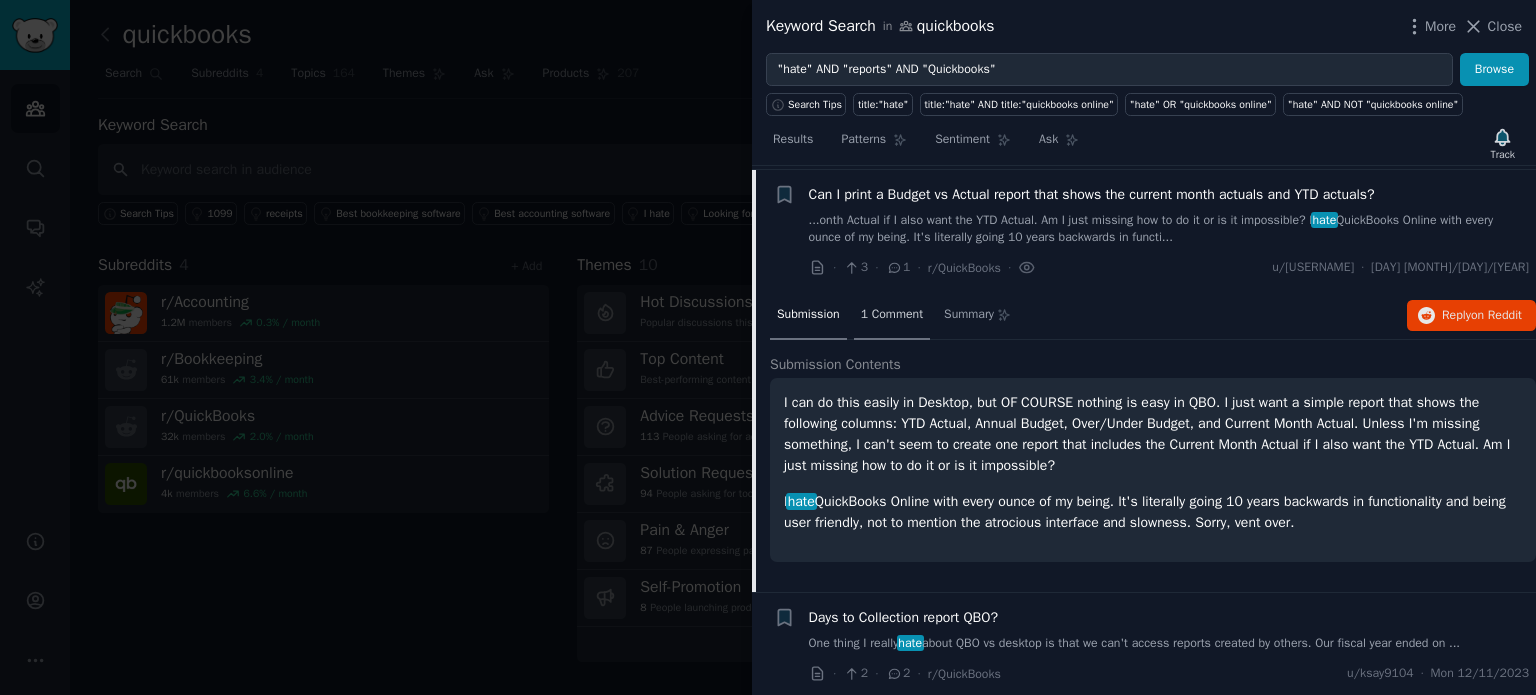 click on "1 Comment" at bounding box center (892, 315) 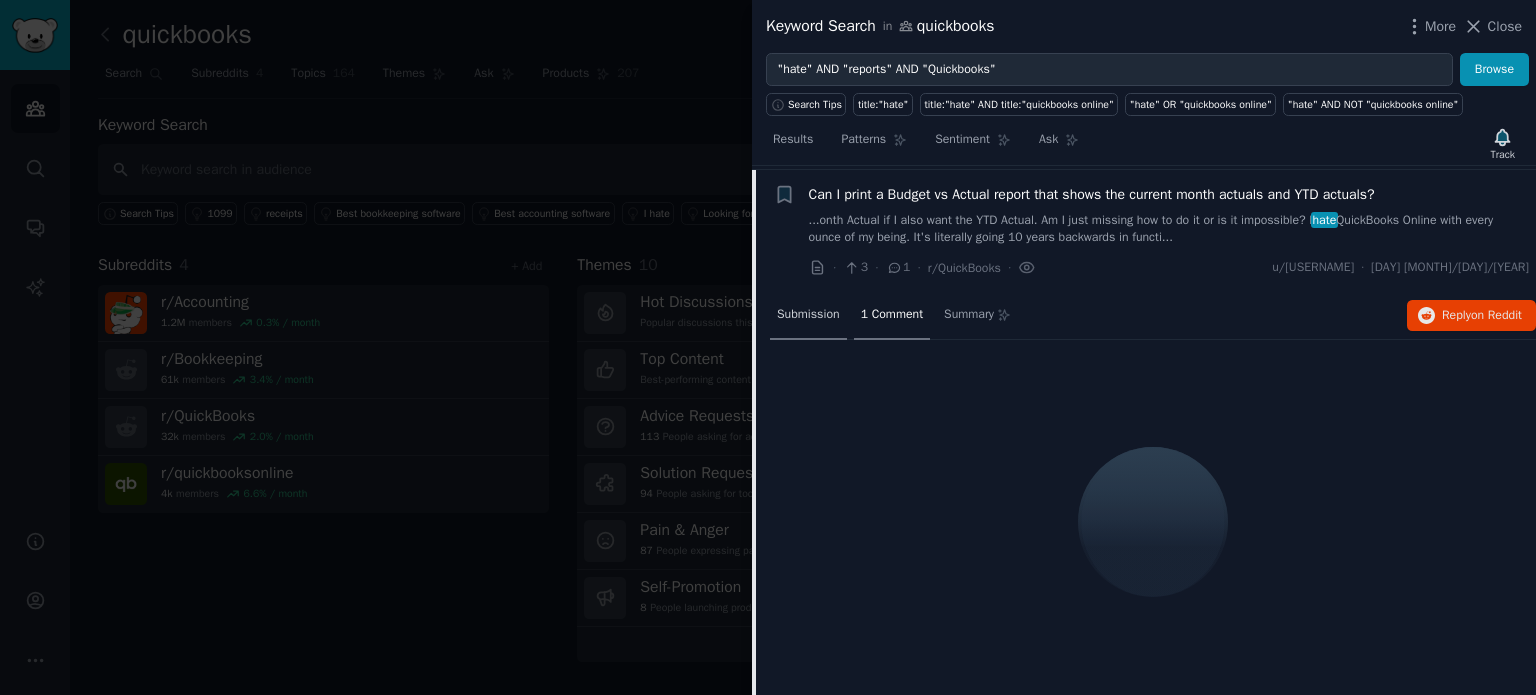 click on "Submission" at bounding box center [808, 315] 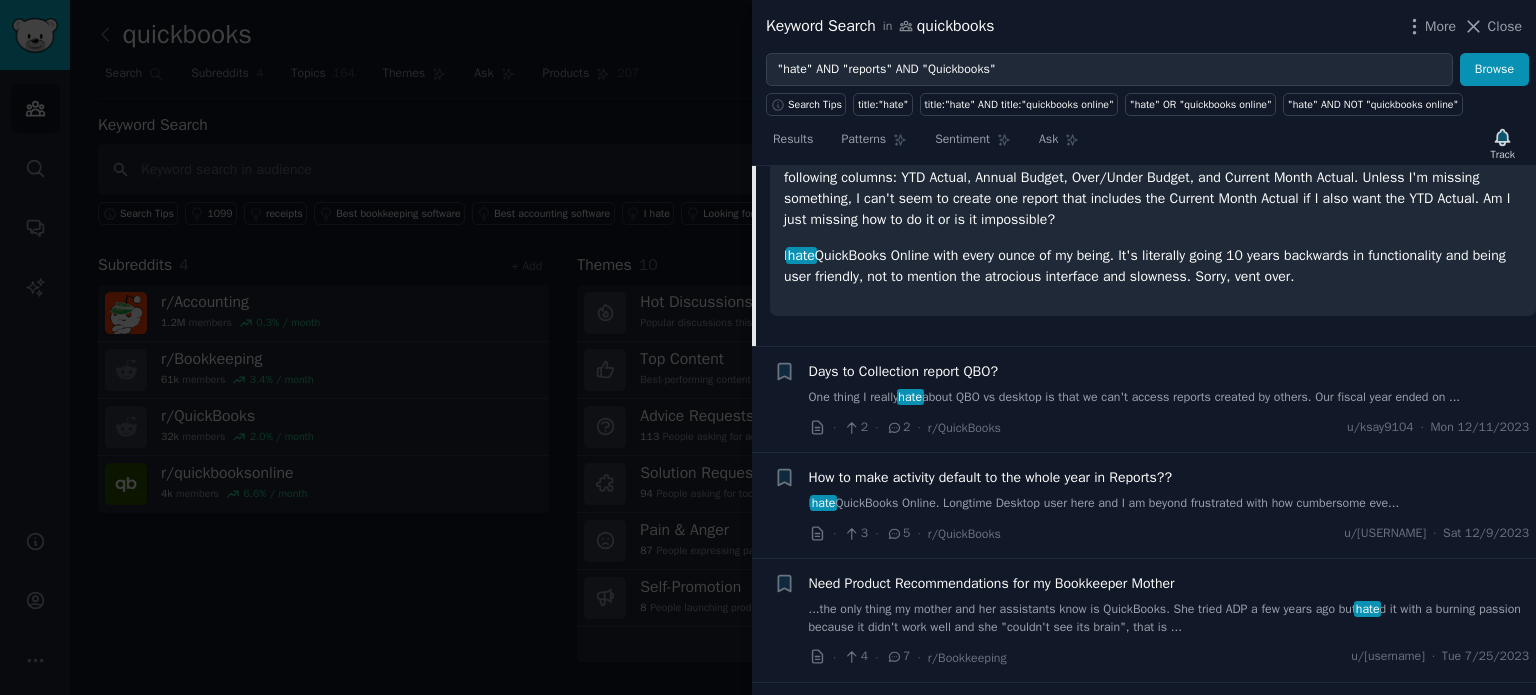 scroll, scrollTop: 2375, scrollLeft: 0, axis: vertical 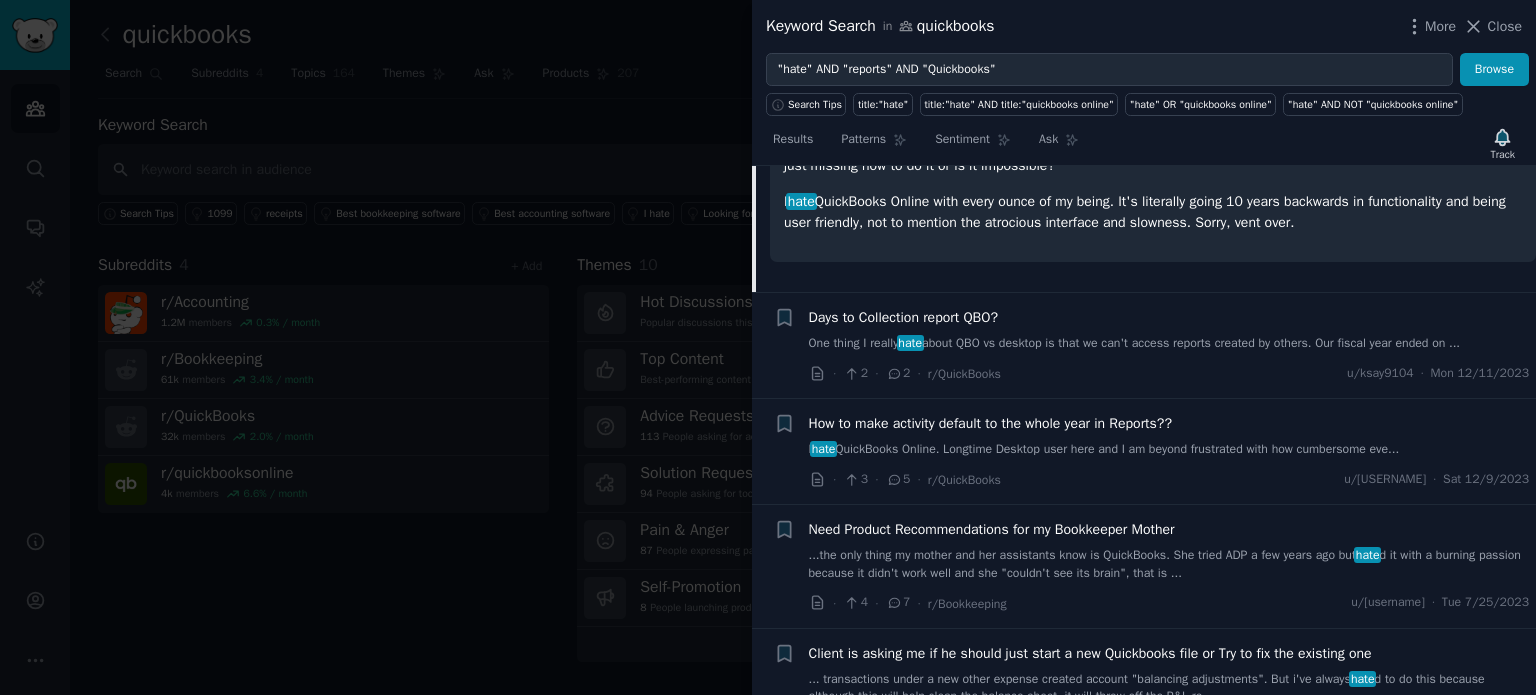 click on "One thing I really  hate  about QBO vs desktop is that we can't access reports created by others. Our fiscal year ended on ..." at bounding box center [1169, 344] 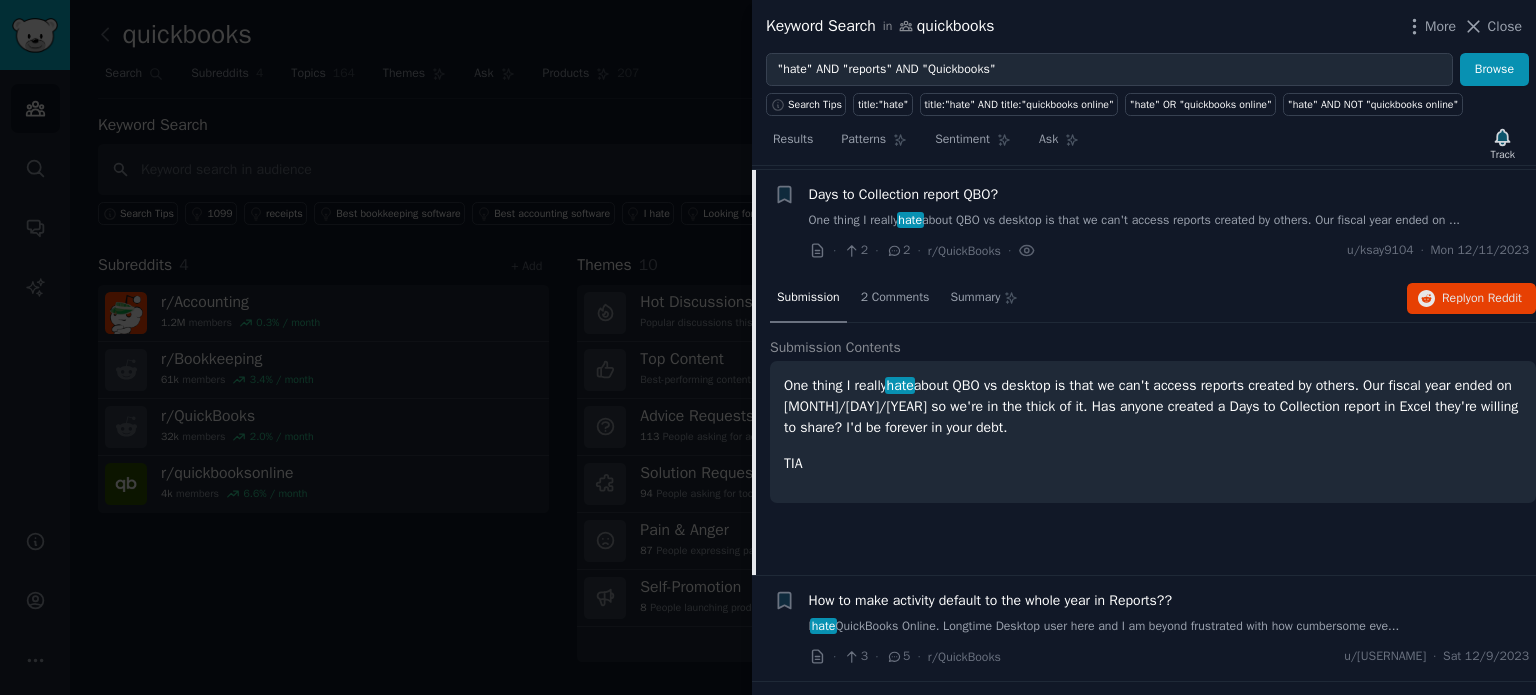 scroll, scrollTop: 2198, scrollLeft: 0, axis: vertical 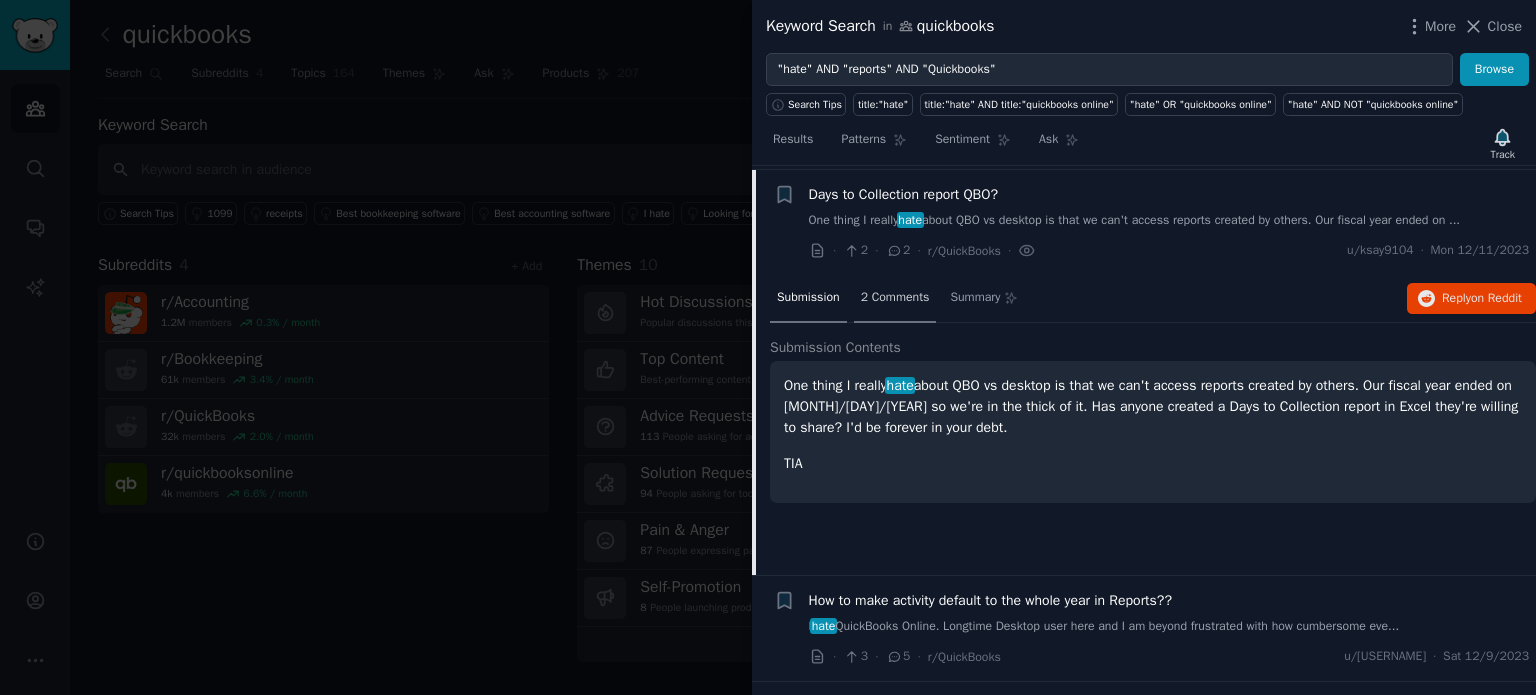 click on "2 Comments" at bounding box center (895, 298) 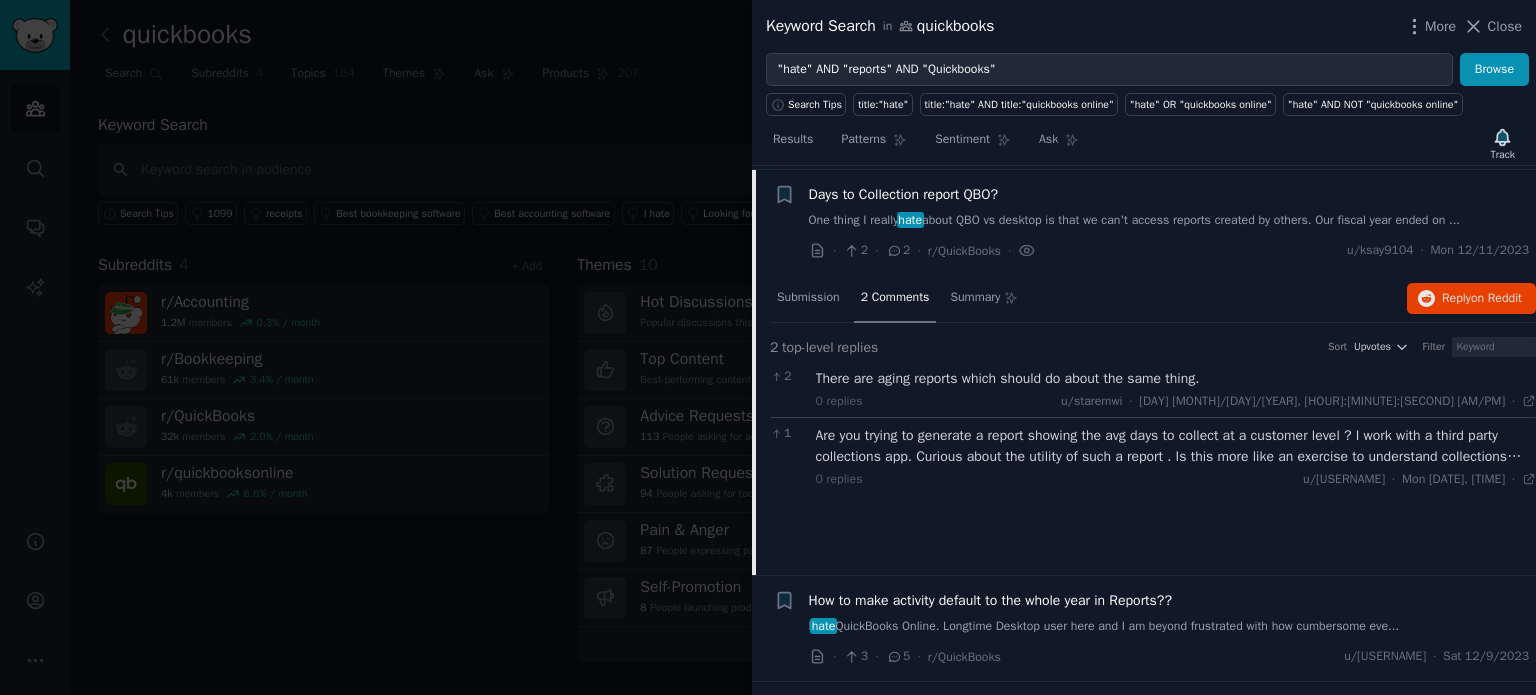 click on "Are you trying to generate a report showing the avg days to collect at a customer level ?
I work with a third party collections app. Curious about the utility of such a report . Is this more like an exercise to understand collections efficiency ?" at bounding box center (1176, 446) 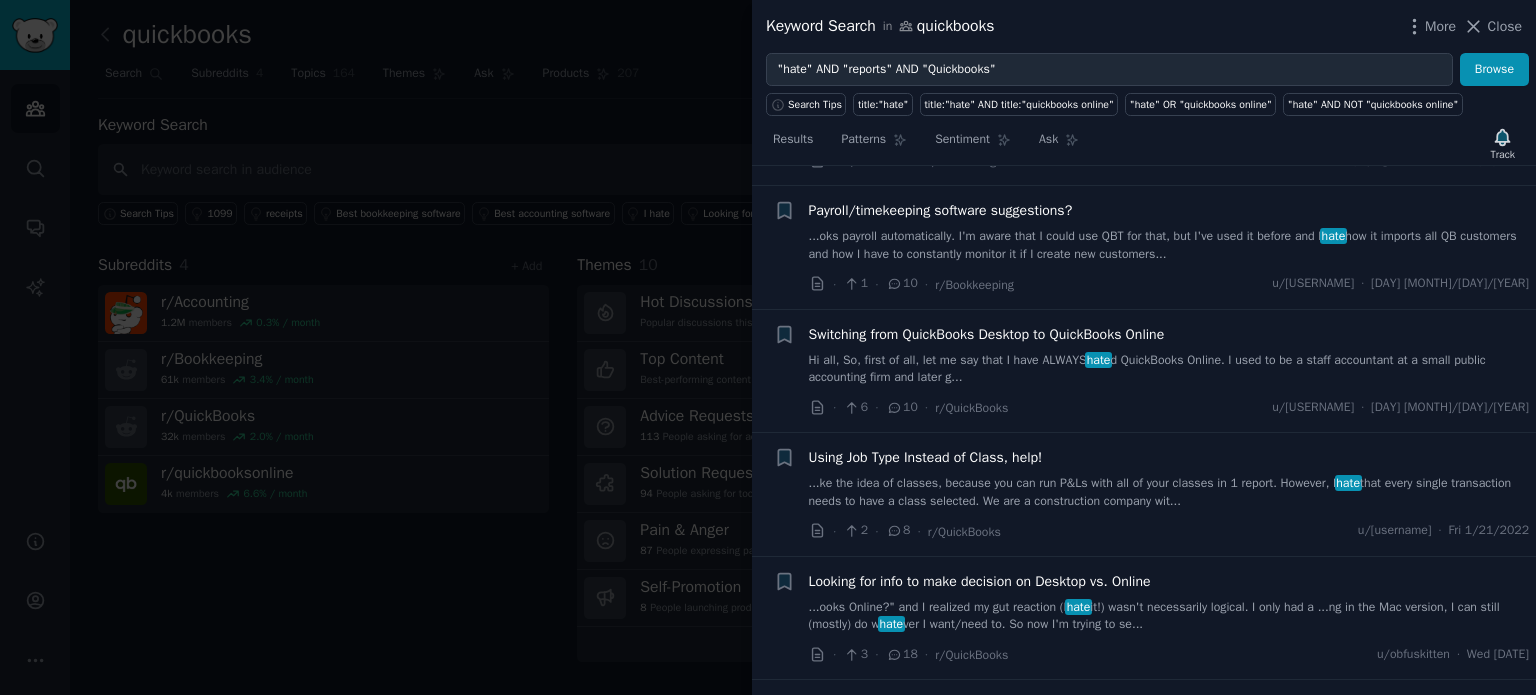 scroll, scrollTop: 3198, scrollLeft: 0, axis: vertical 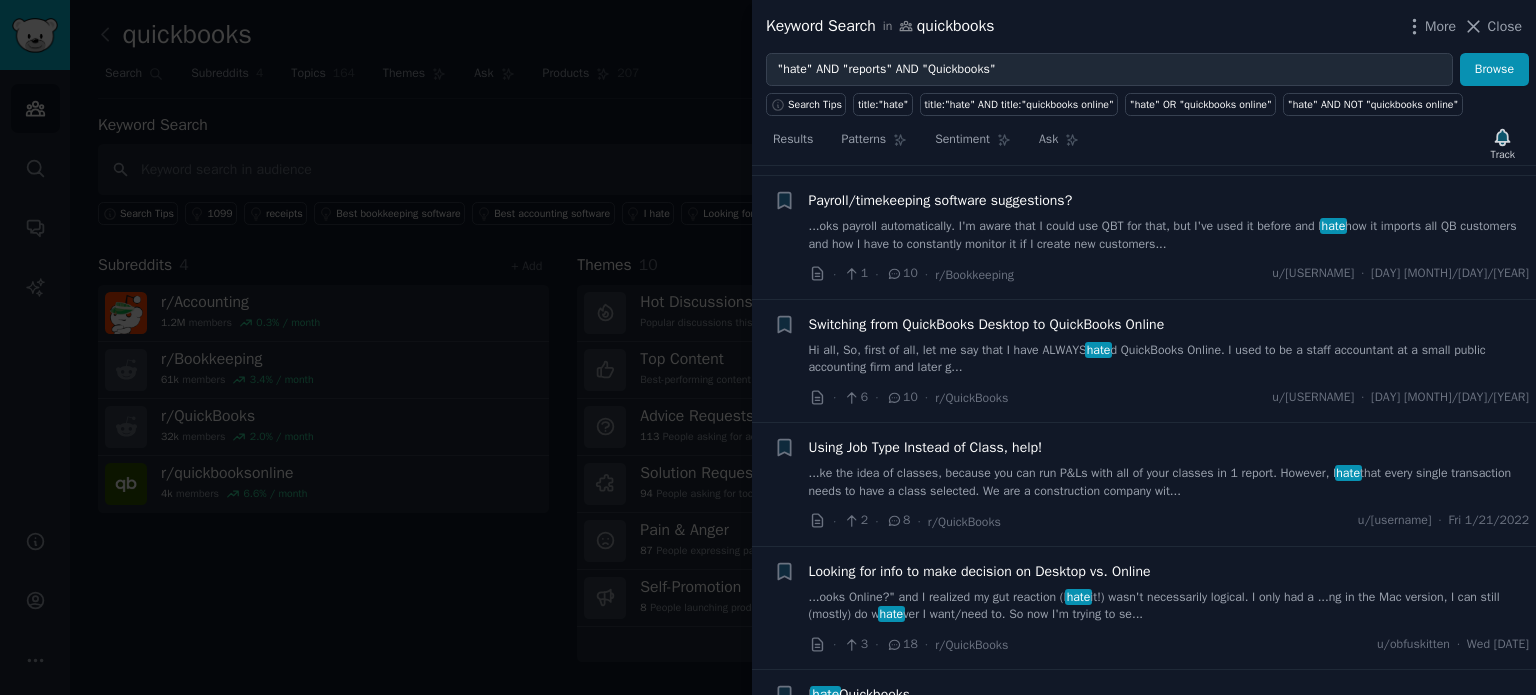 click on "Switching from QuickBooks Desktop to QuickBooks Online Hi all,
So, first of all, let me say that I have ALWAYS  hate d QuickBooks Online. I used to be a staff accountant at a small public accounting firm and later g..." at bounding box center (1169, 345) 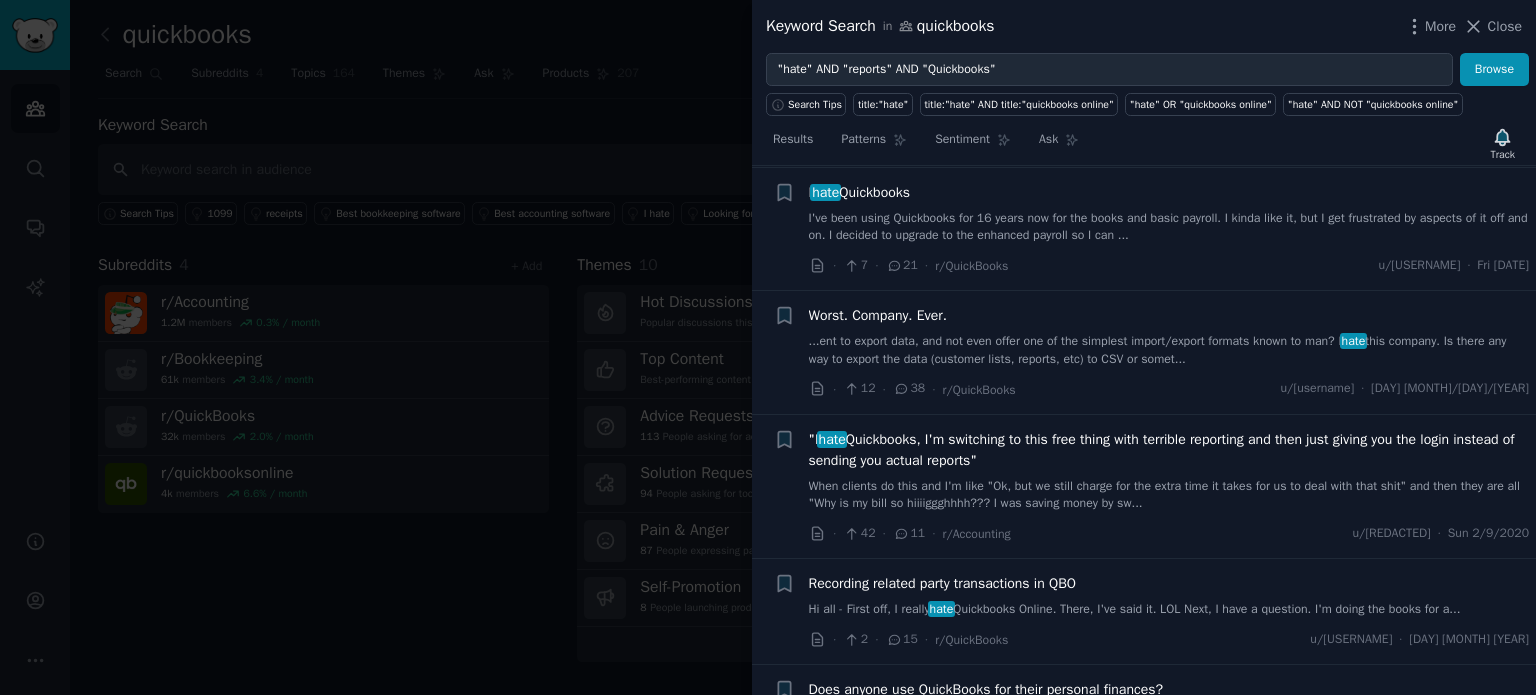 scroll, scrollTop: 4326, scrollLeft: 0, axis: vertical 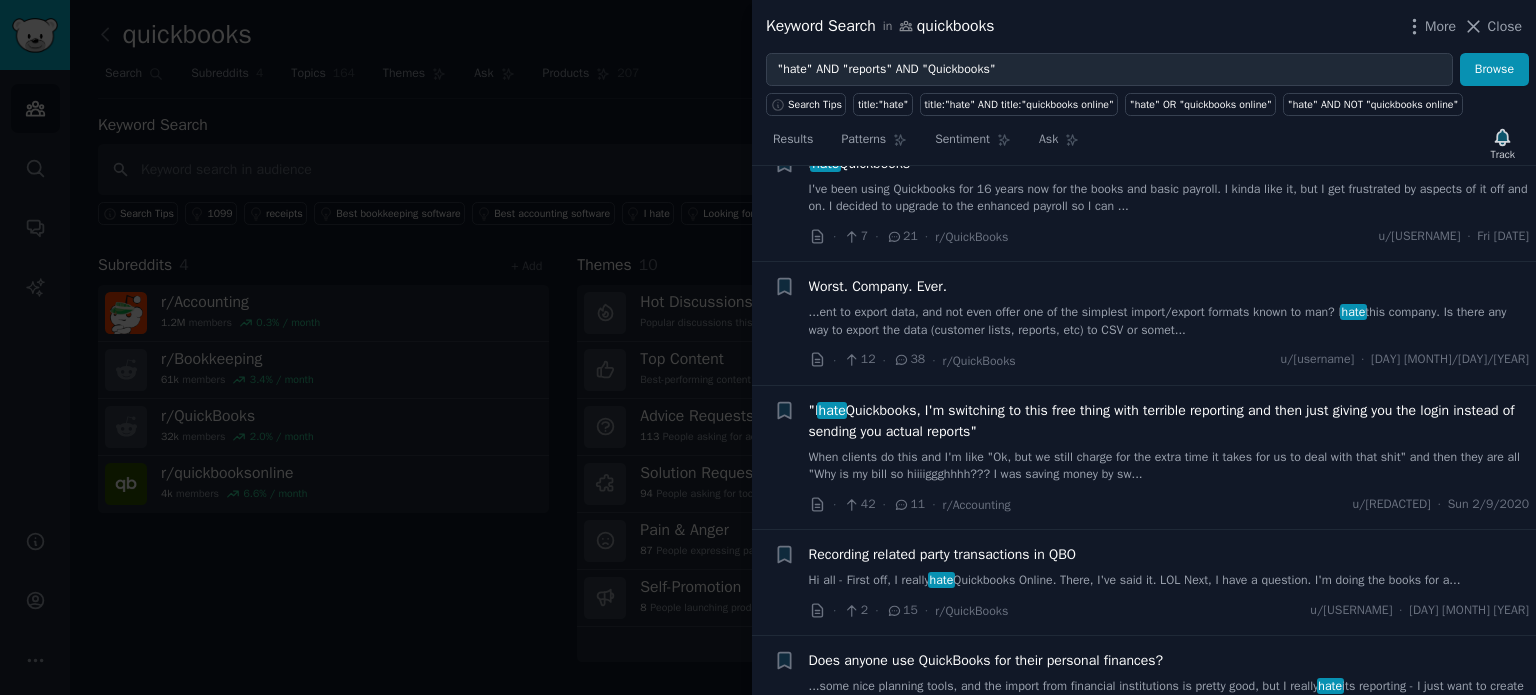 click on "I've been using Quickbooks for 16 years now for the books and basic payroll.  I kinda like it, but I get frustrated by aspects of it off and on.  I decided to upgrade to the enhanced payroll so I can ..." at bounding box center (1169, 198) 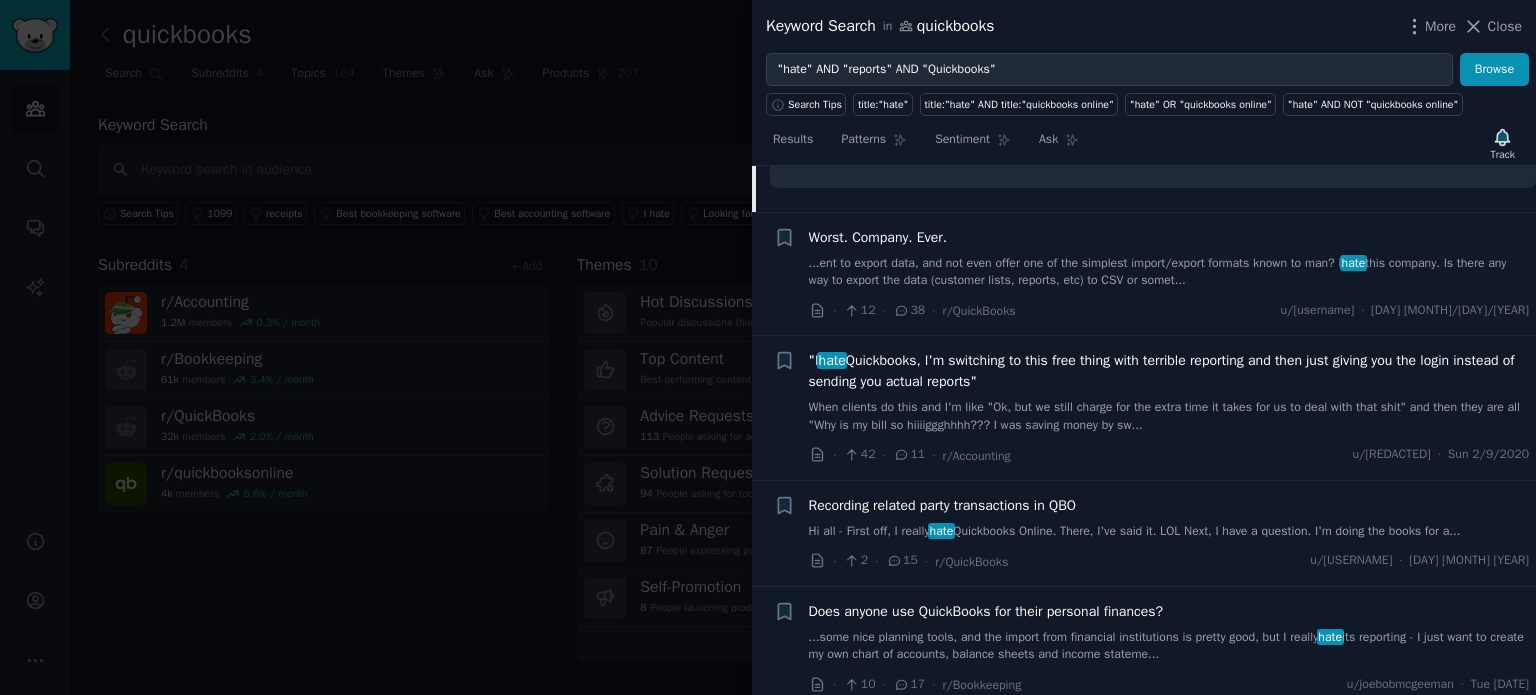 scroll, scrollTop: 3796, scrollLeft: 0, axis: vertical 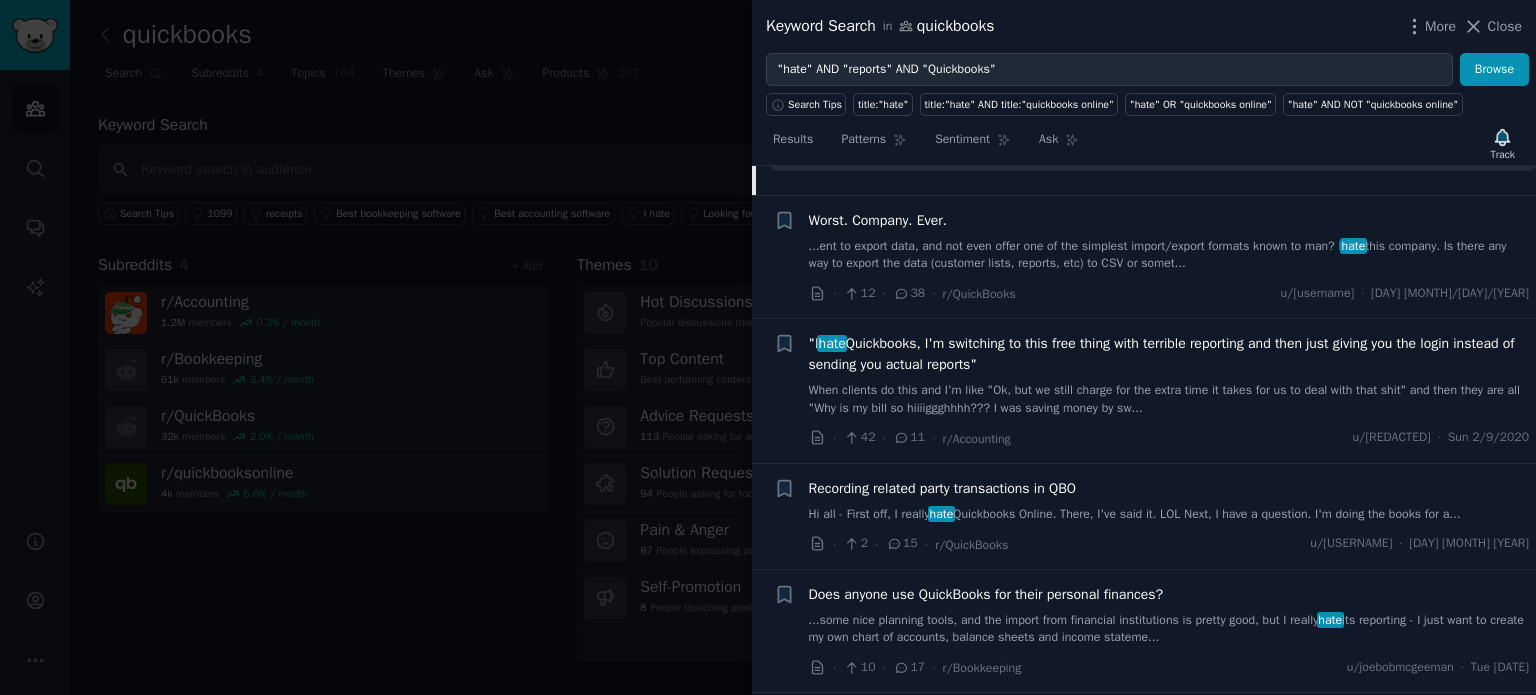 click on "...ent to export data, and not even offer one of the simplest import/export formats known to man?
I hate this company.
Is there any way to export the data (customer lists, reports, etc) to CSV or somet..." at bounding box center [1169, 255] 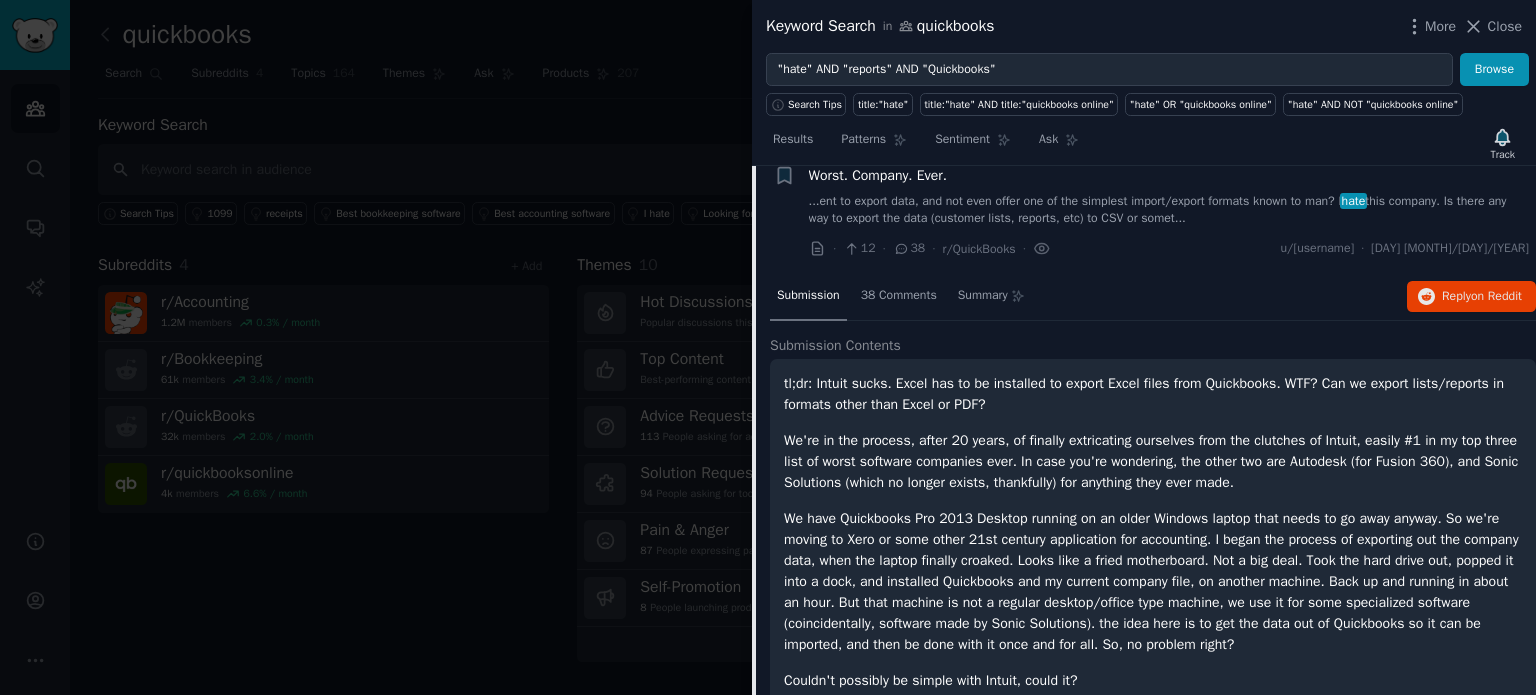 scroll, scrollTop: 3419, scrollLeft: 0, axis: vertical 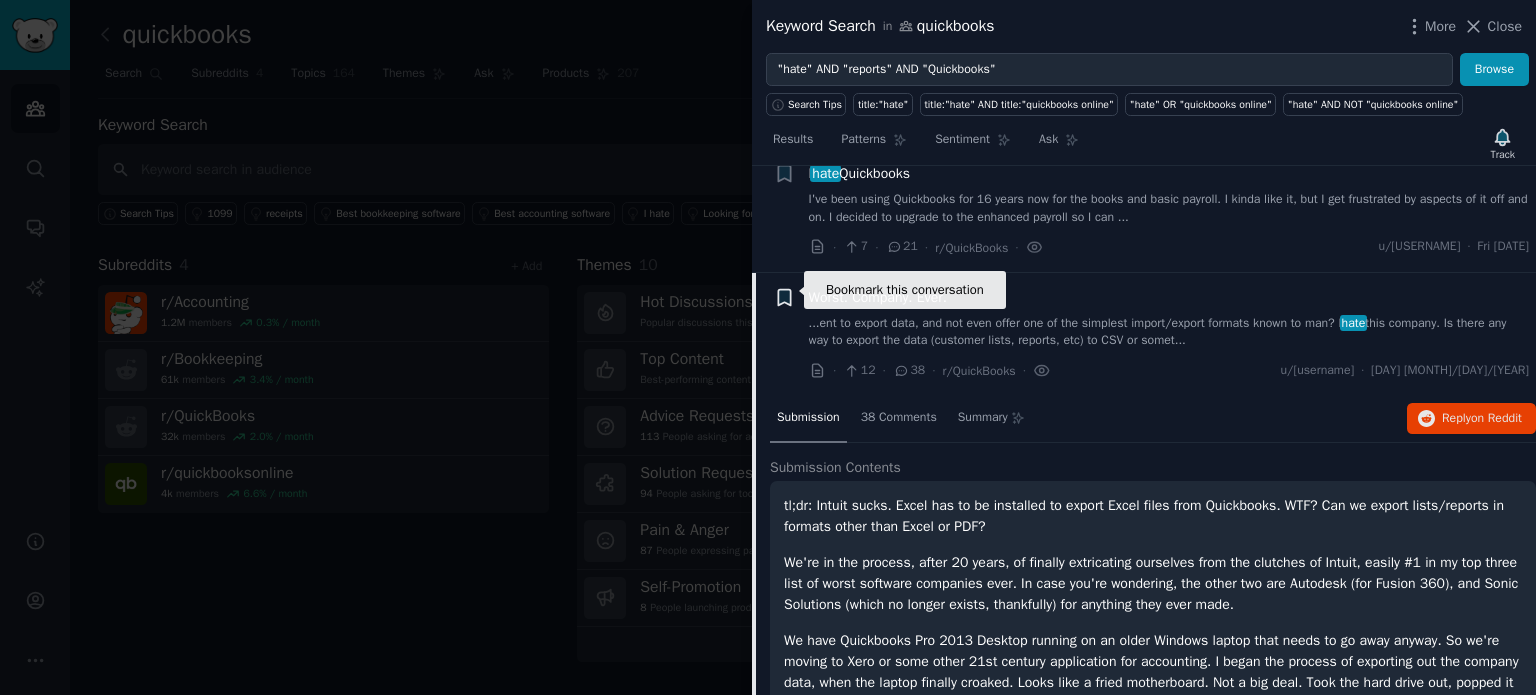 click 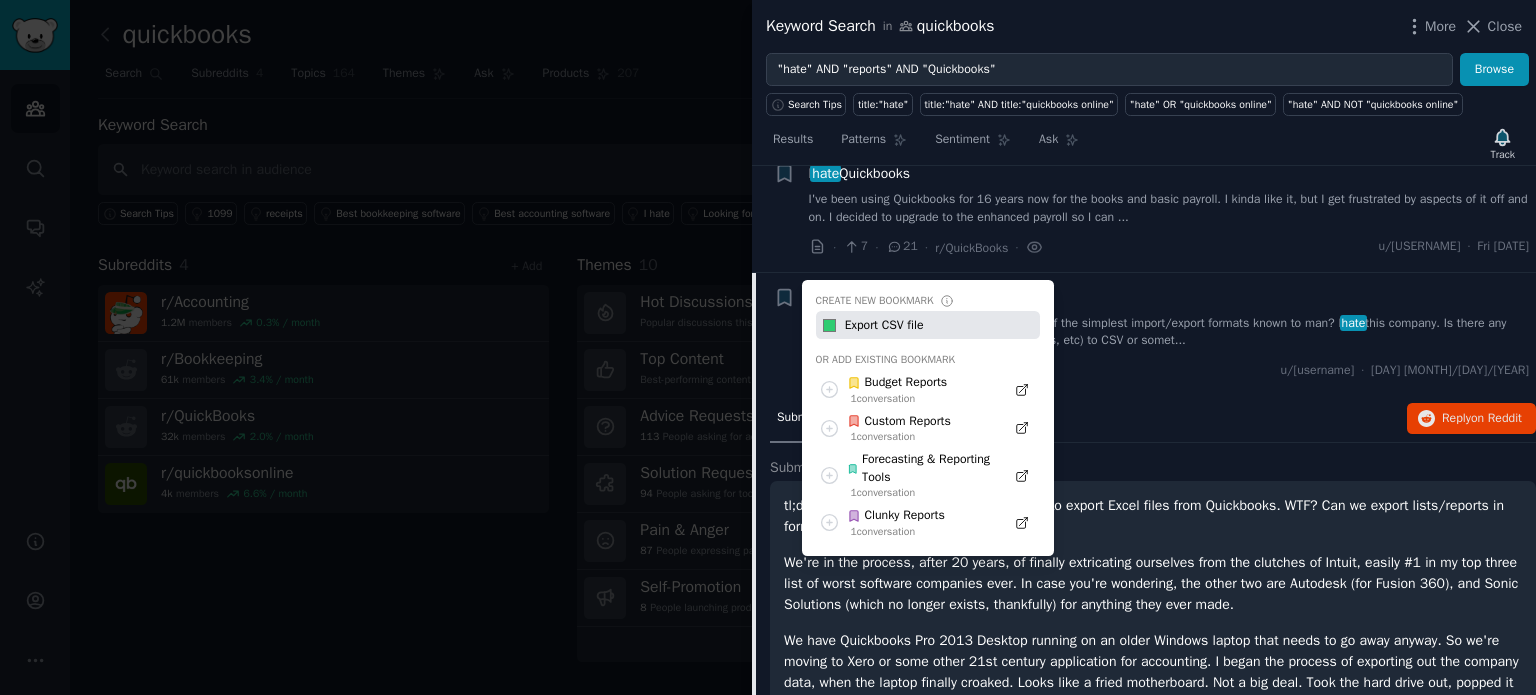 type on "Export CSV file" 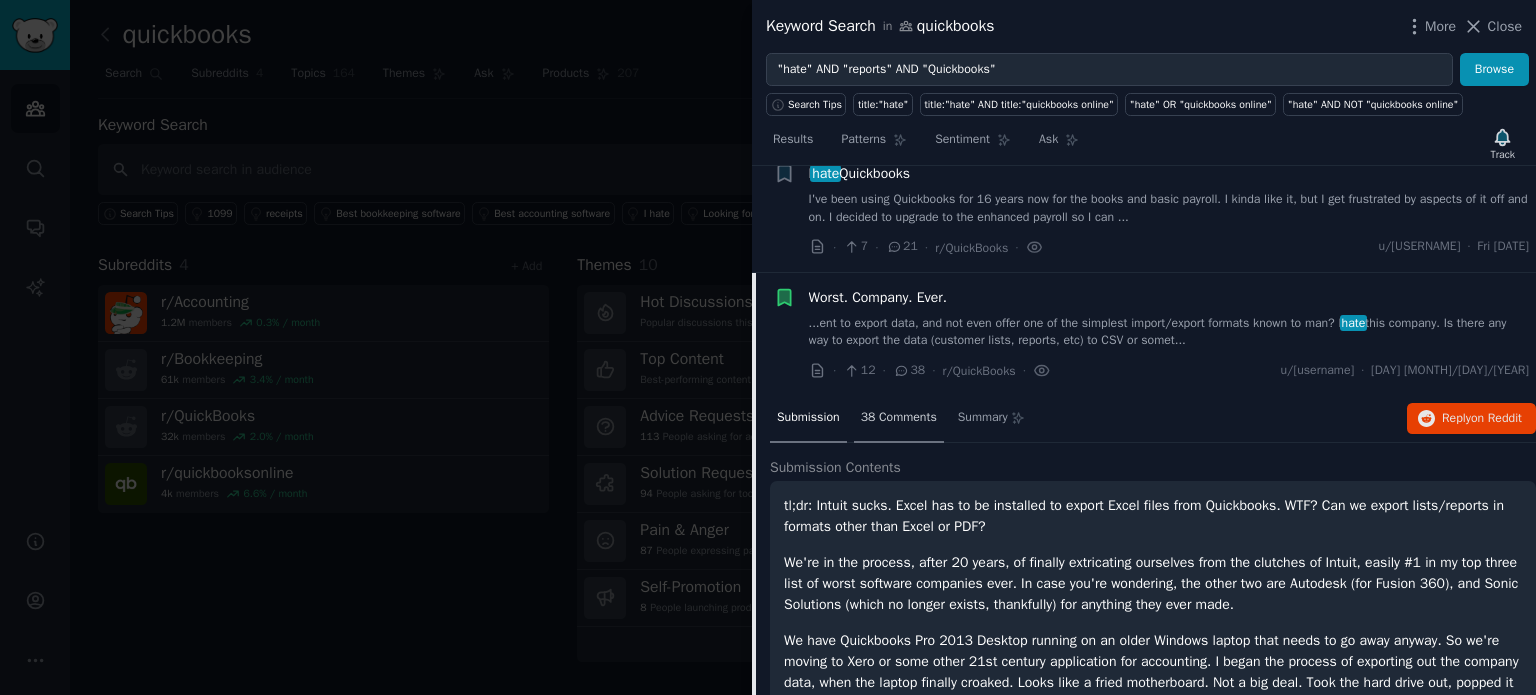 click on "38 Comments" at bounding box center [899, 418] 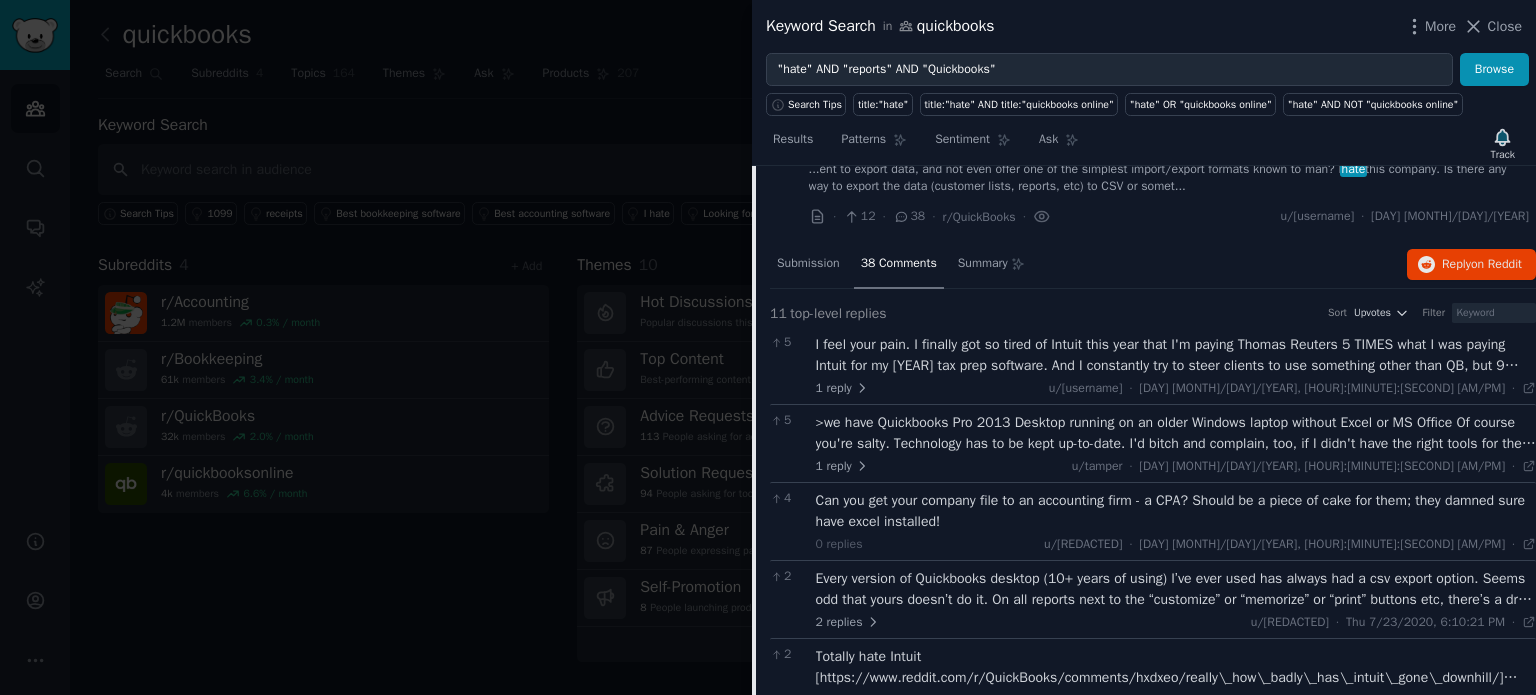 scroll, scrollTop: 3619, scrollLeft: 0, axis: vertical 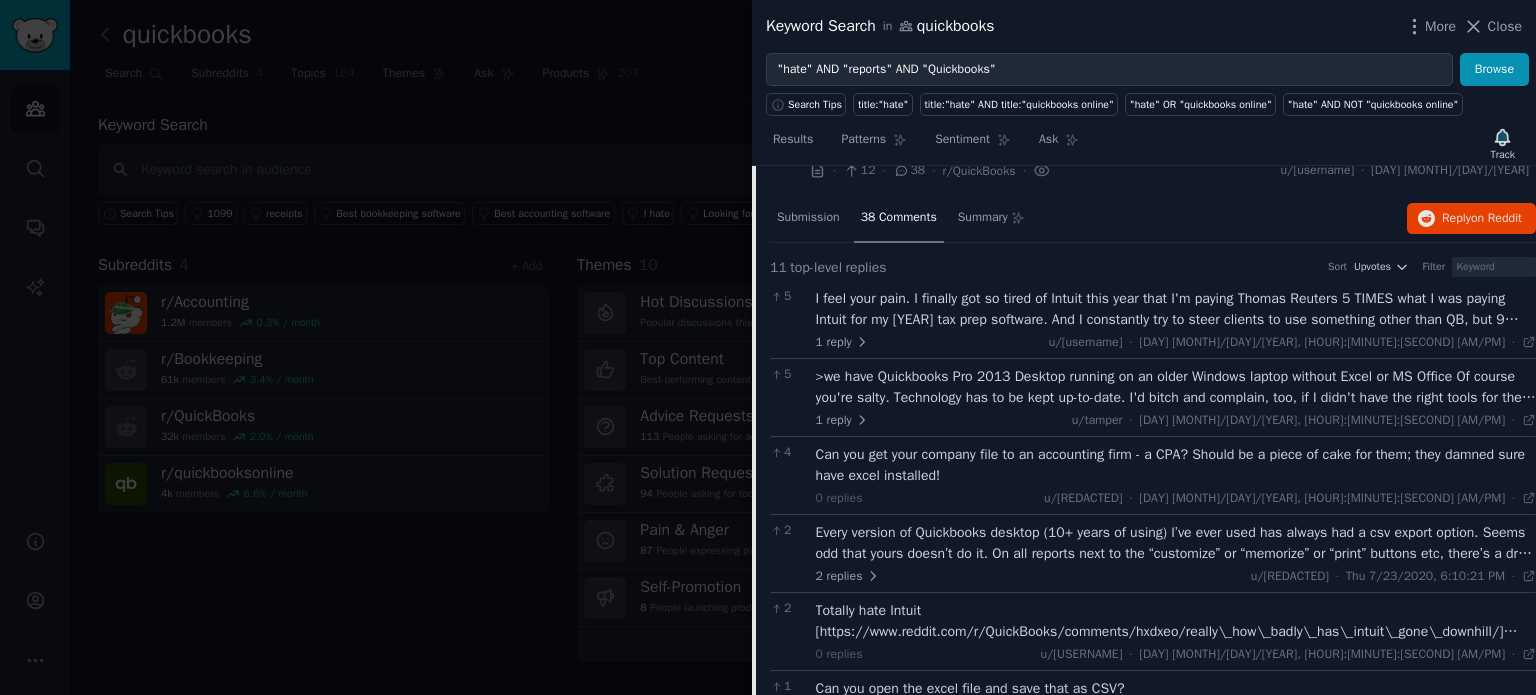 click on "I feel your pain. I finally got so tired of Intuit this year that I'm paying Thomas Reuters 5 TIMES what I was paying Intuit for my [YEAR] tax prep software.
And I constantly try to steer clients to use something other than QB, but 9 times out of 10 they've already purchased the software before they talk with me.
Unfortunately, I don't know a workaround for your issue. Best case might be to purchase Excel then get everything exported within your initial trial window. Worst case you're out the fee for one month license (seems to the one bright side of SaaS)." at bounding box center [1176, 309] 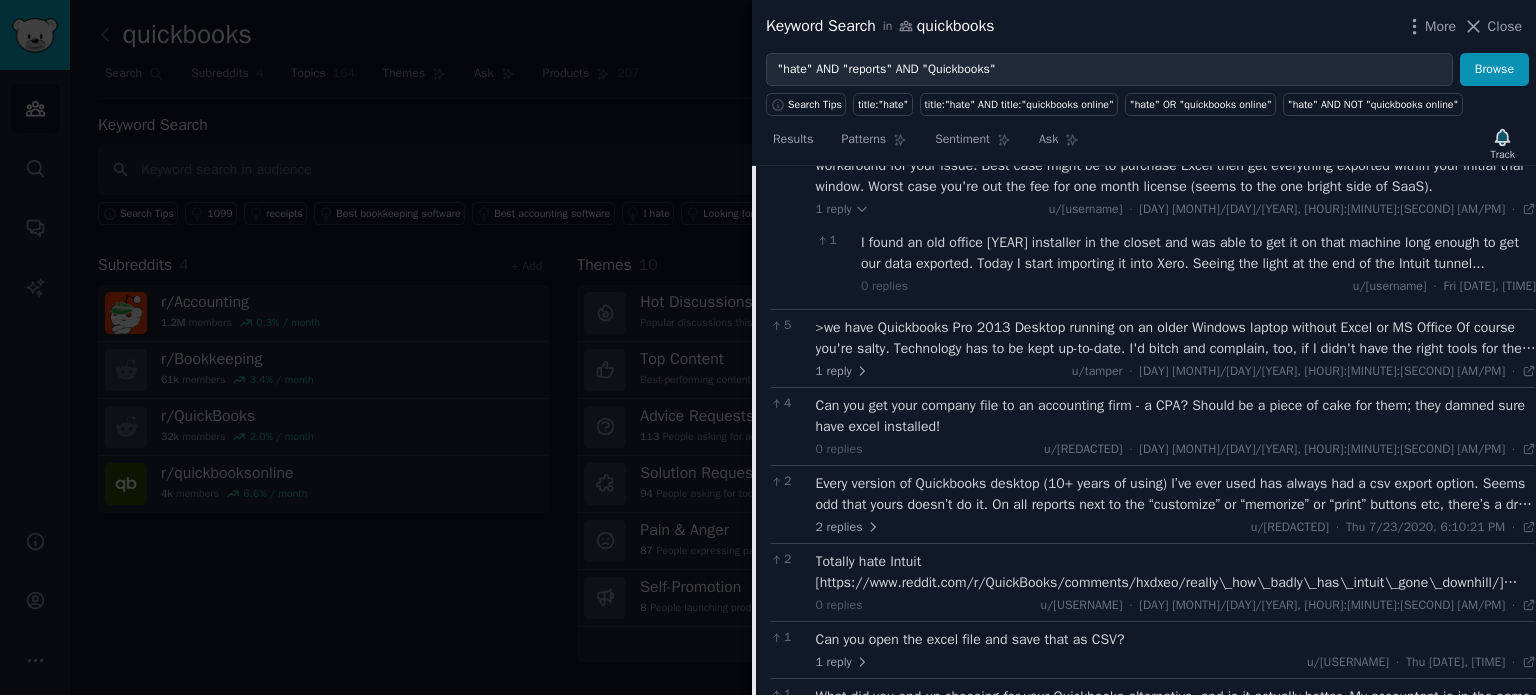 scroll, scrollTop: 3819, scrollLeft: 0, axis: vertical 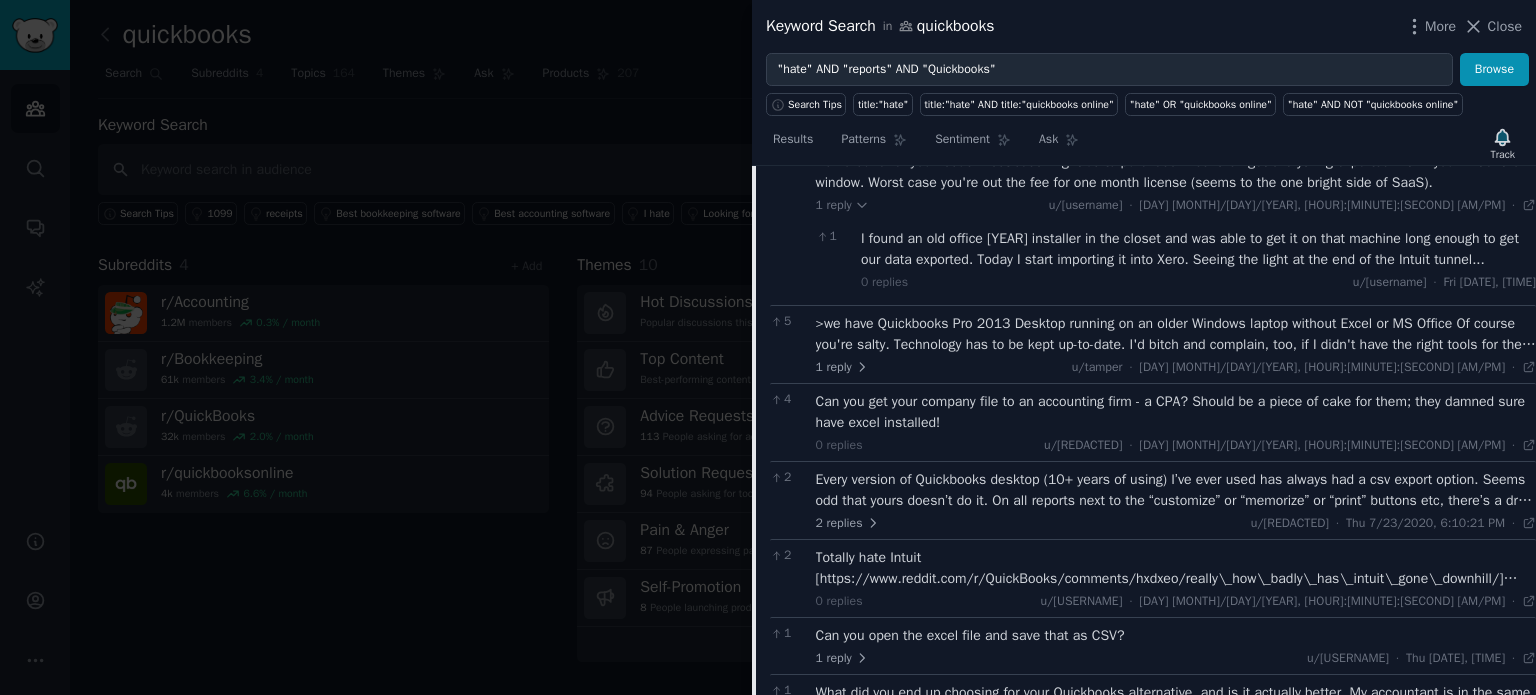 click on ">we have Quickbooks Pro 2013 Desktop running on an older Windows  laptop without Excel or MS Office
Of course you're salty.  Technology has to be kept up-to-date.  I'd bitch and complain, too, if I didn't have the right tools for the job." at bounding box center [1176, 334] 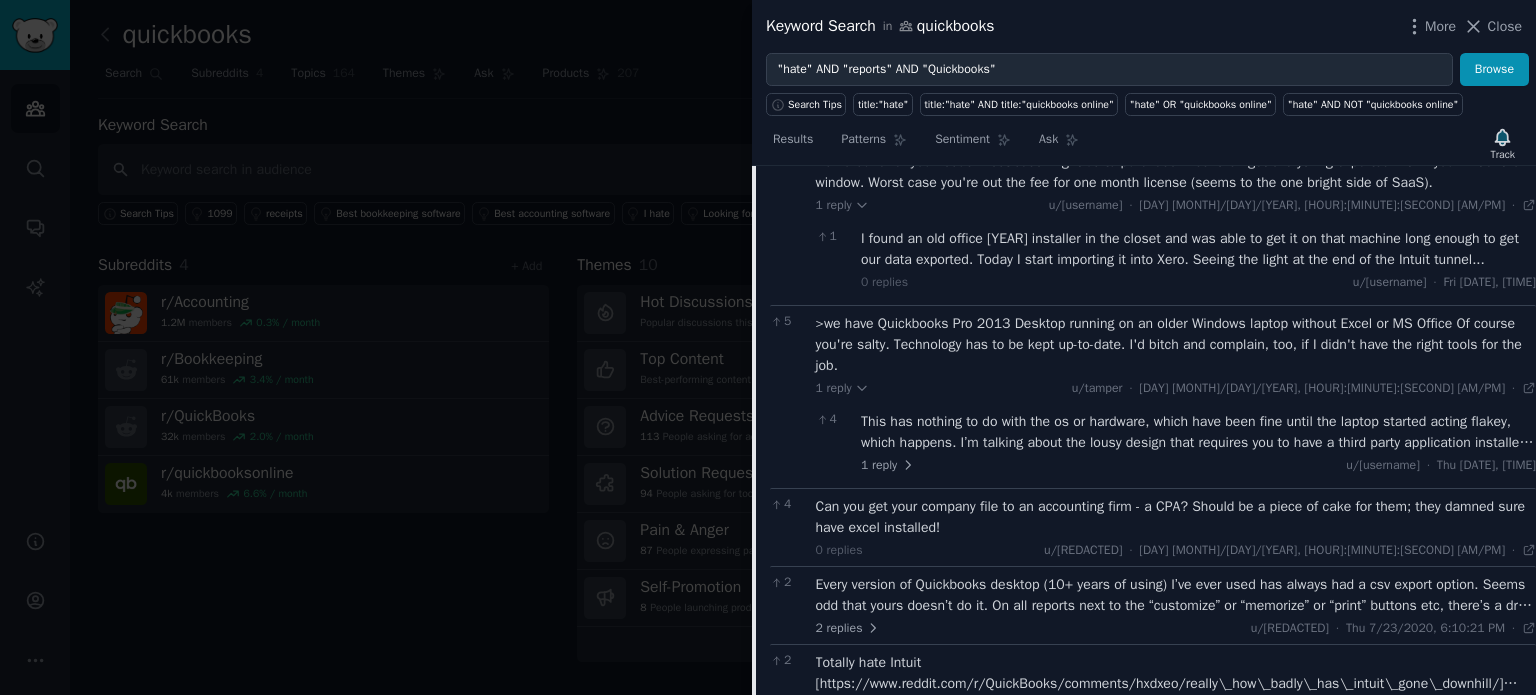 click on ">we have Quickbooks Pro 2013 Desktop running on an older Windows  laptop without Excel or MS Office
Of course you're salty.  Technology has to be kept up-to-date.  I'd bitch and complain, too, if I didn't have the right tools for the job." at bounding box center [1176, 344] 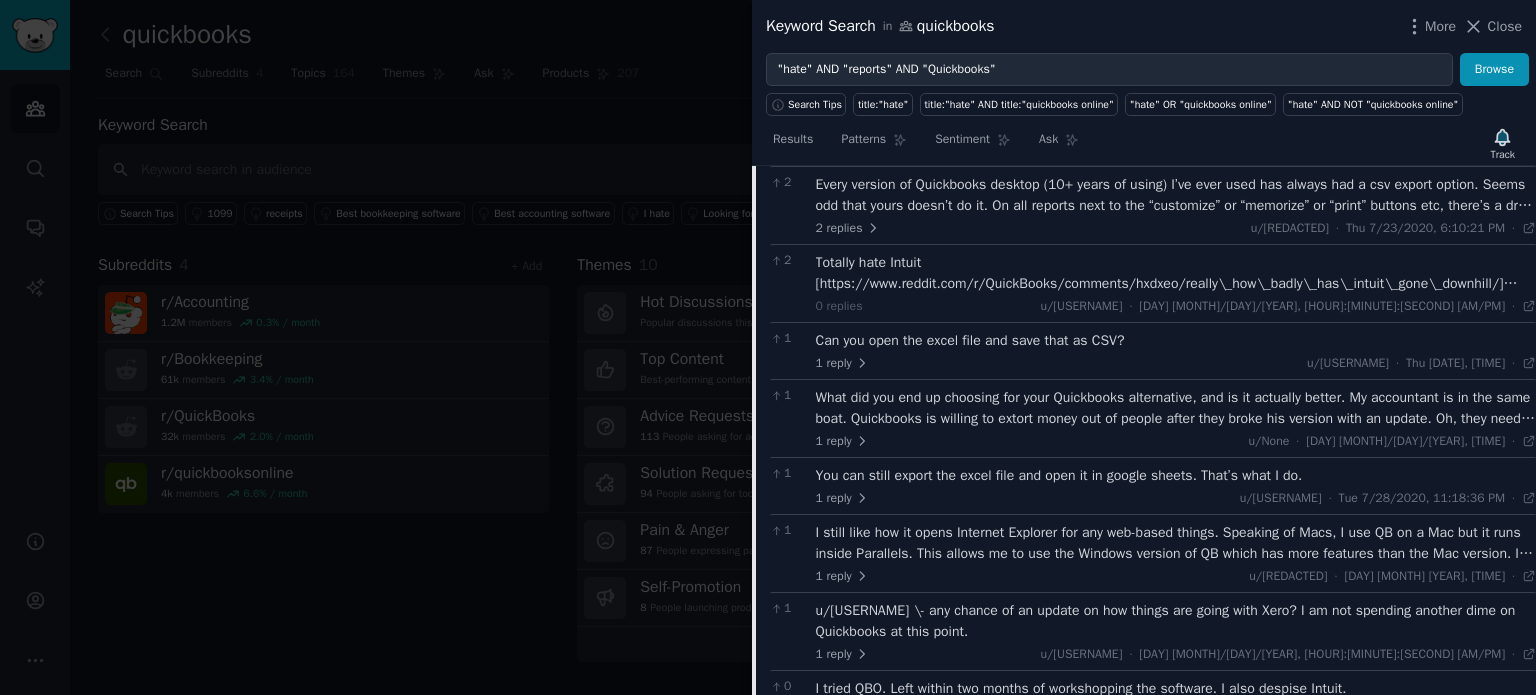 scroll, scrollTop: 4119, scrollLeft: 0, axis: vertical 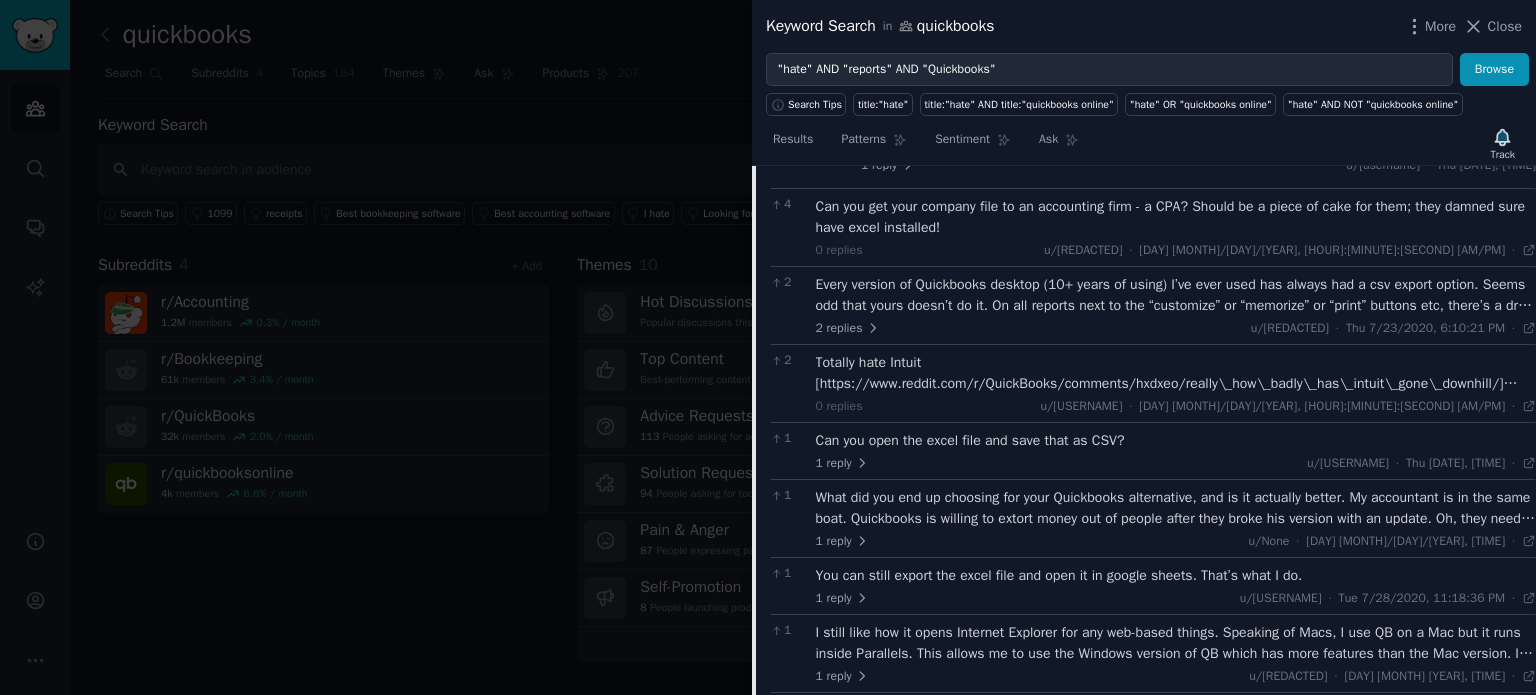 click on "Totally hate Intuit
[https://www.reddit.com/r/QuickBooks/comments/hxdxeo/really\_how\_badly\_has\_intuit\_gone\_downhill/](https://www.reddit.com/r/QuickBooks/comments/hxdxeo/really_how_badly_has_intuit_gone_downhill/)" at bounding box center [1176, 373] 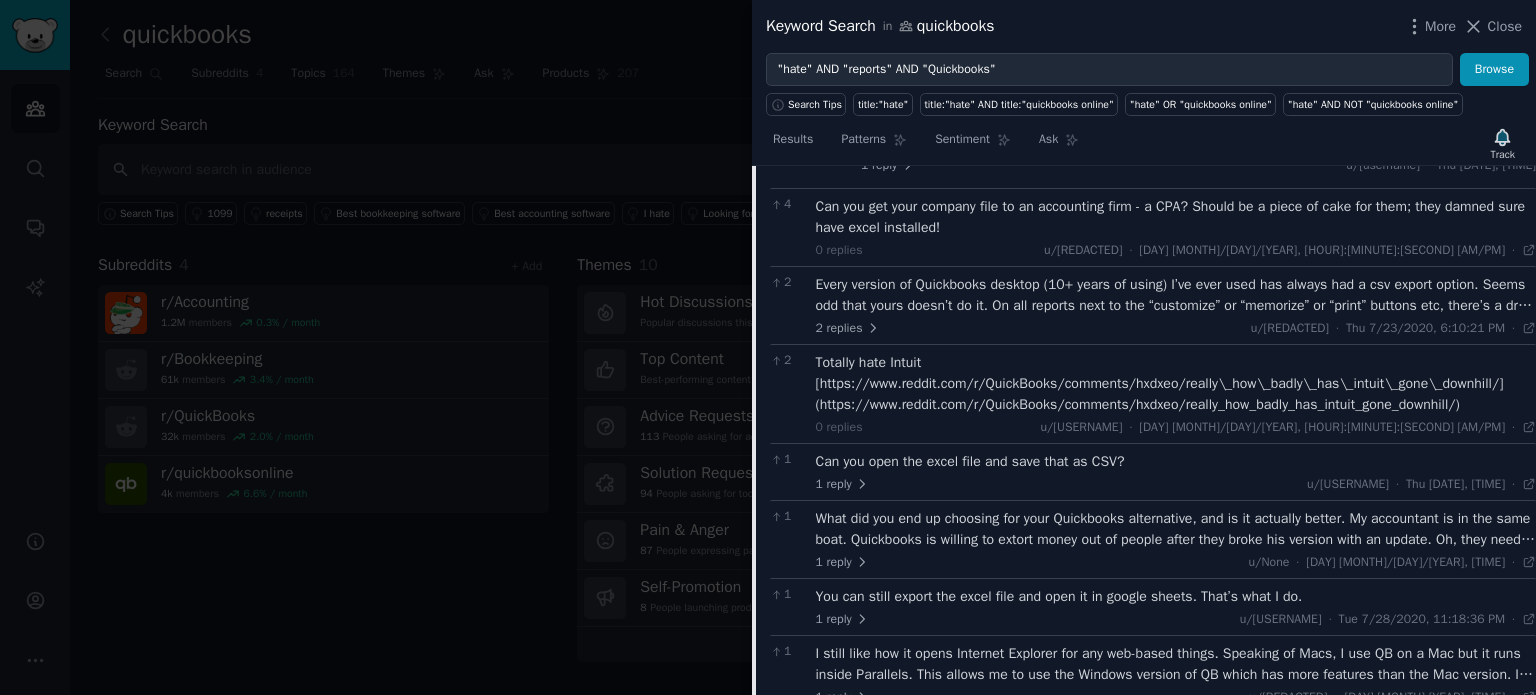 click on "Totally hate Intuit
[https://www.reddit.com/r/QuickBooks/comments/hxdxeo/really\_how\_badly\_has\_intuit\_gone\_downhill/](https://www.reddit.com/r/QuickBooks/comments/hxdxeo/really_how_badly_has_intuit_gone_downhill/)" at bounding box center (1176, 383) 